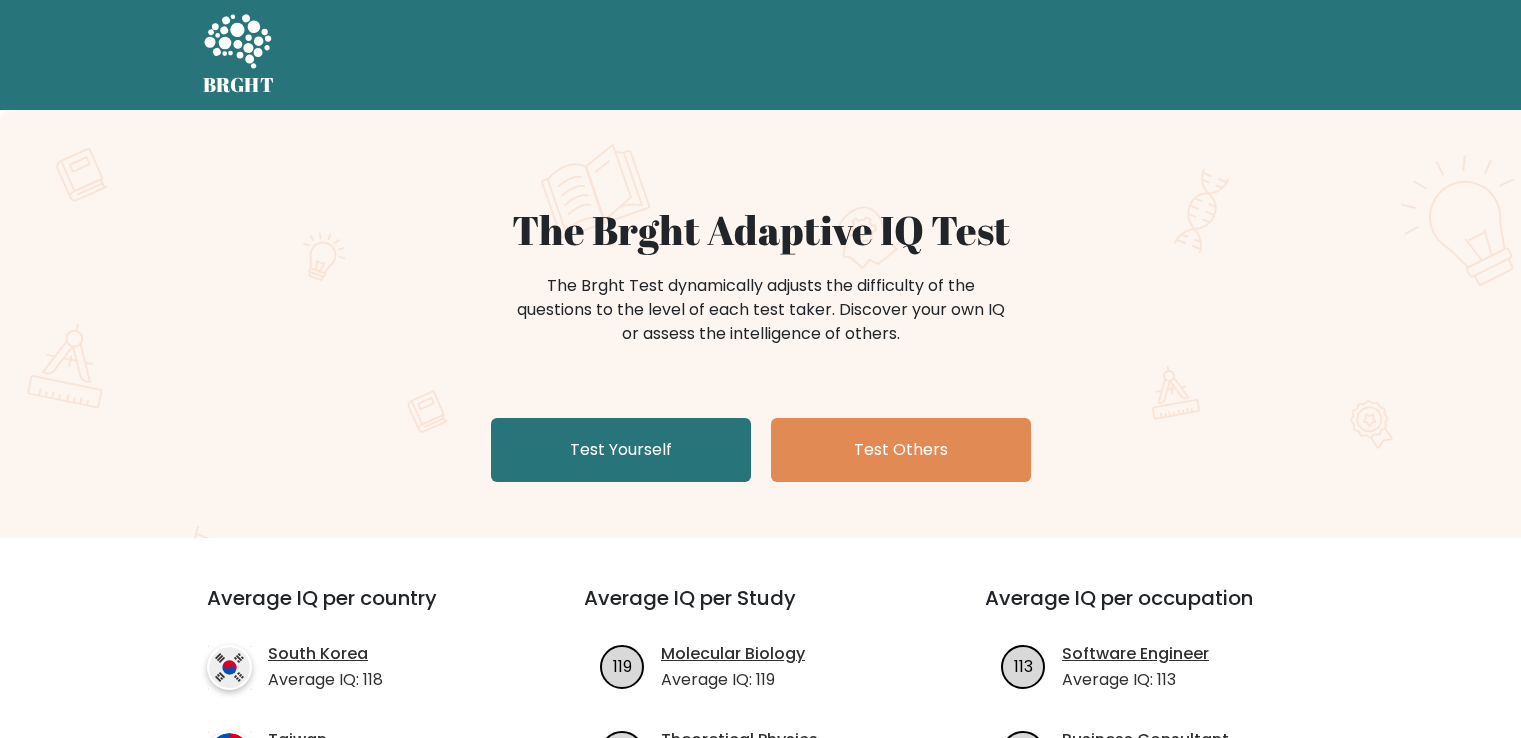 scroll, scrollTop: 0, scrollLeft: 0, axis: both 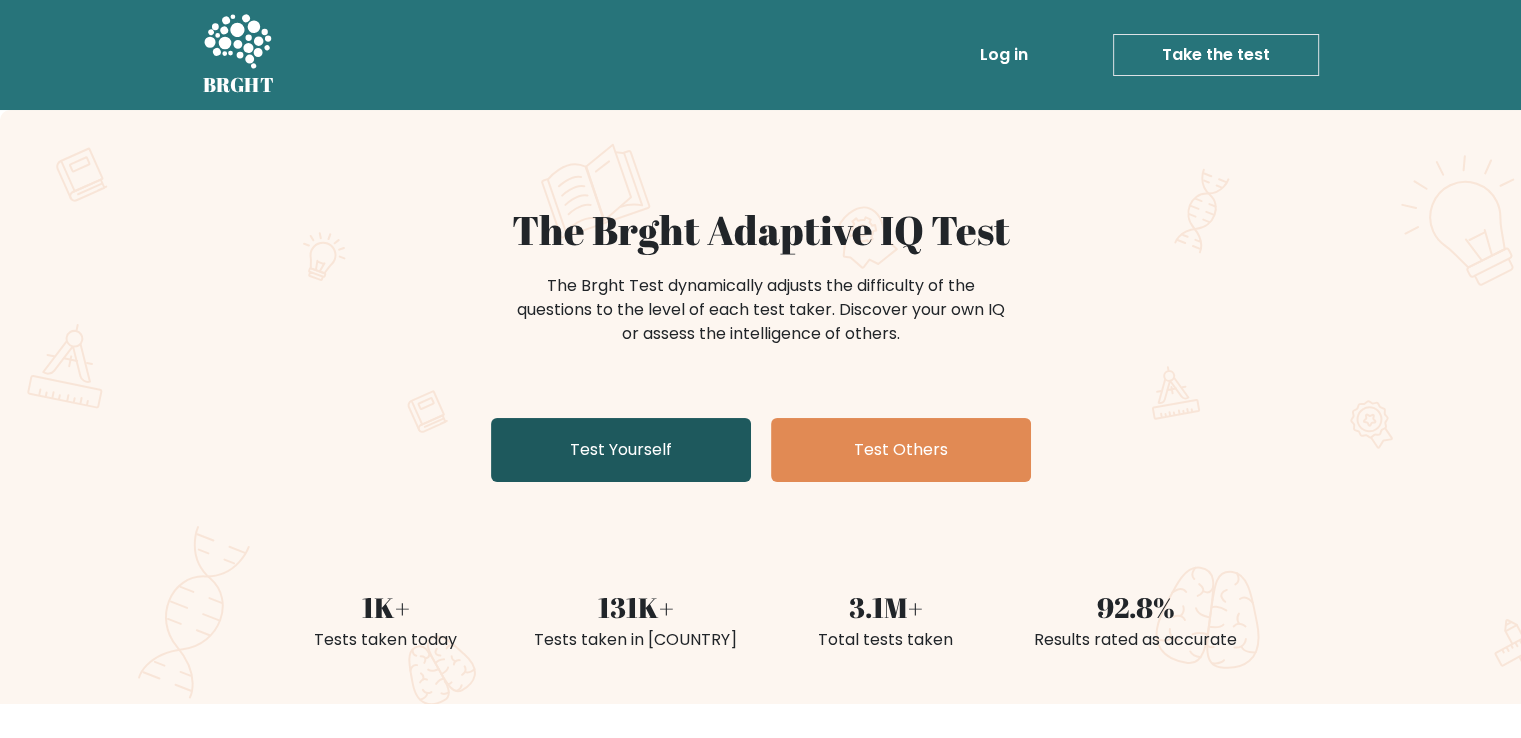 click on "Test Yourself" at bounding box center (621, 450) 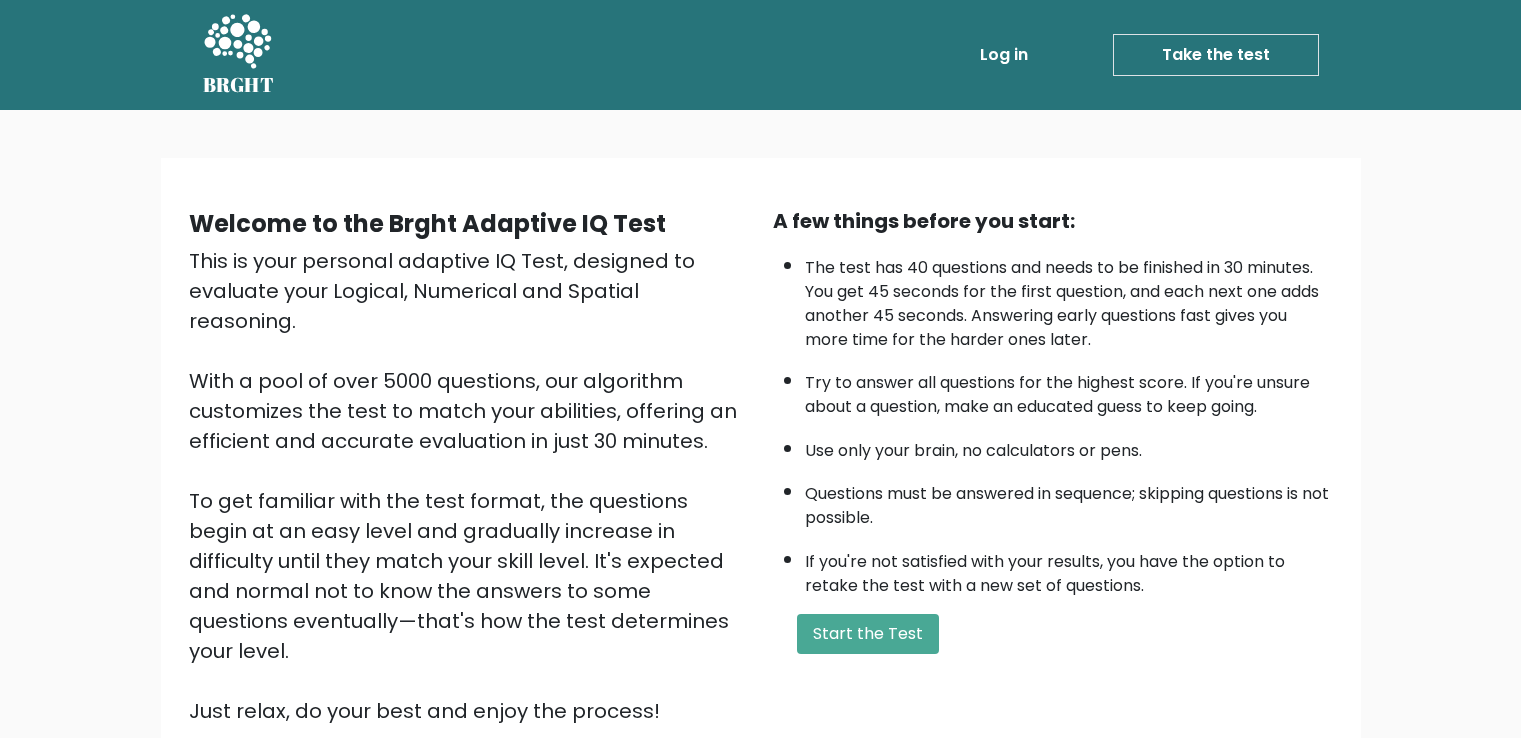 scroll, scrollTop: 0, scrollLeft: 0, axis: both 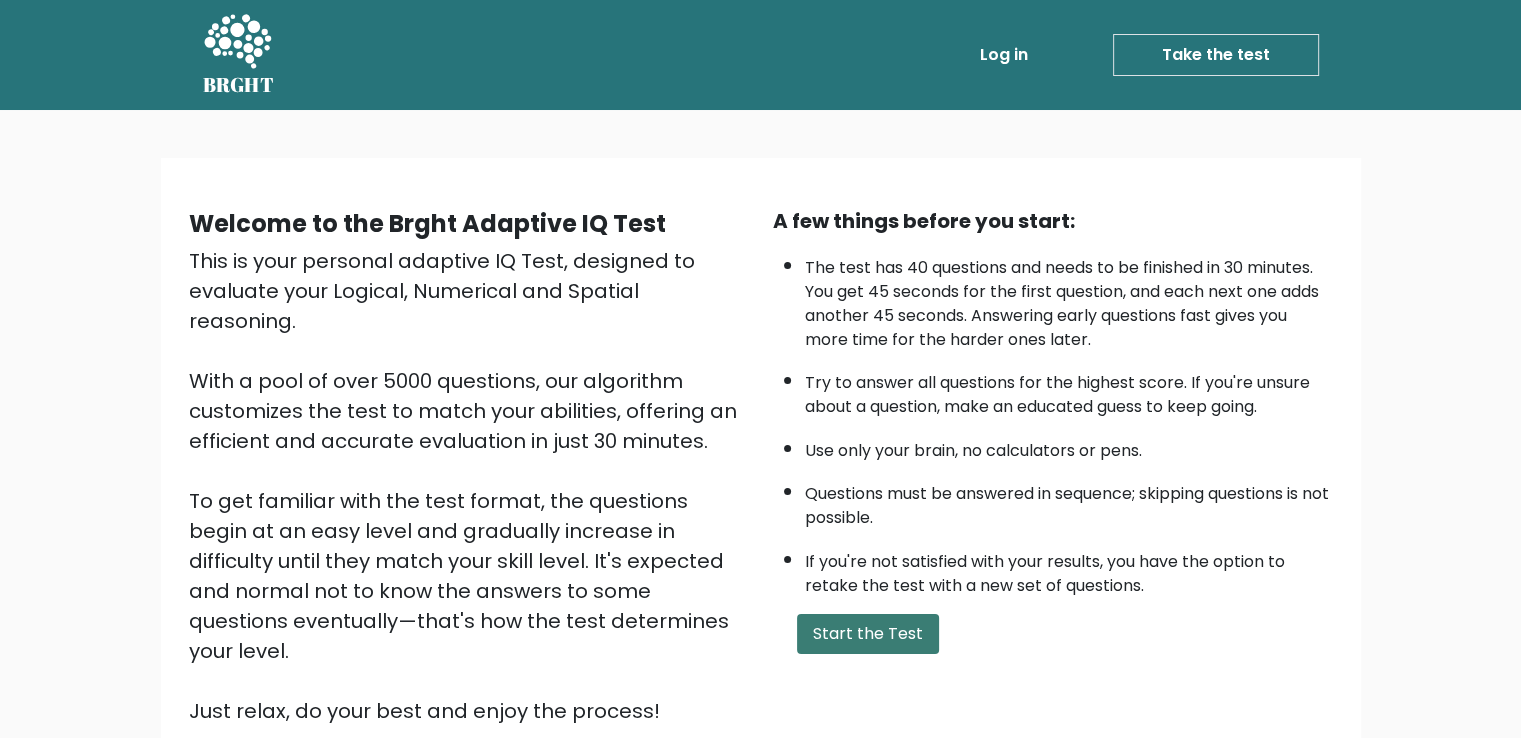 click on "Start the Test" at bounding box center (868, 634) 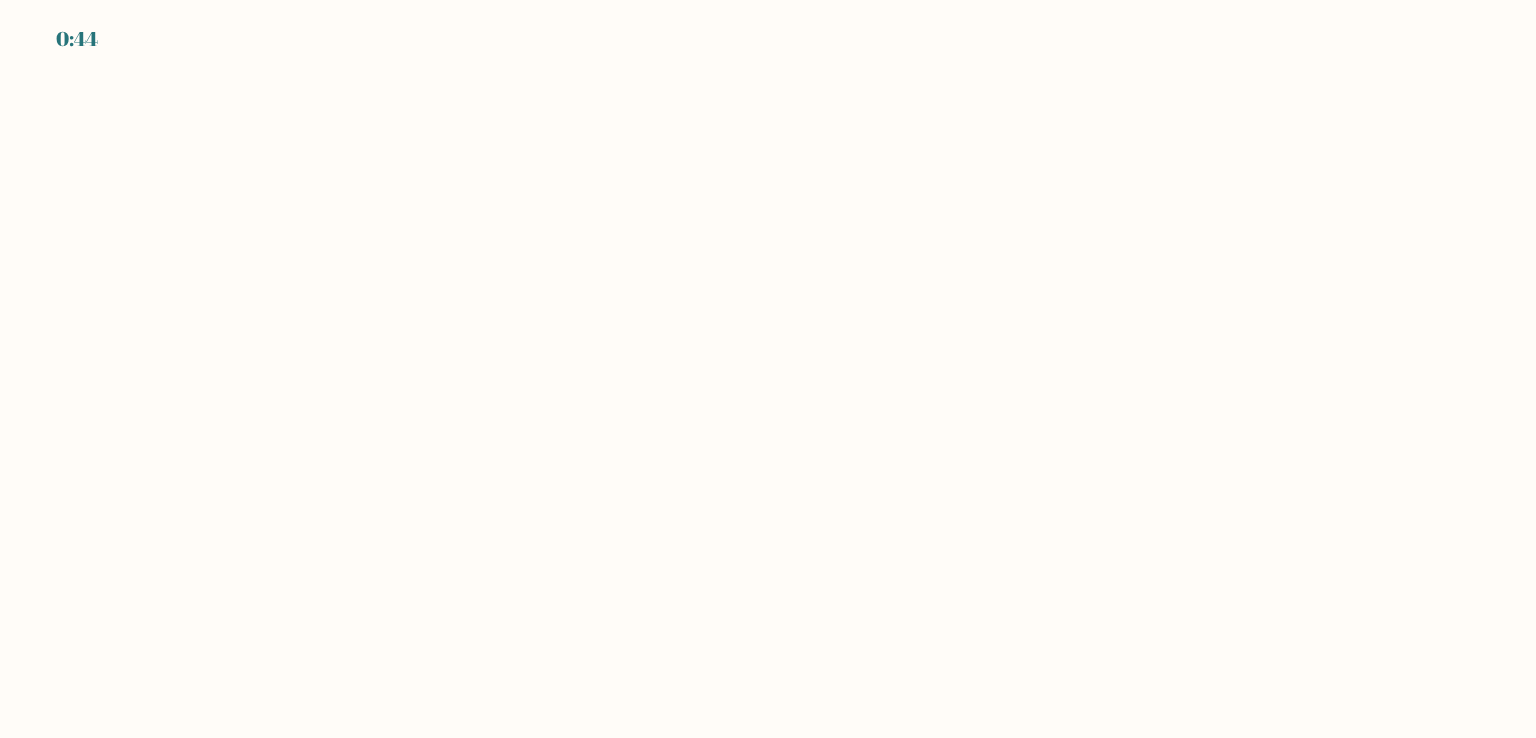 scroll, scrollTop: 0, scrollLeft: 0, axis: both 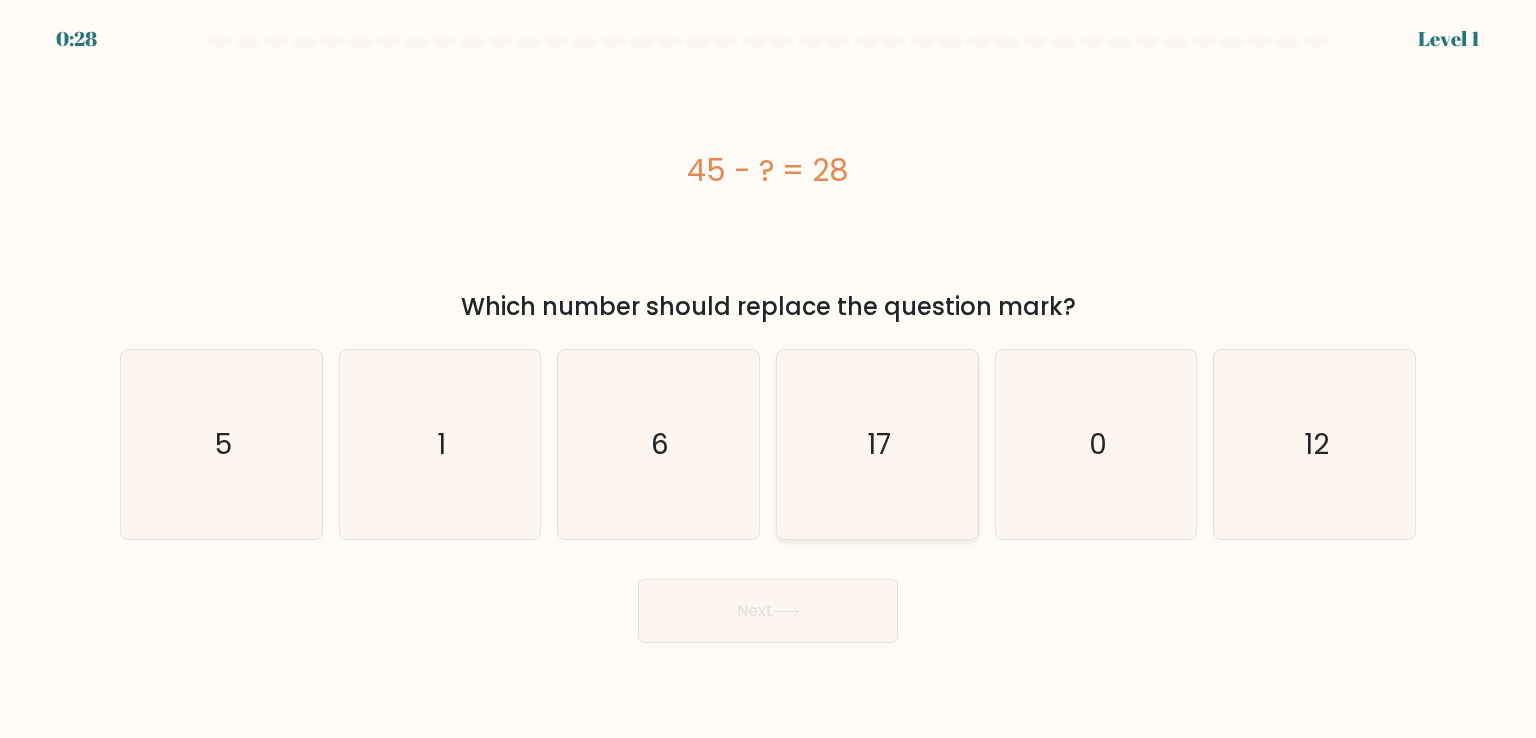 click on "17" at bounding box center (879, 444) 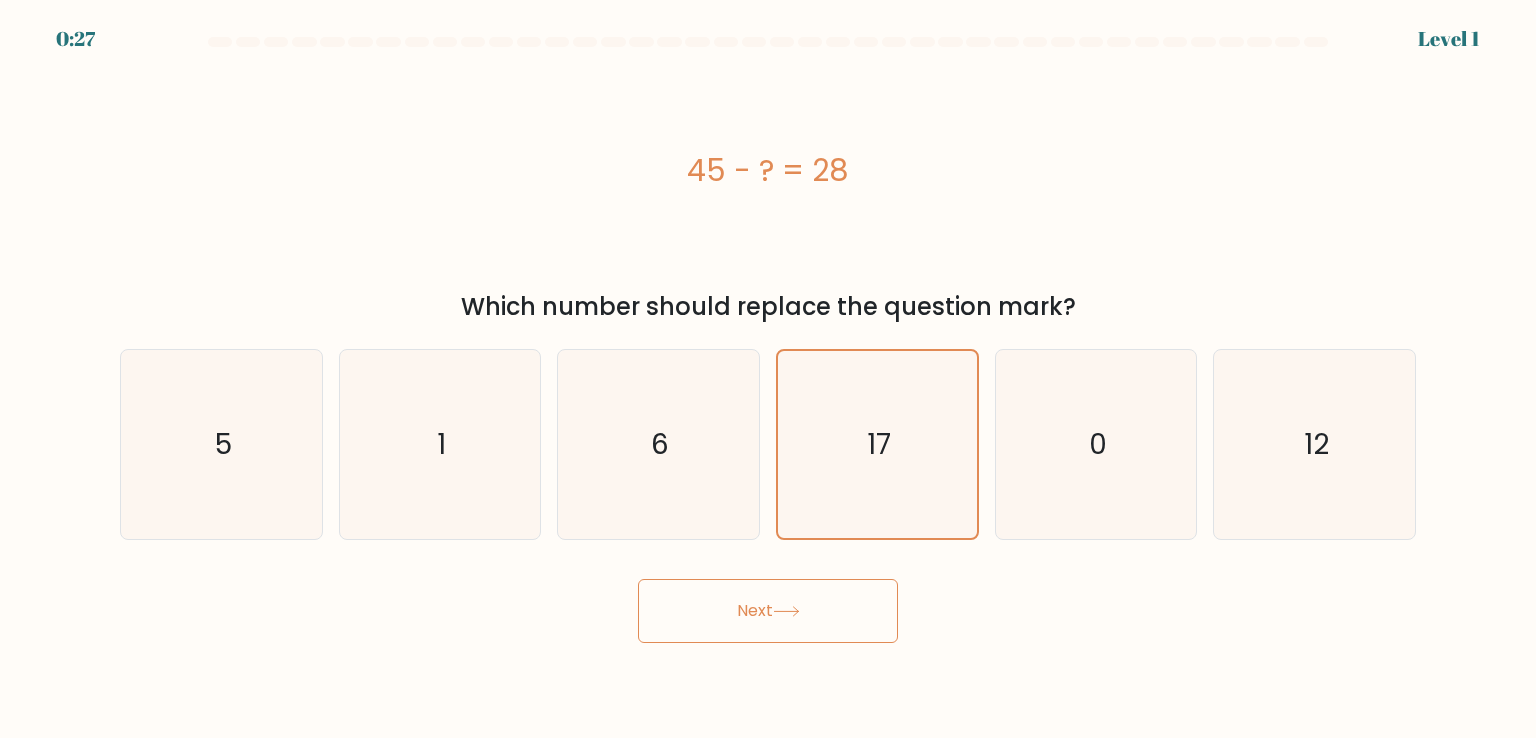 click on "Next" at bounding box center (768, 611) 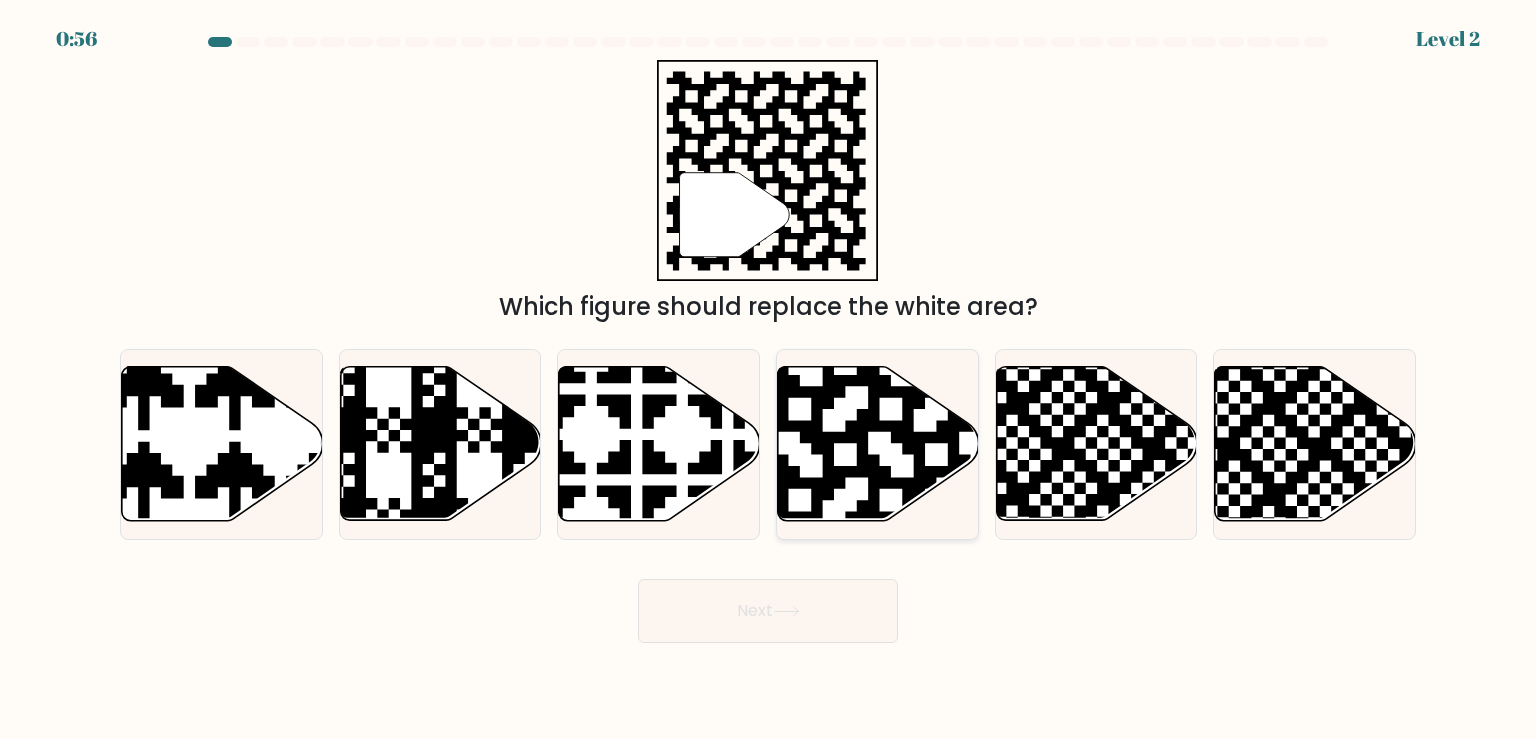click at bounding box center (936, 364) 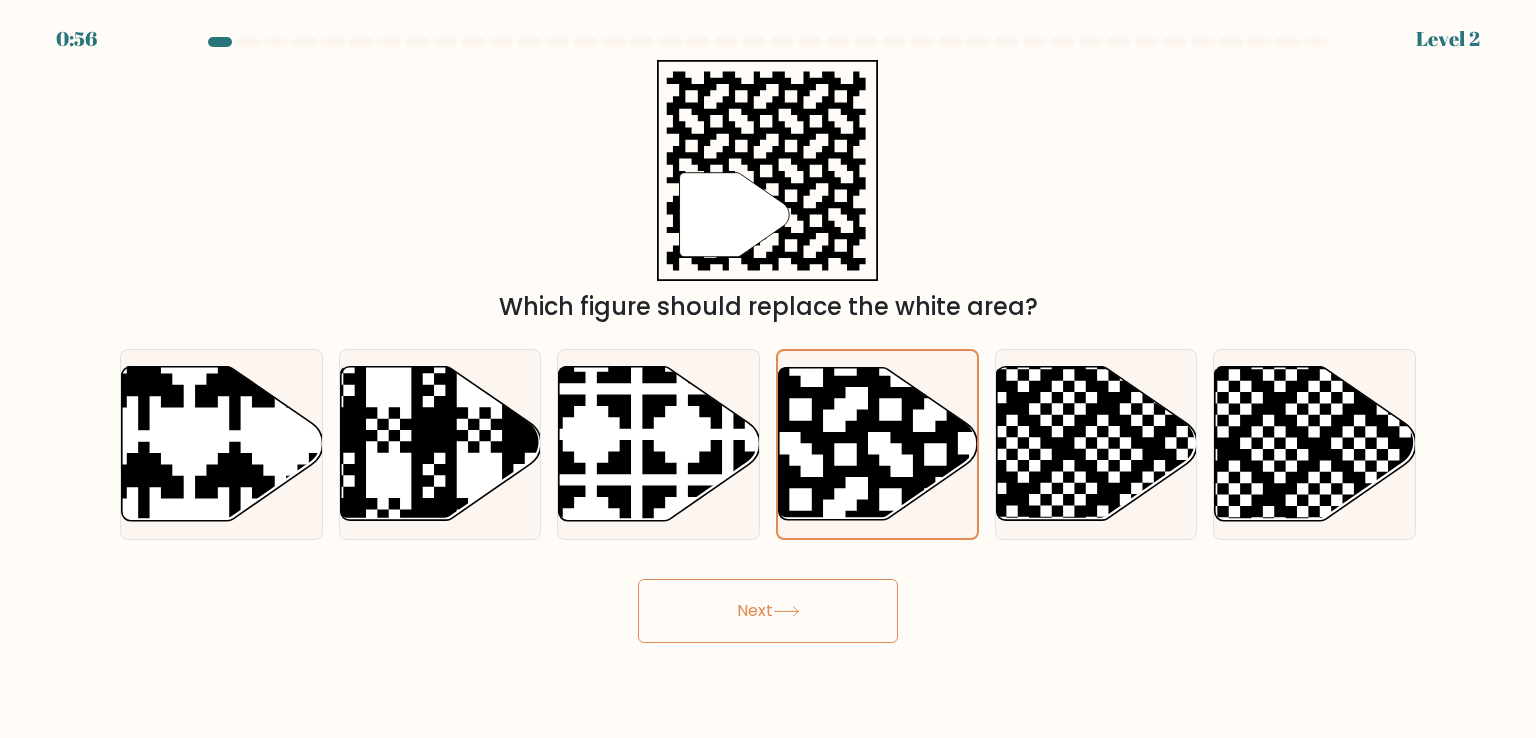 click on "Next" at bounding box center [768, 611] 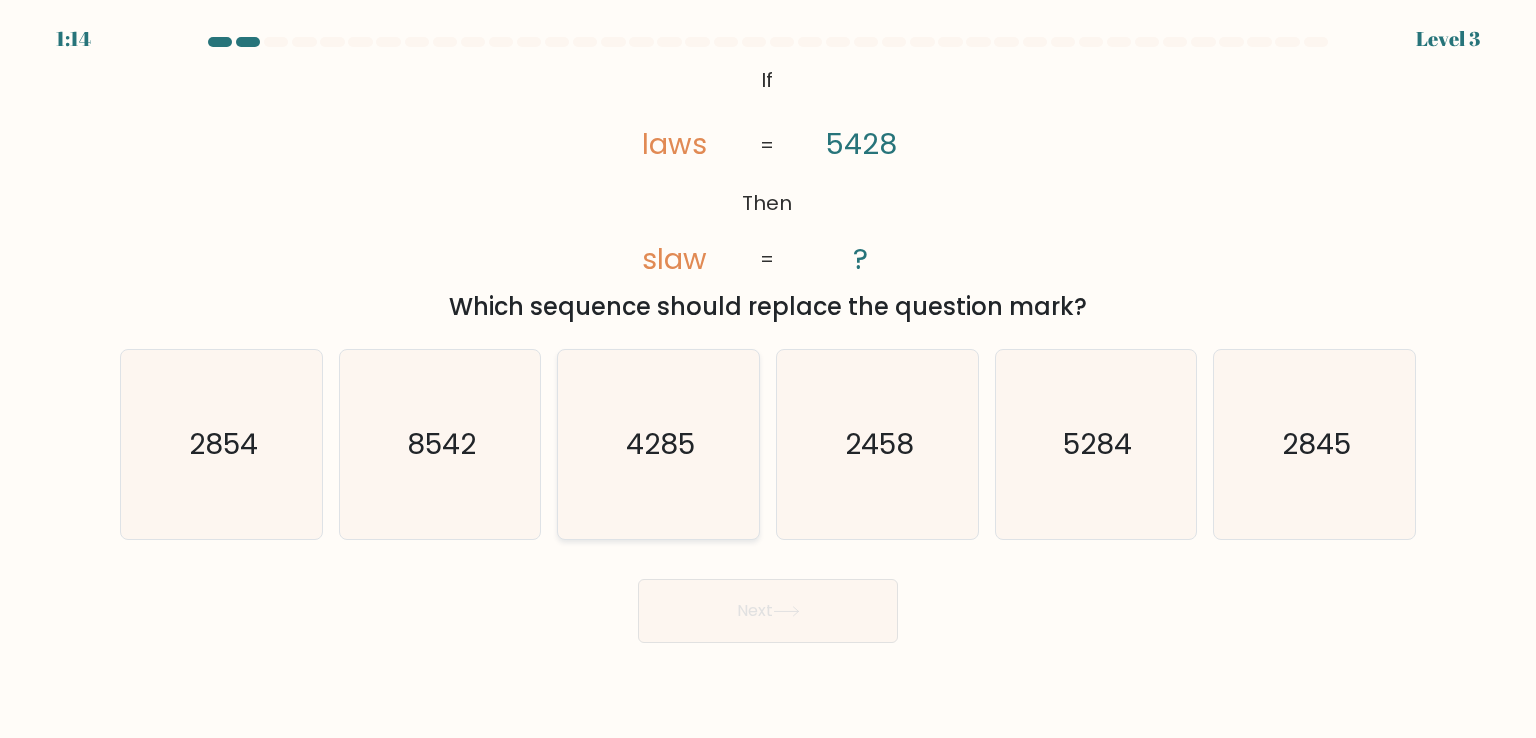 click on "4285" at bounding box center [658, 444] 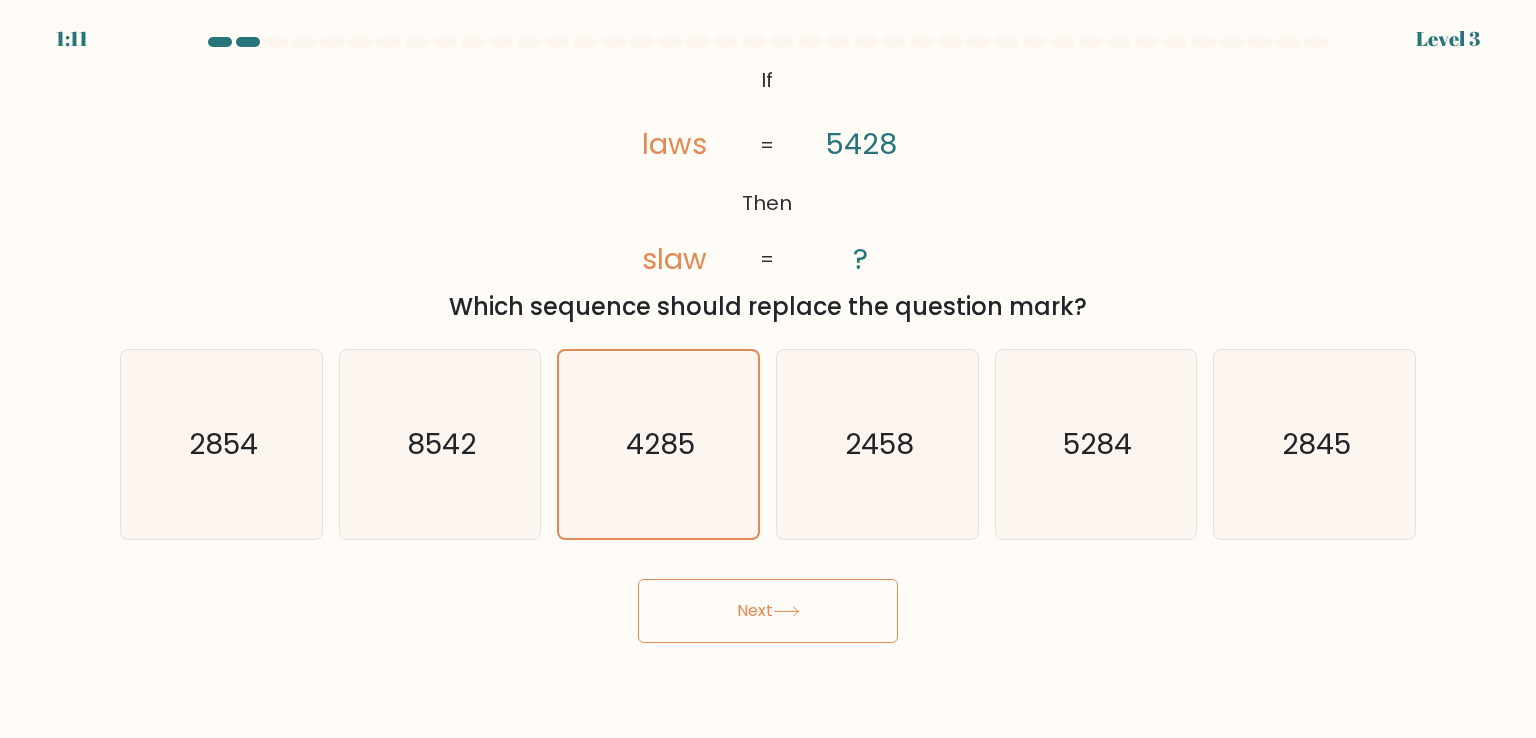 click on "Next" at bounding box center (768, 611) 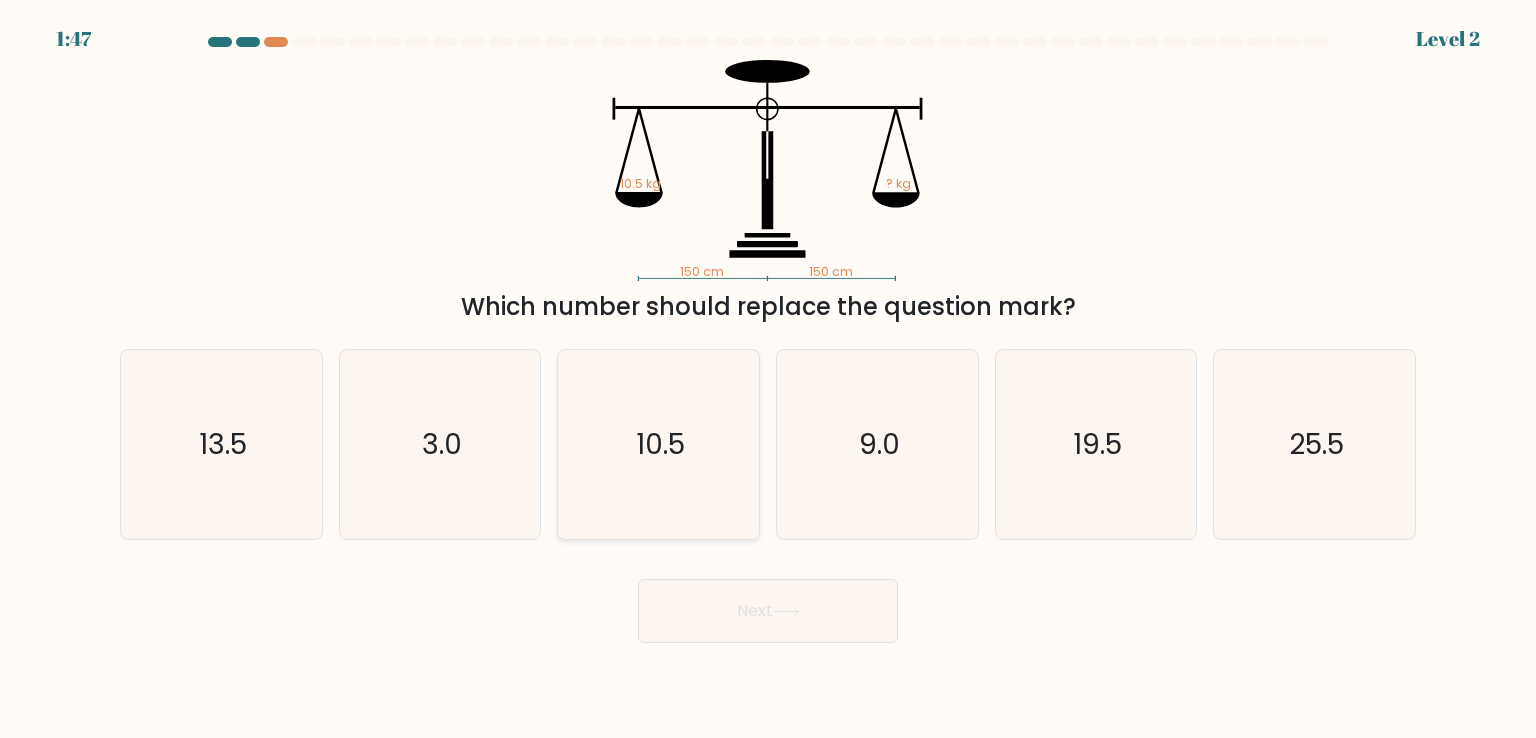 click on "10.5" at bounding box center [658, 444] 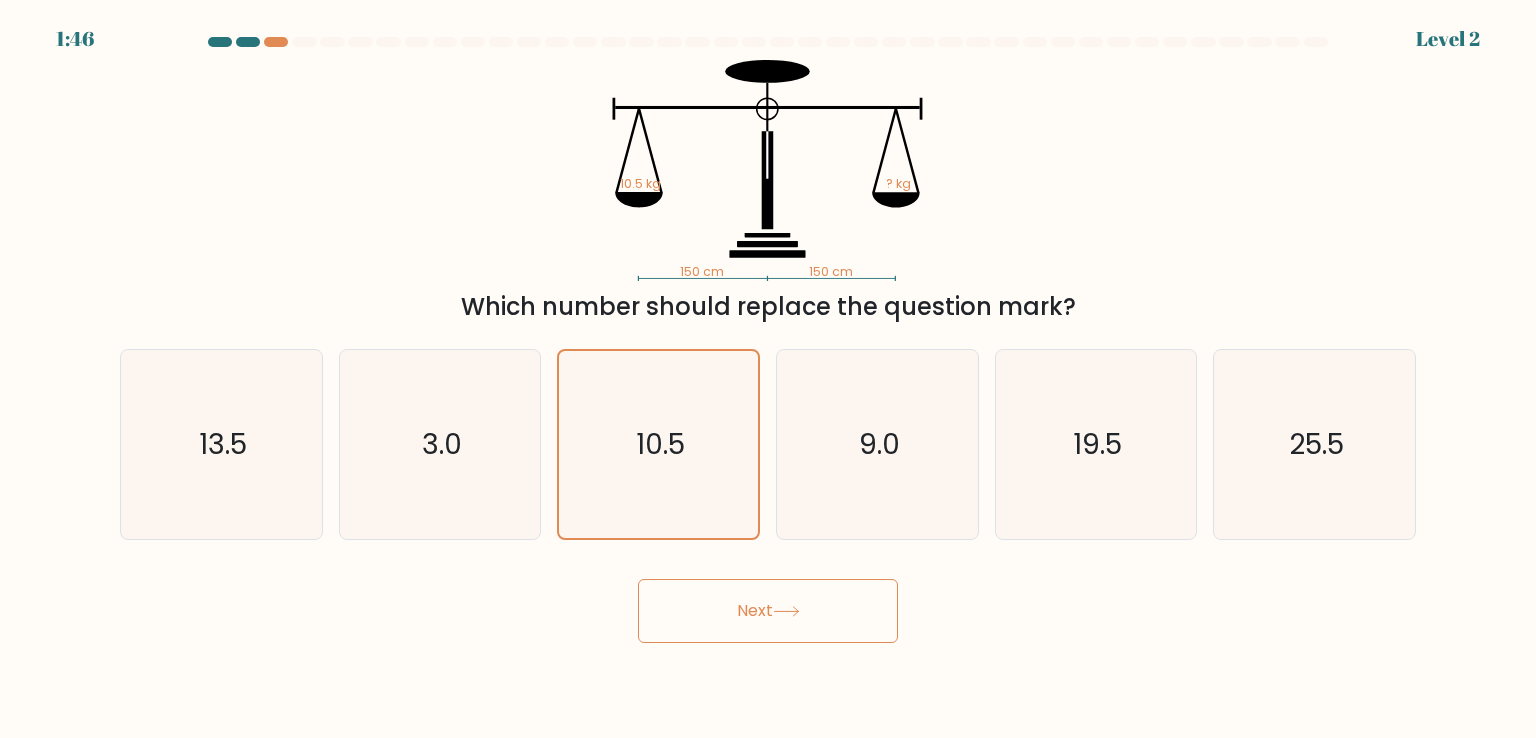 click on "Next" at bounding box center (768, 611) 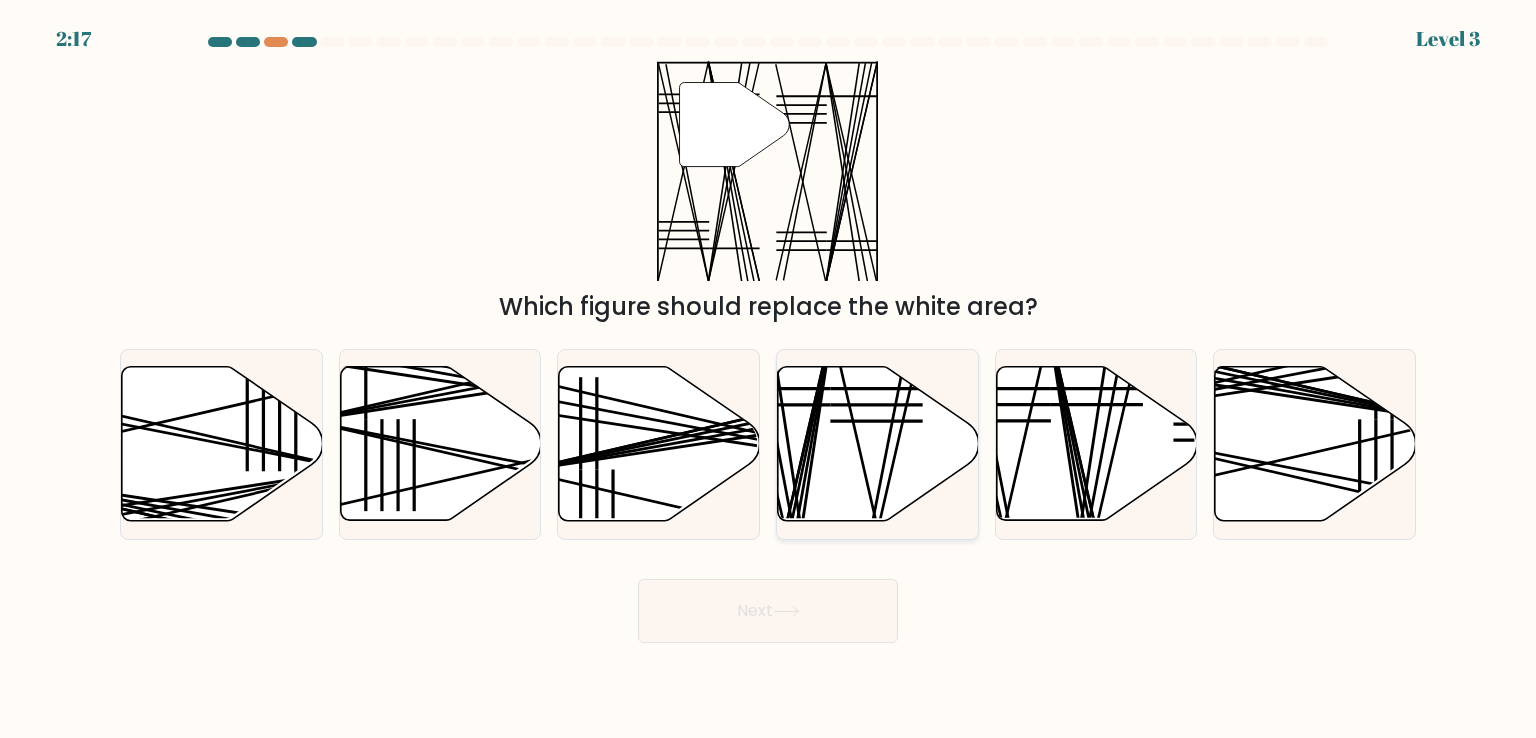 click at bounding box center [878, 444] 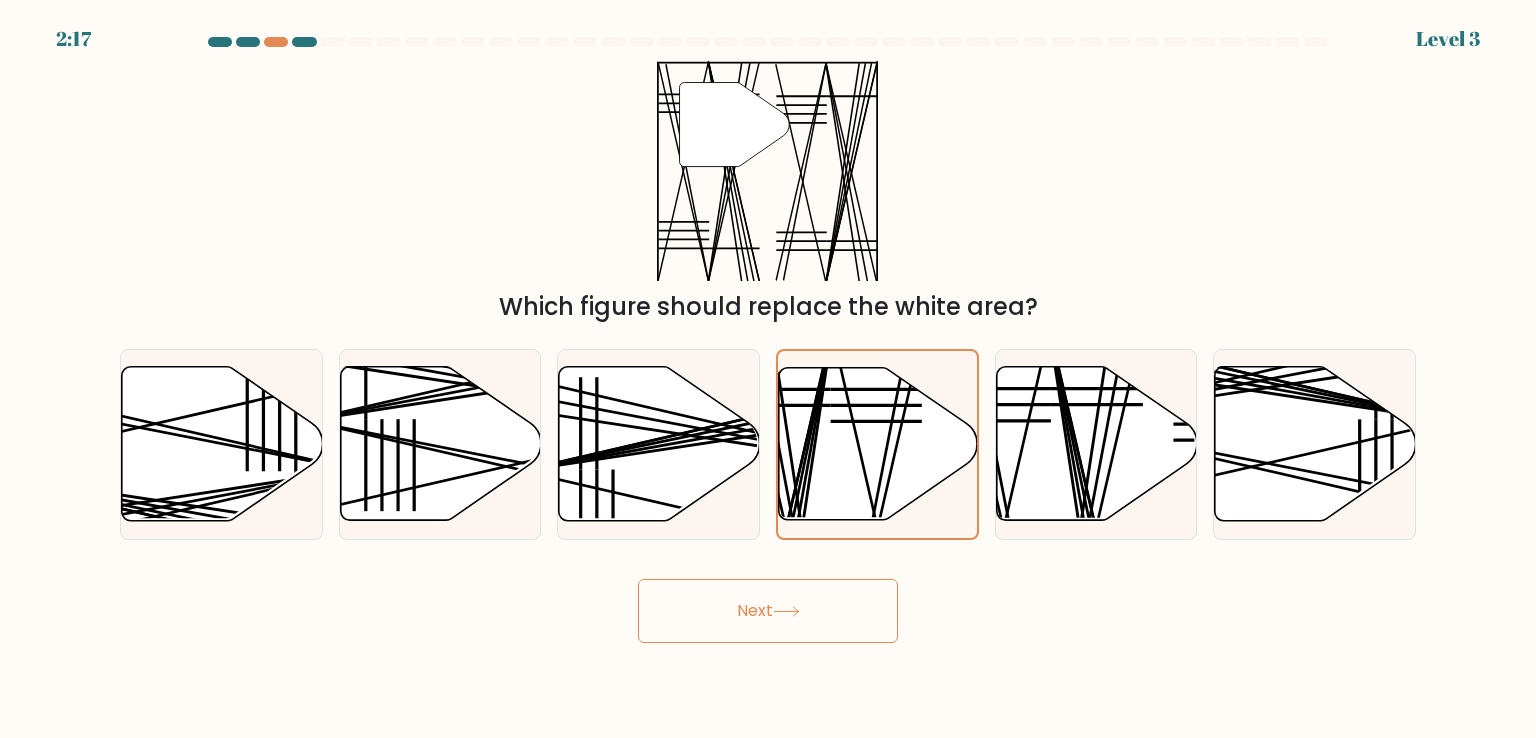 click on "Next" at bounding box center (768, 611) 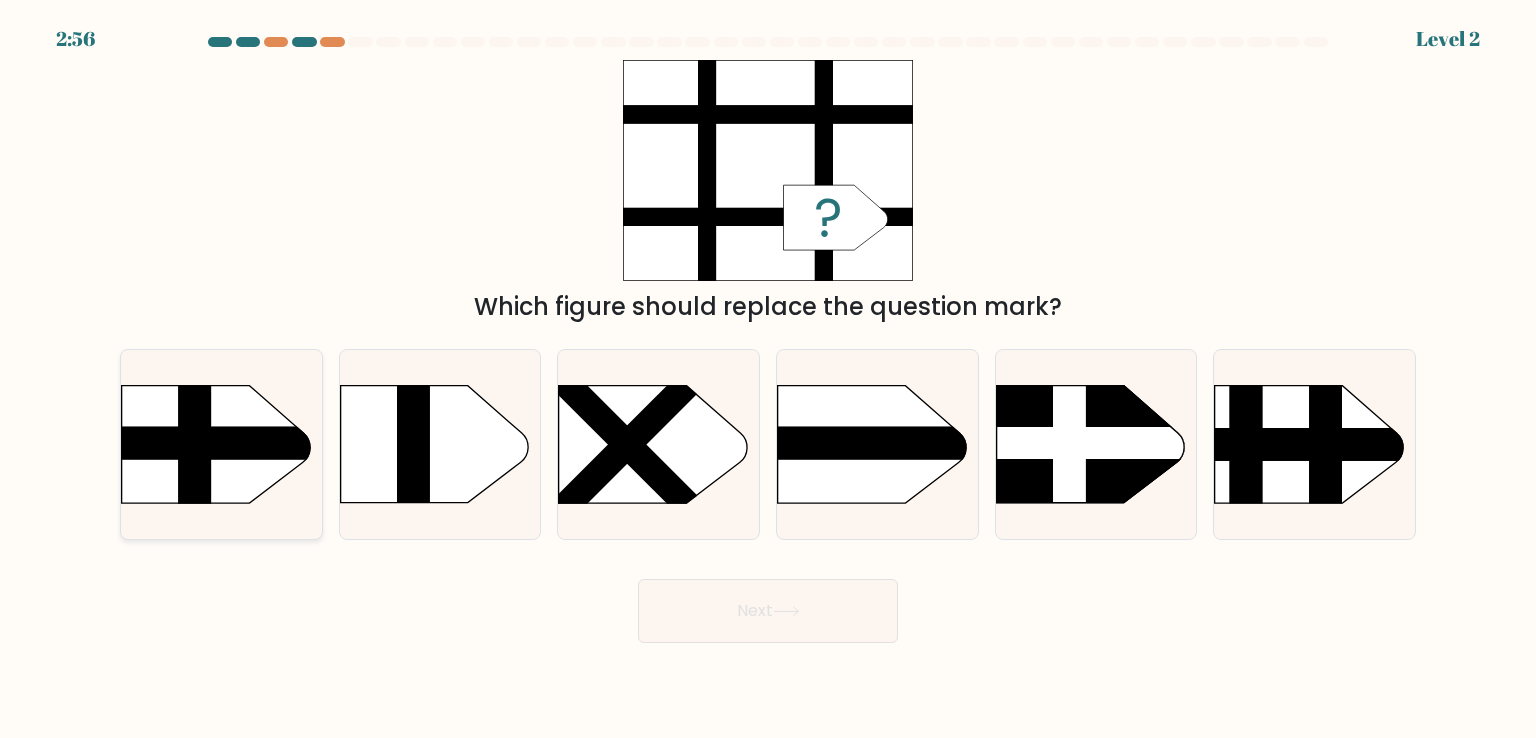 click at bounding box center (194, 359) 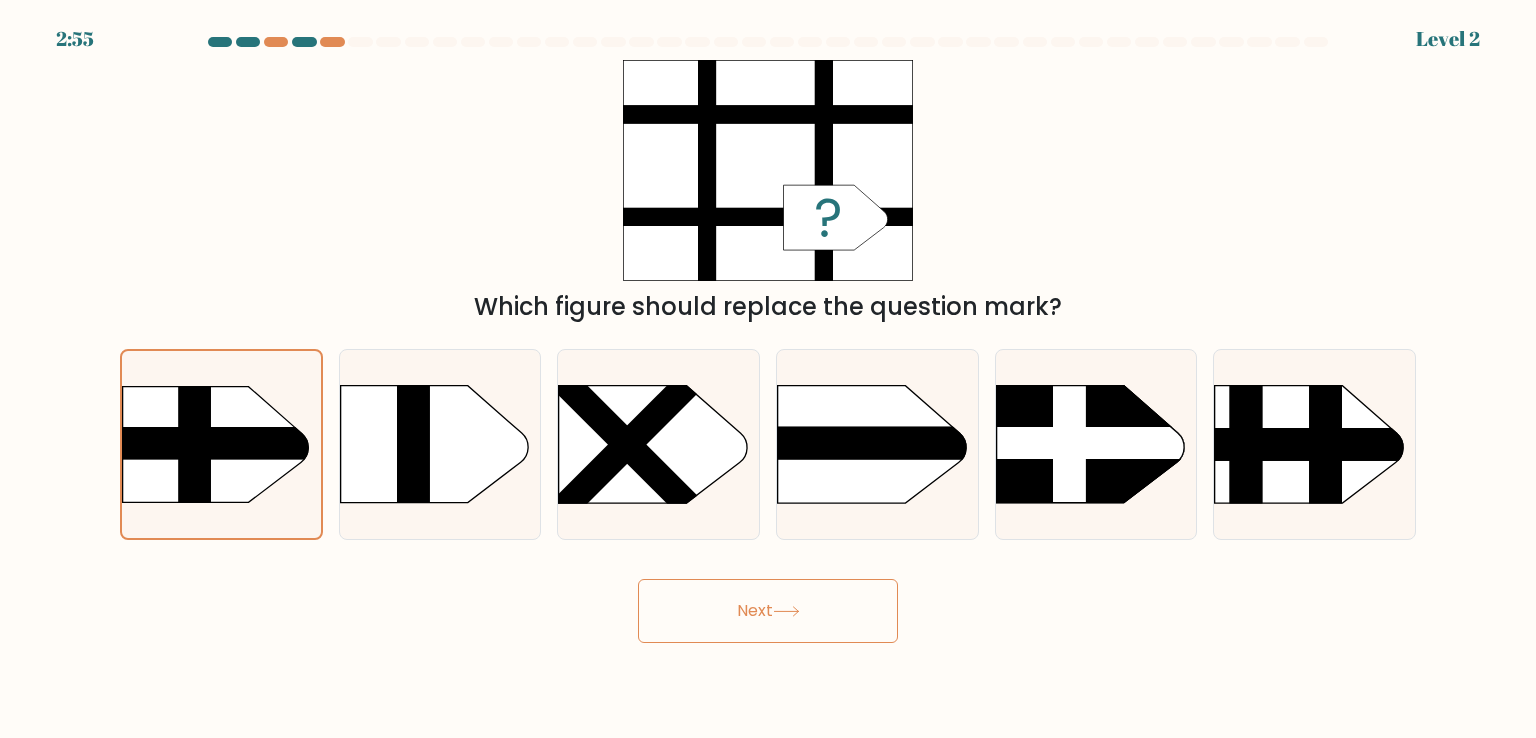 click at bounding box center [786, 611] 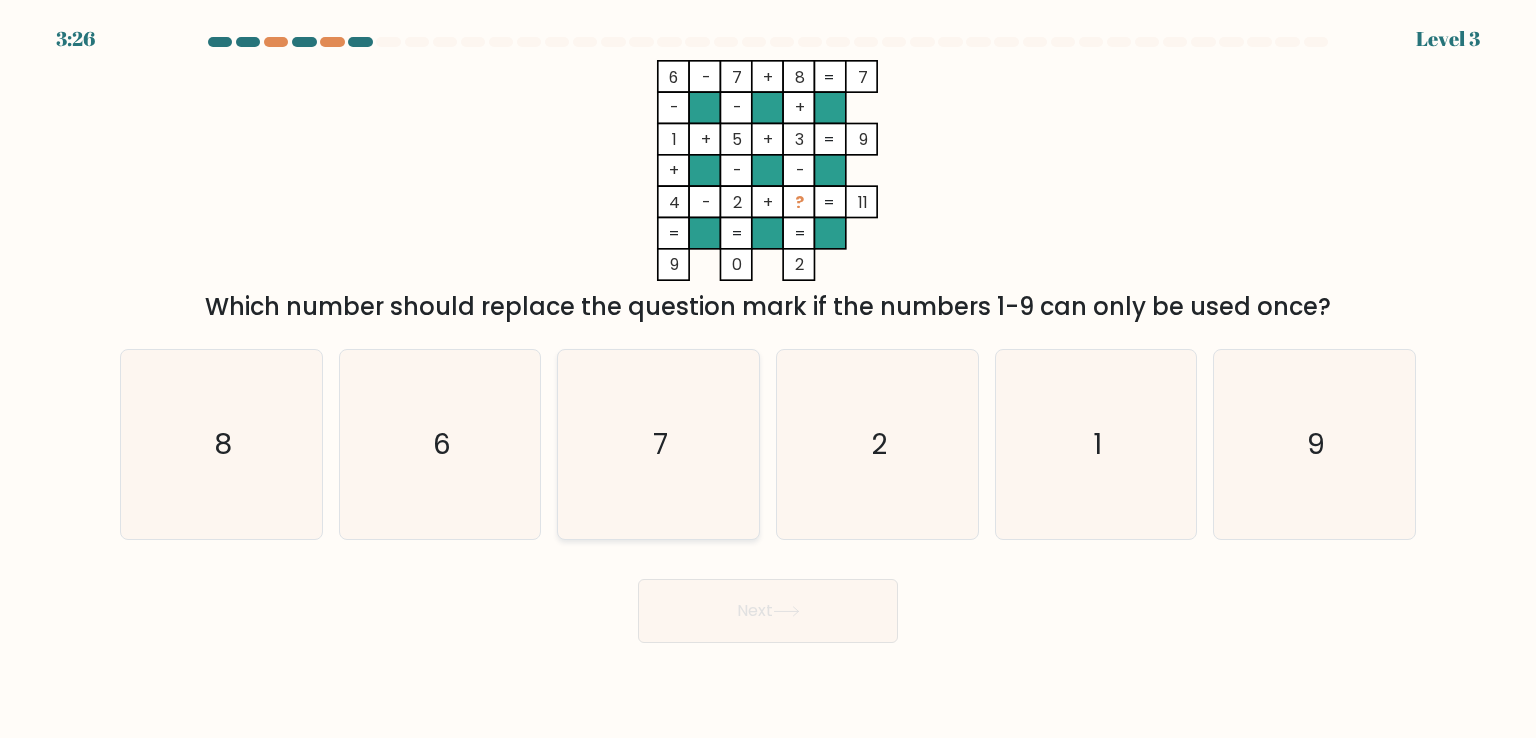 click on "7" at bounding box center [658, 444] 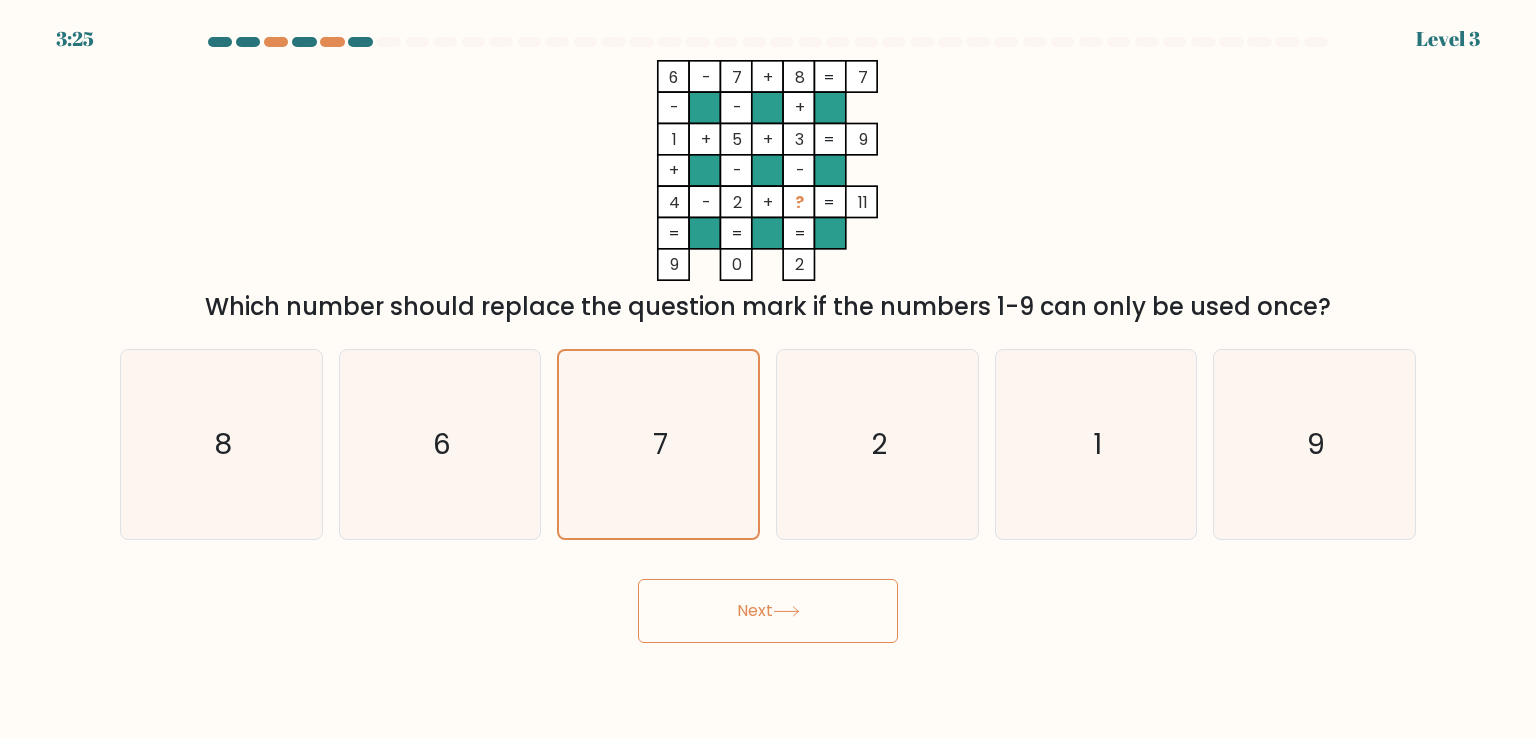 click on "Next" at bounding box center (768, 611) 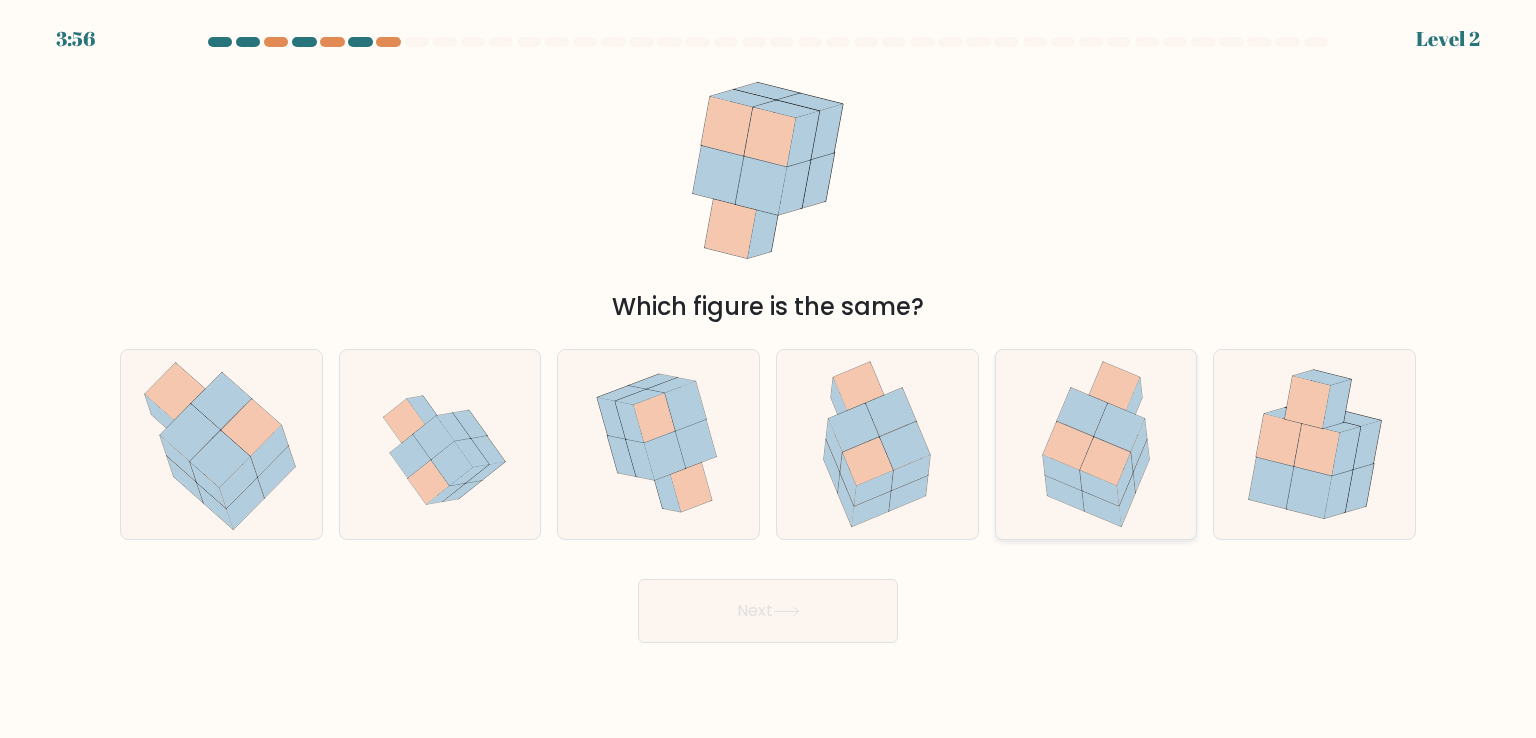 click at bounding box center [1105, 462] 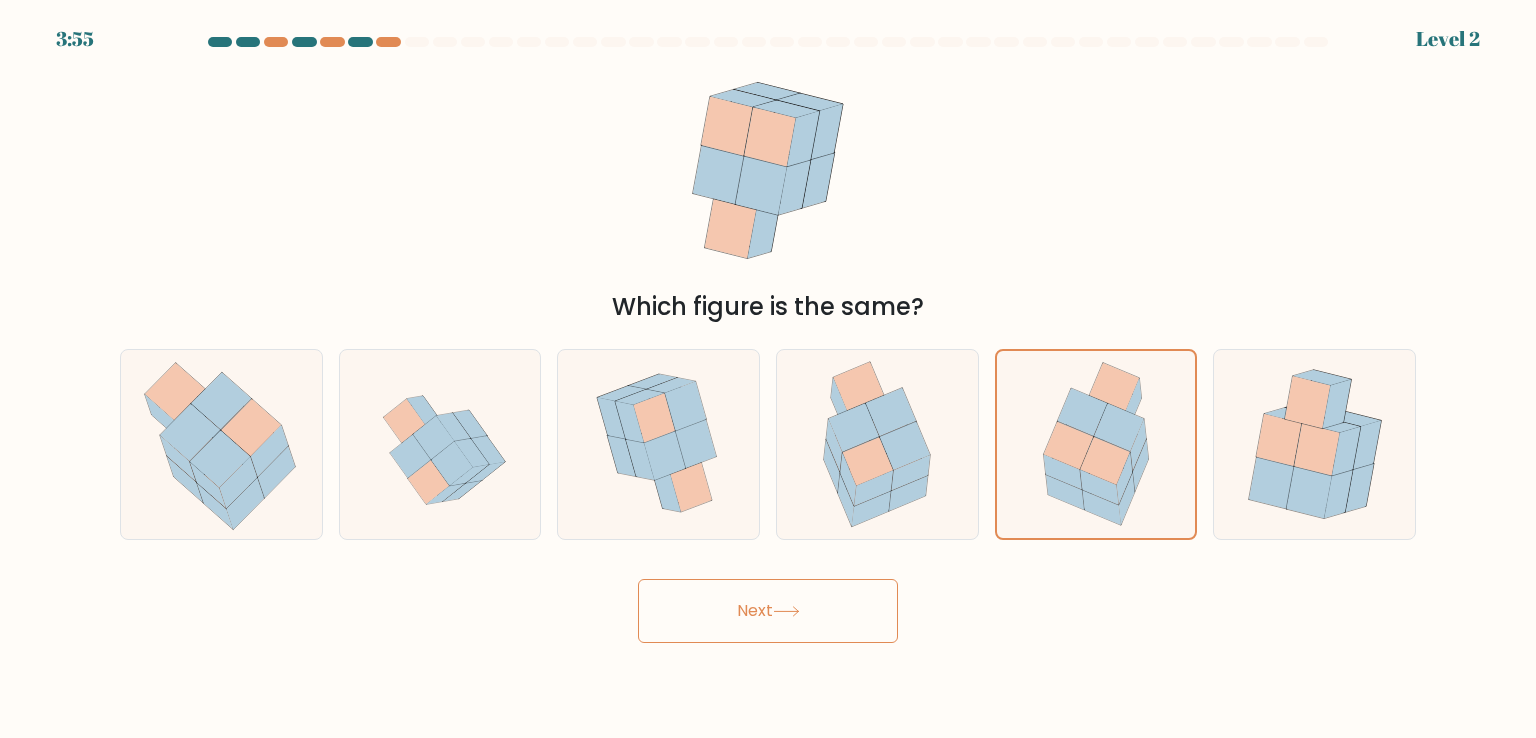 click on "Next" at bounding box center [768, 611] 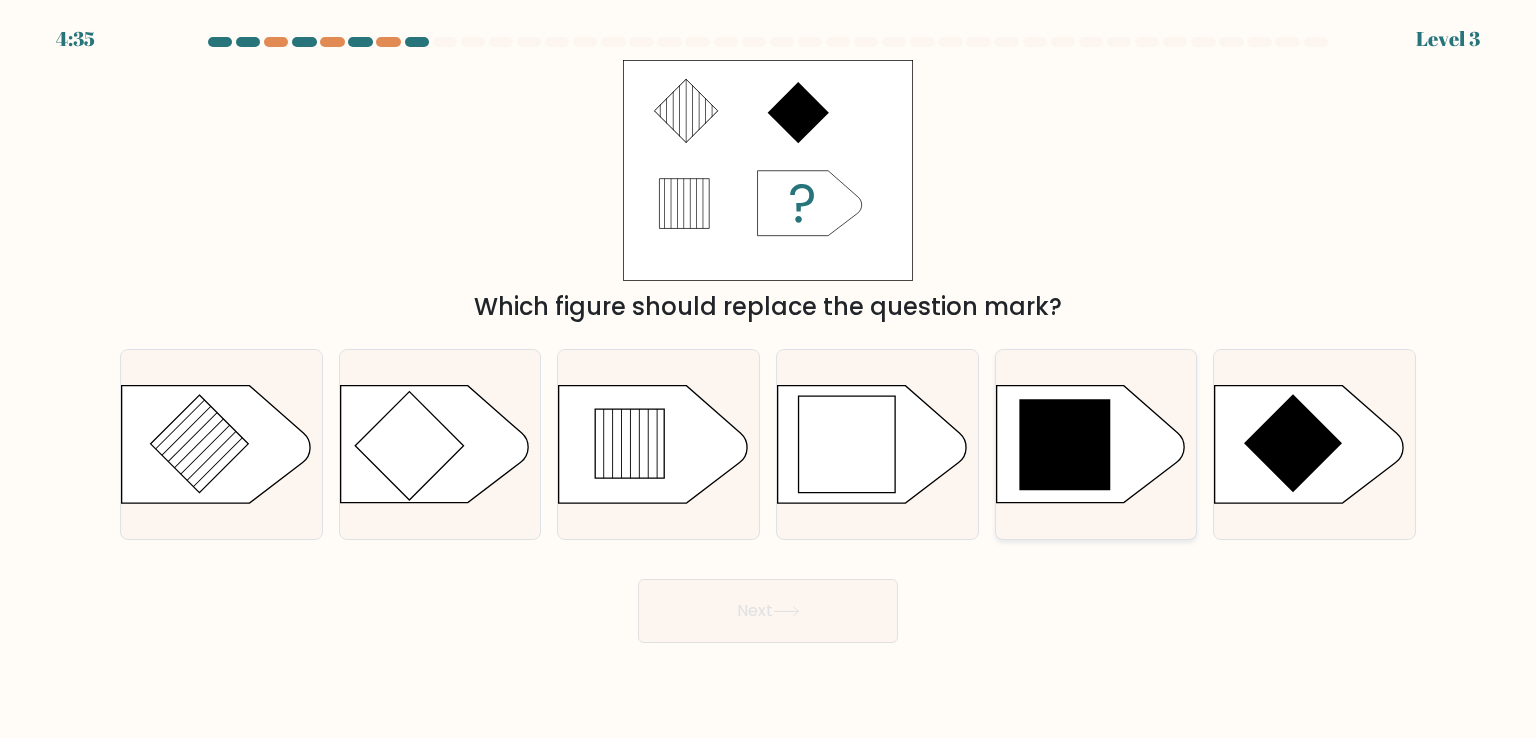 click at bounding box center (1064, 445) 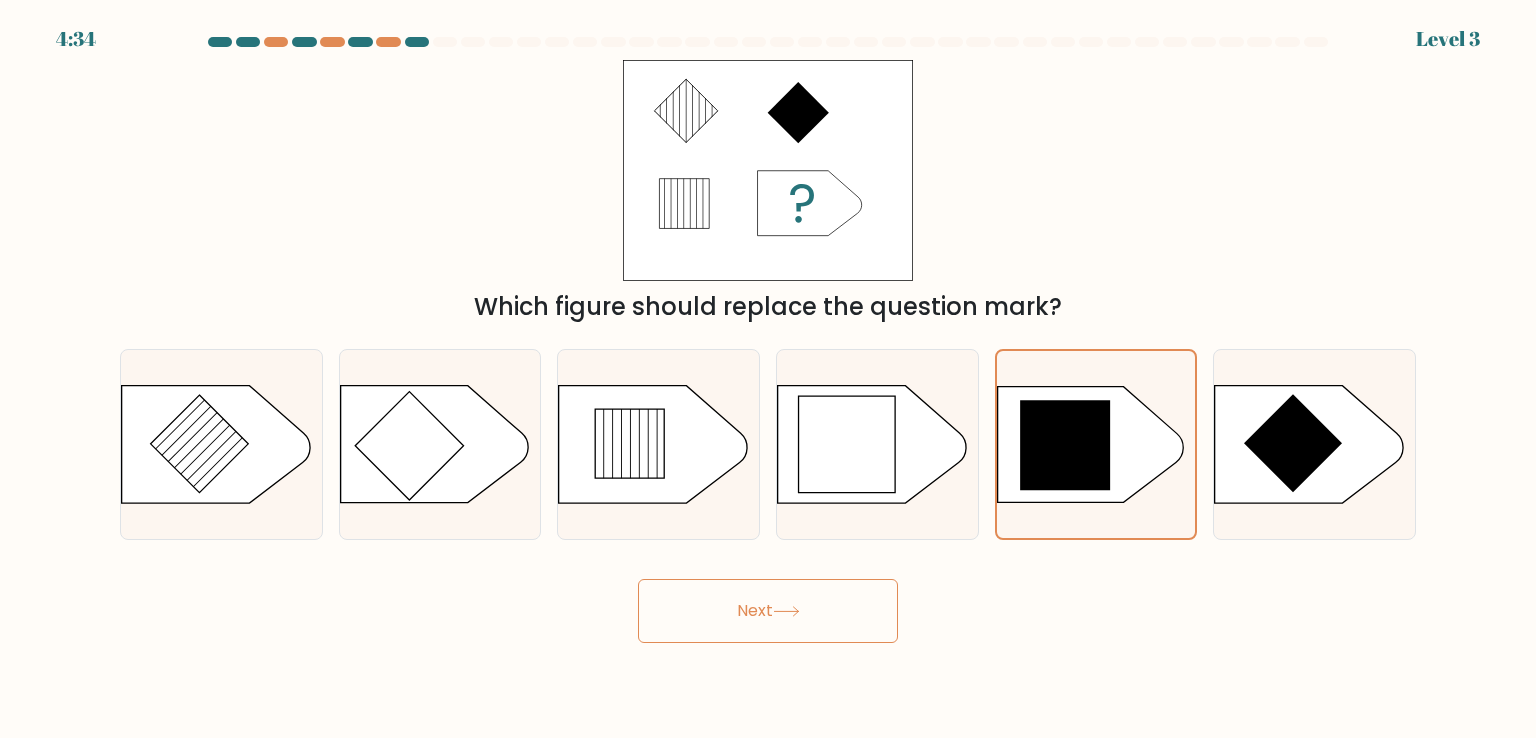 click on "Next" at bounding box center [768, 611] 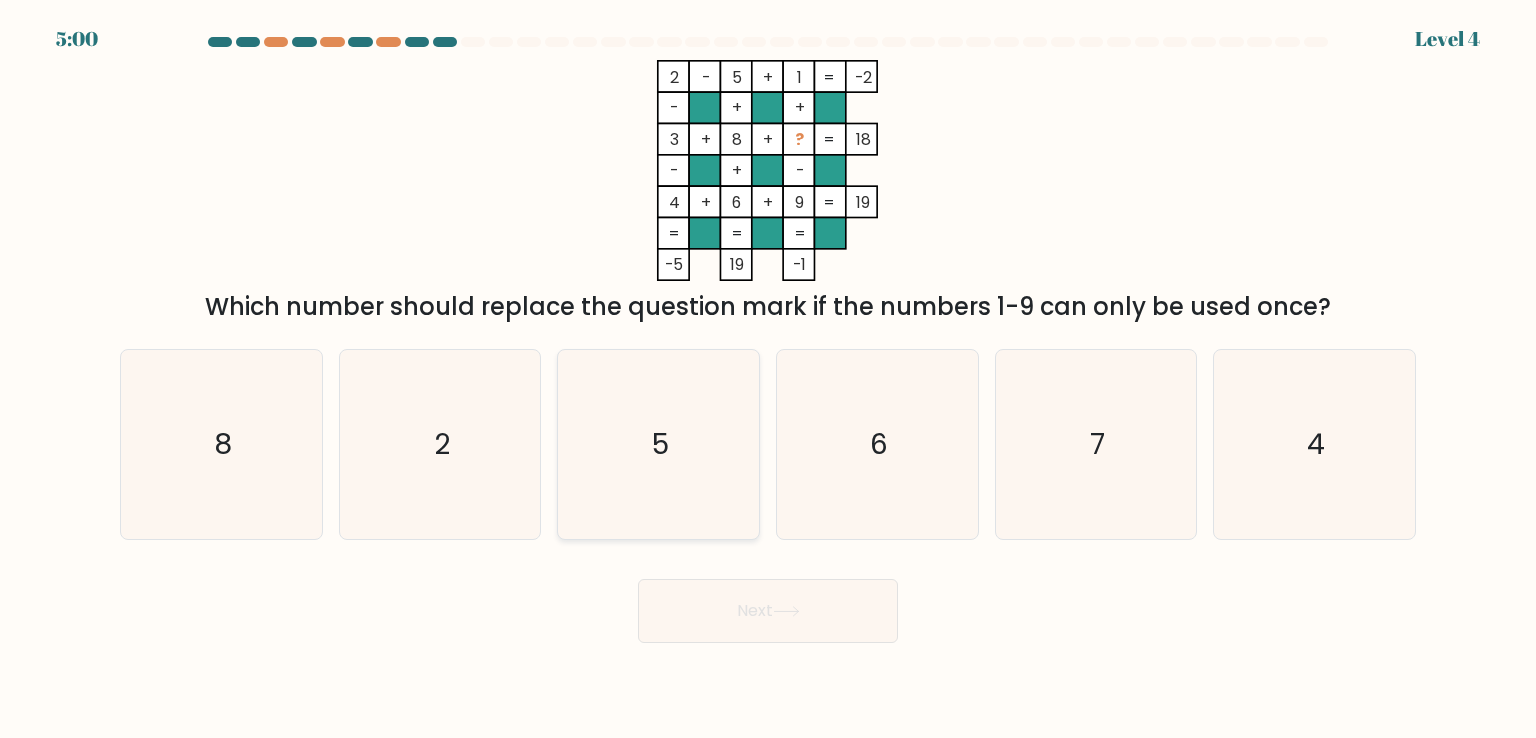 click on "5" at bounding box center [658, 444] 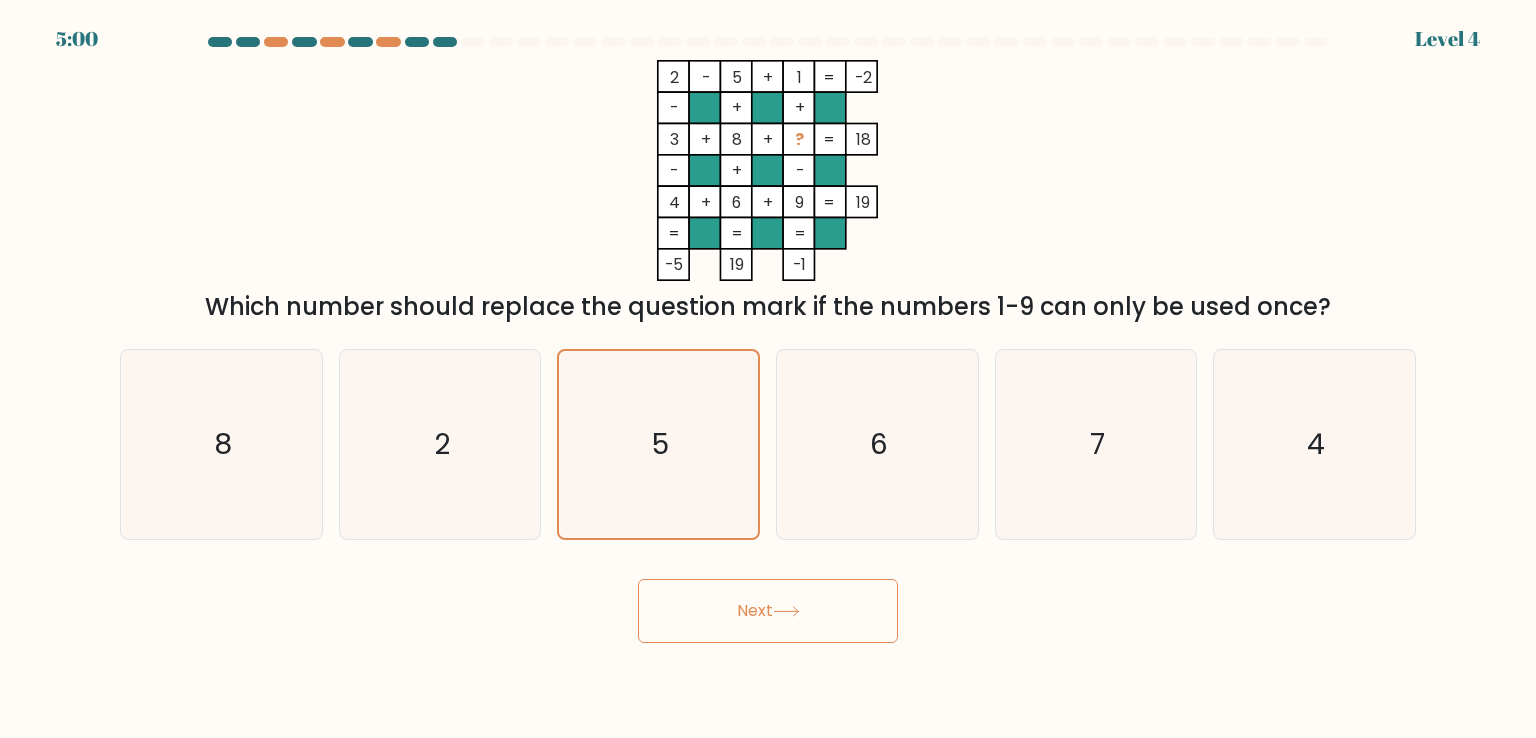 click on "Next" at bounding box center (768, 611) 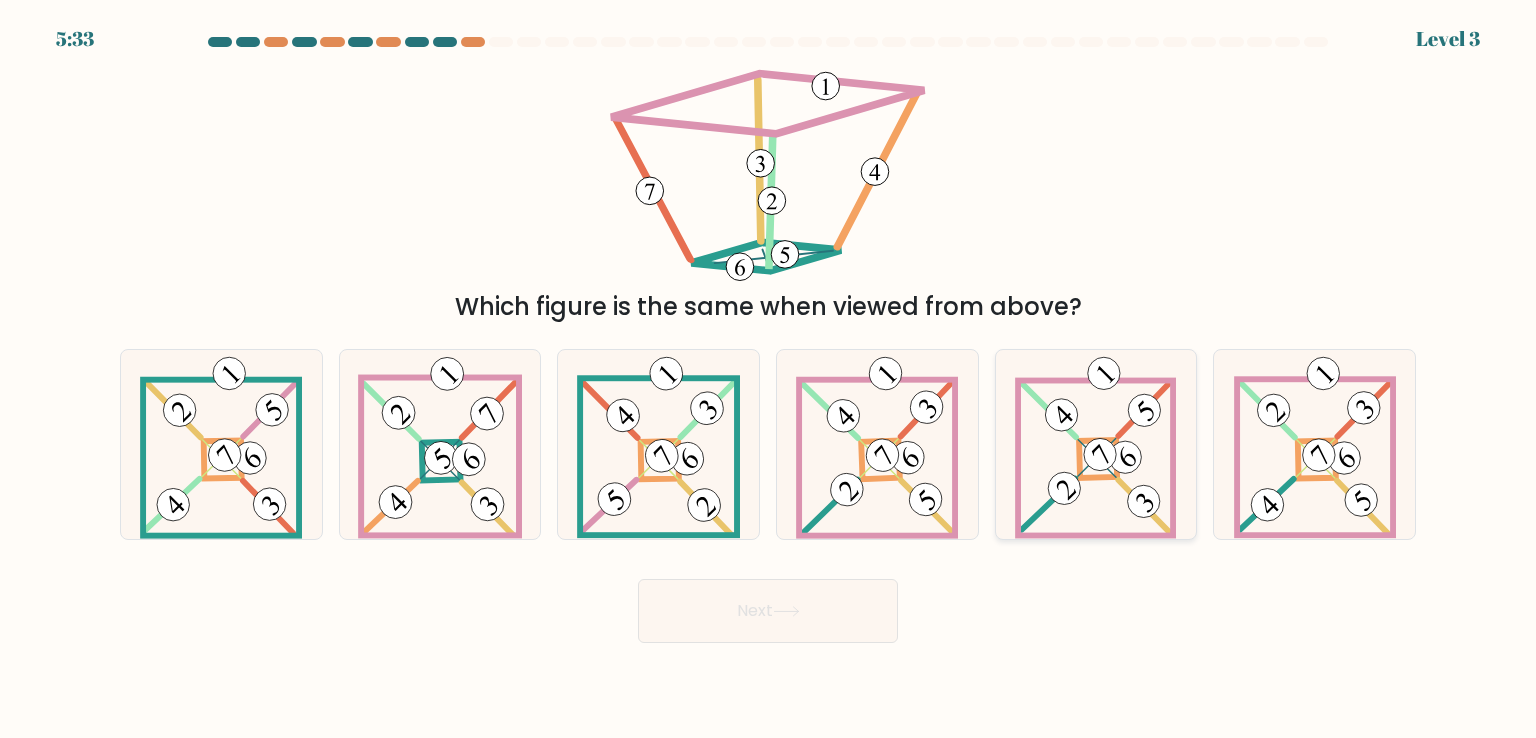 click at bounding box center (1095, 444) 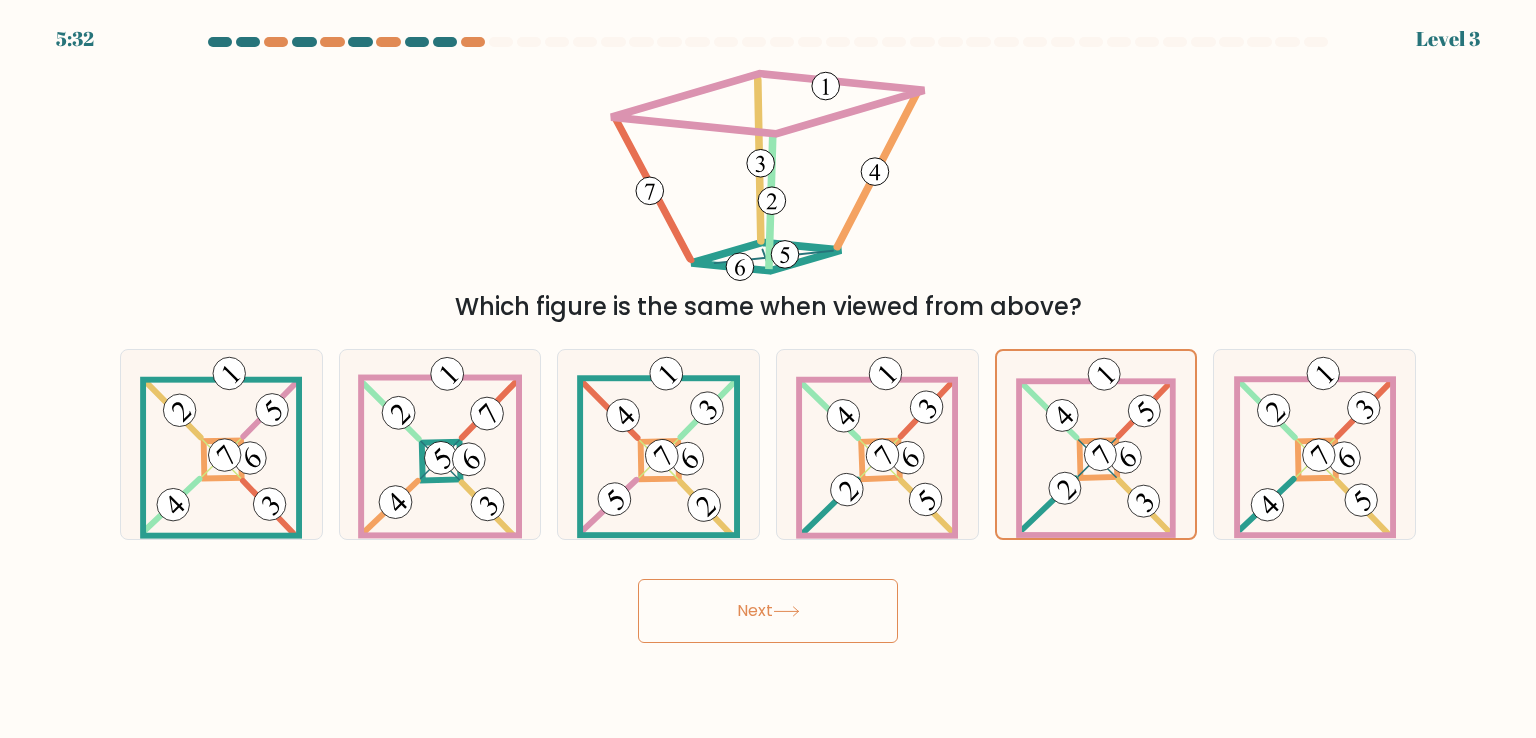 click on "Next" at bounding box center (768, 611) 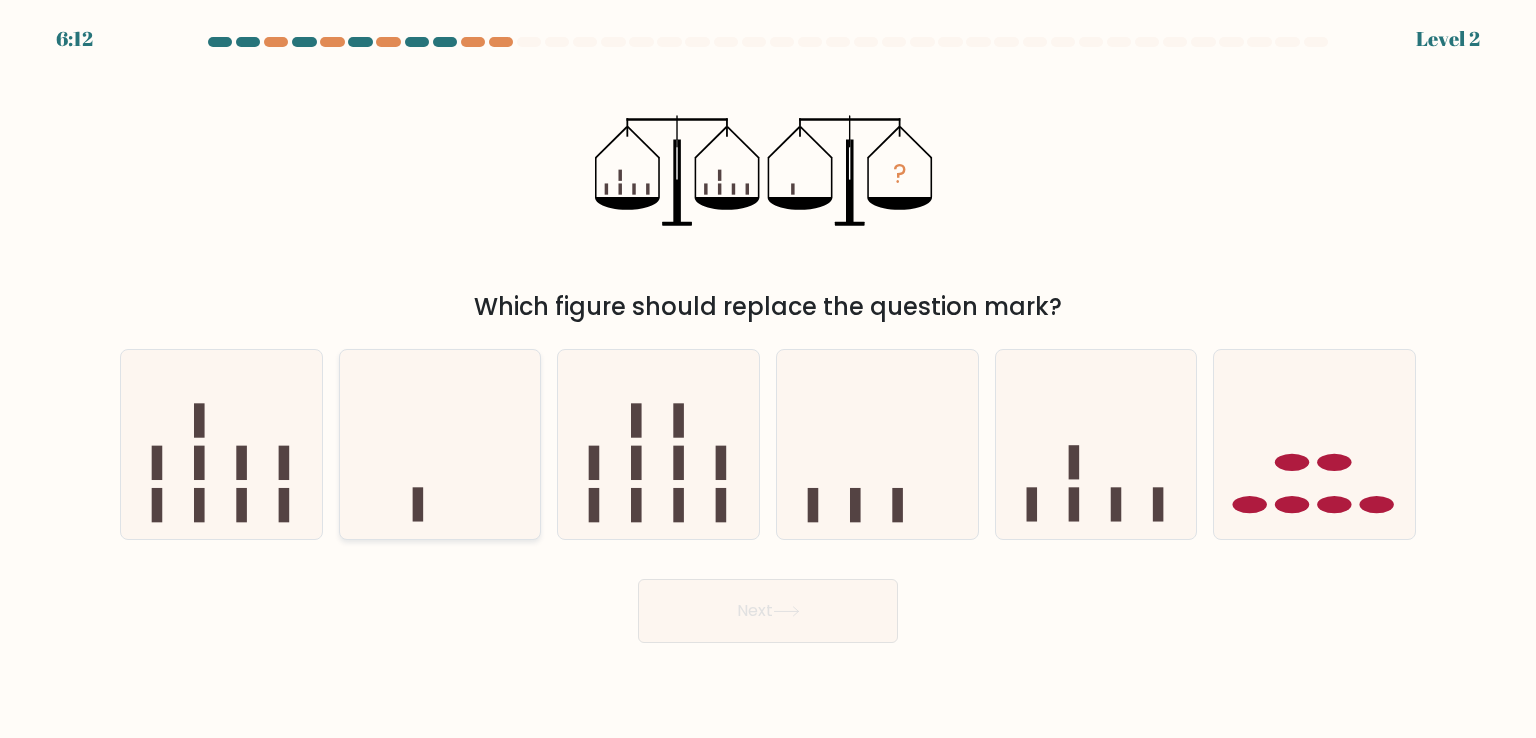 click at bounding box center [440, 444] 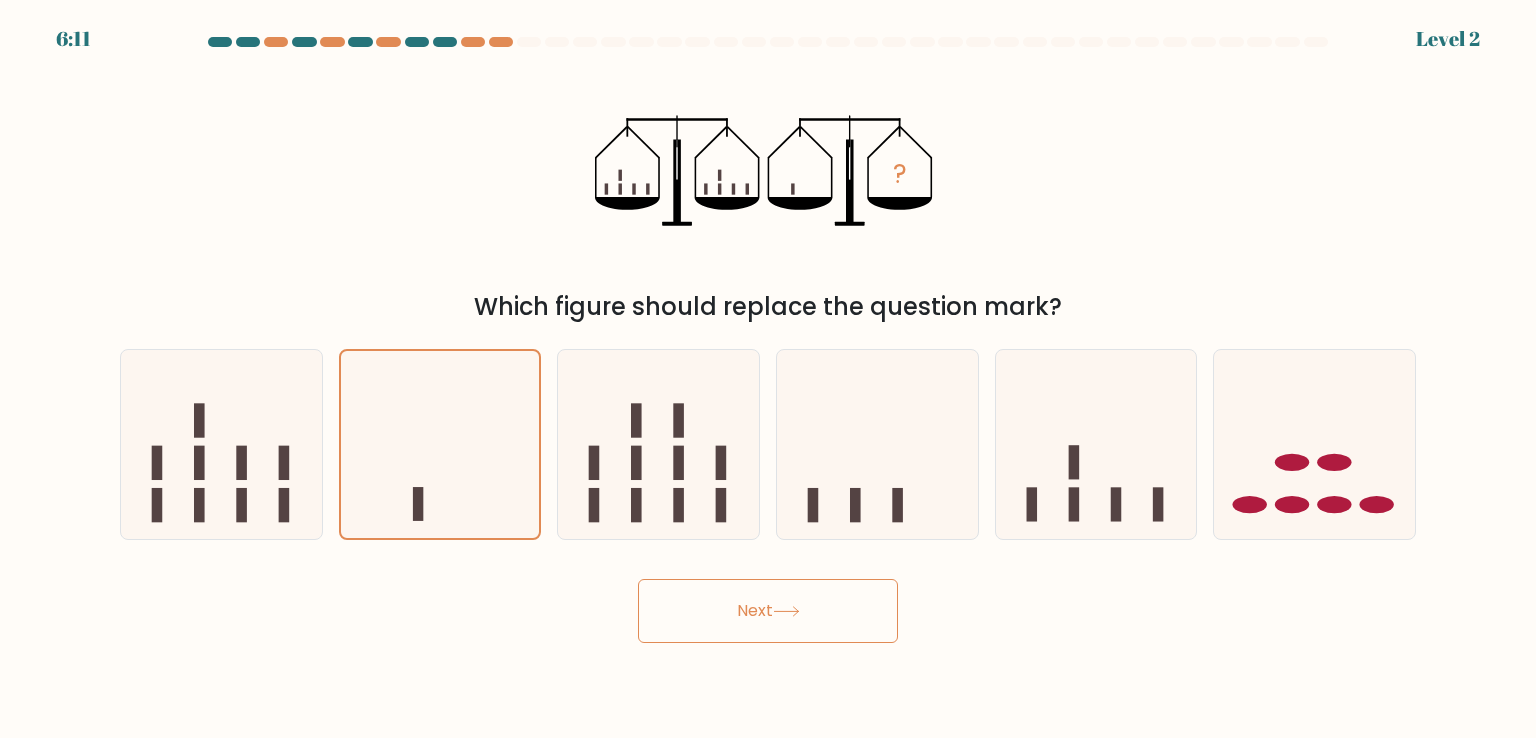 click on "Next" at bounding box center [768, 611] 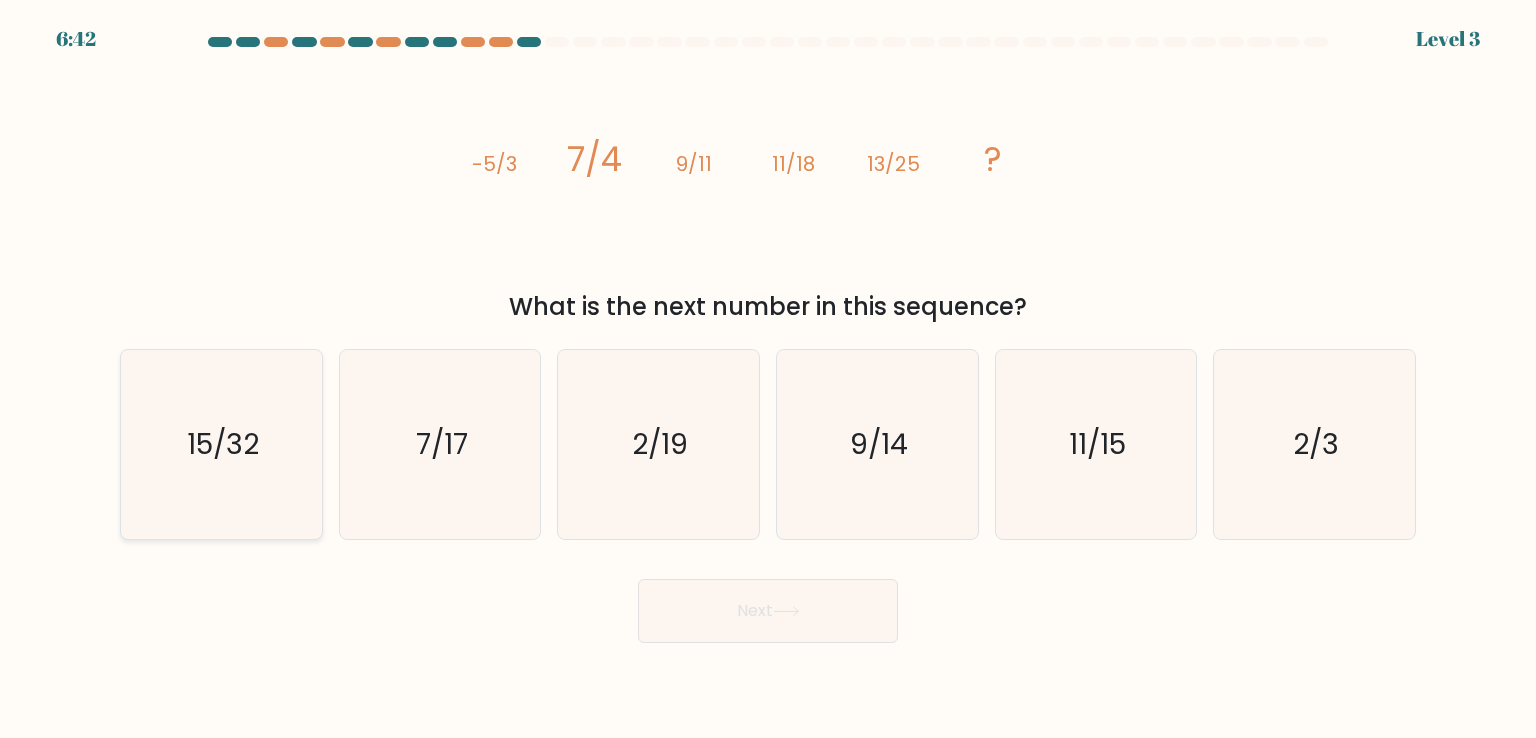 click on "15/32" at bounding box center (223, 444) 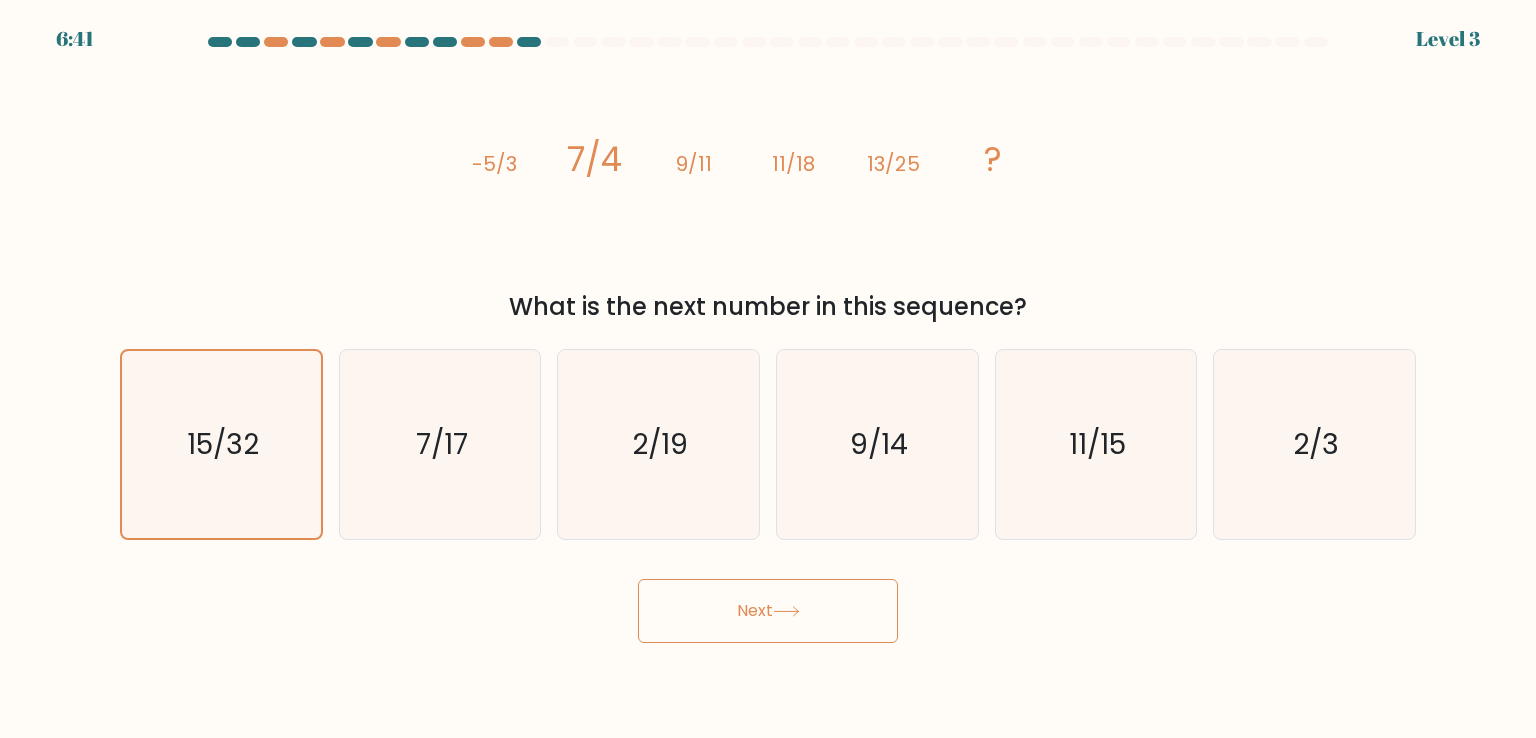 click on "Next" at bounding box center [768, 611] 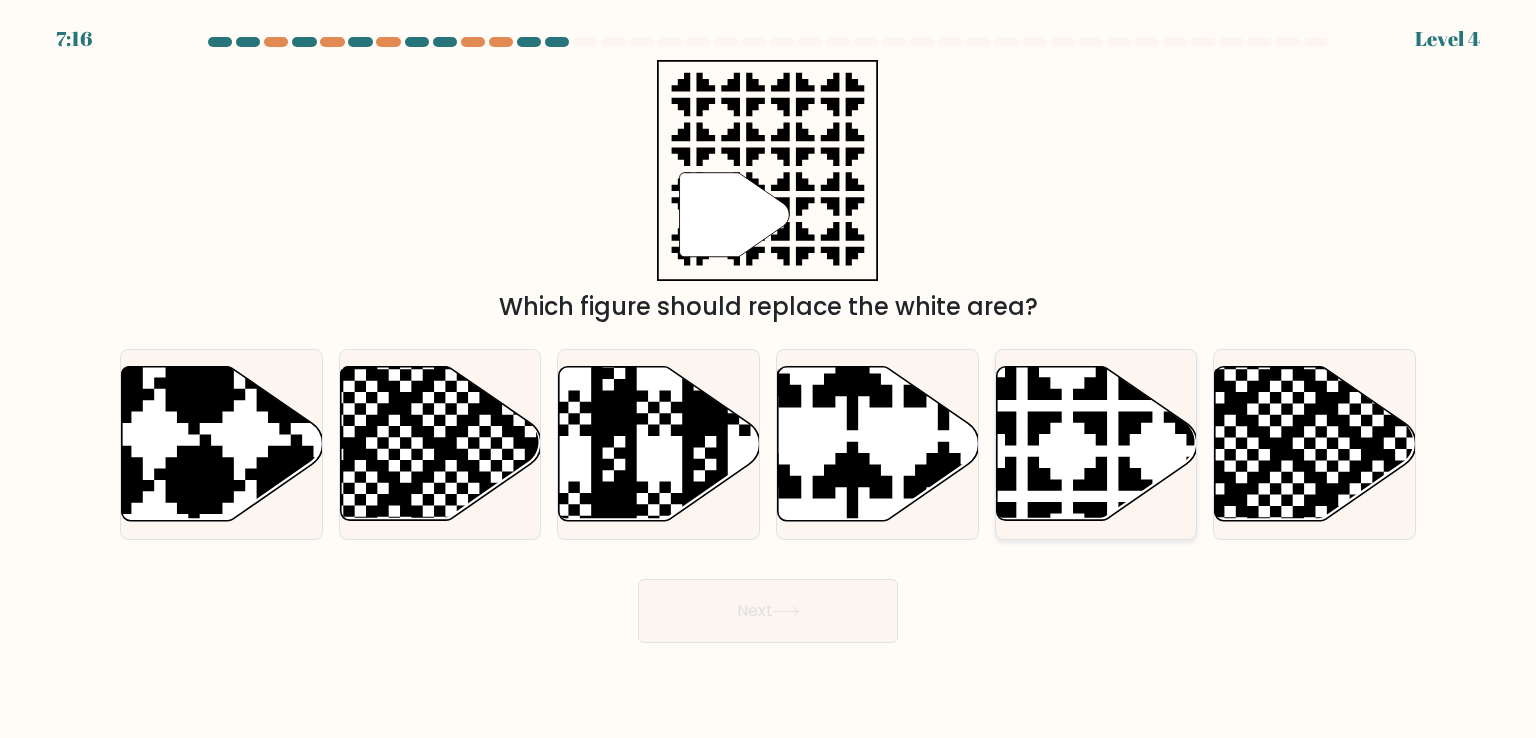 click at bounding box center (1096, 444) 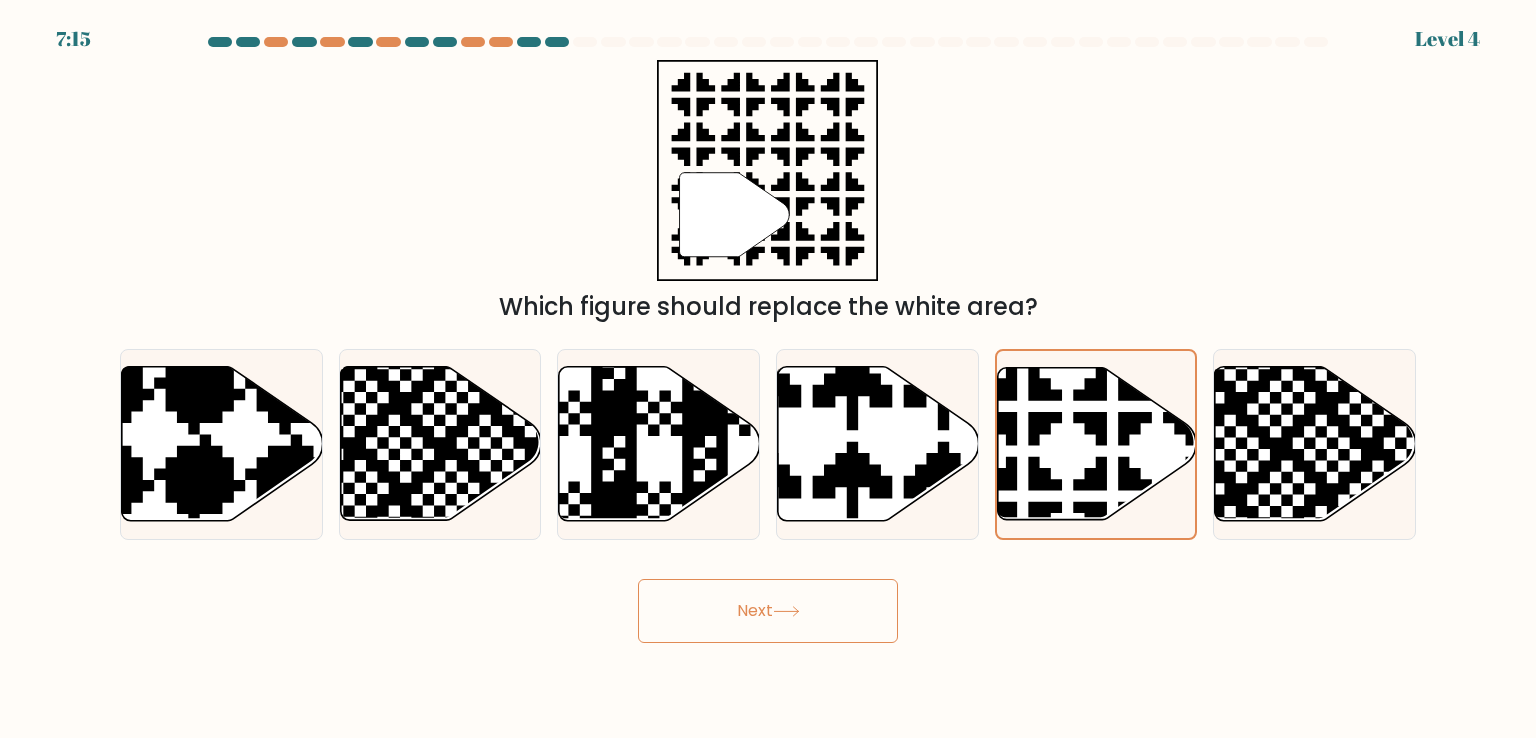 click on "Next" at bounding box center (768, 611) 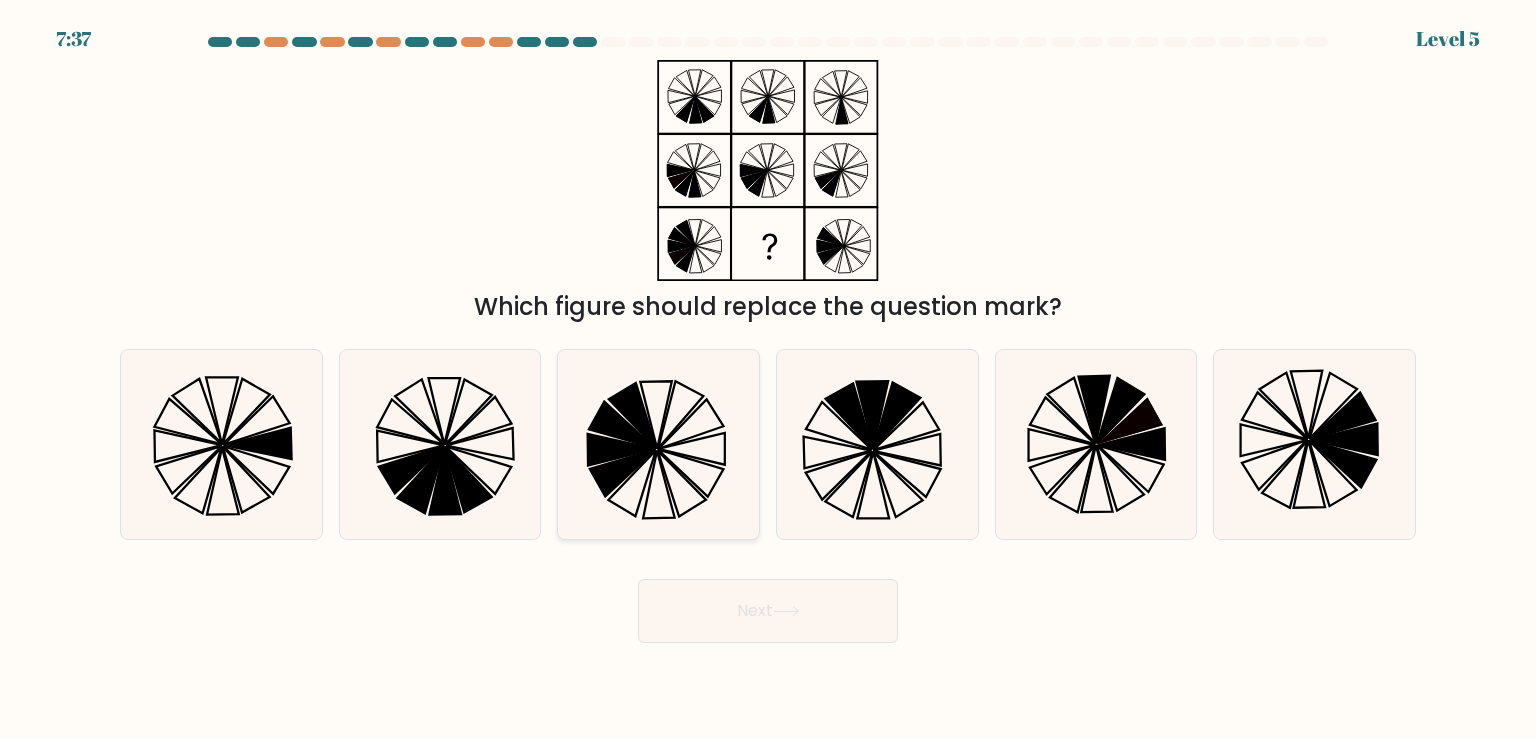 click at bounding box center [622, 425] 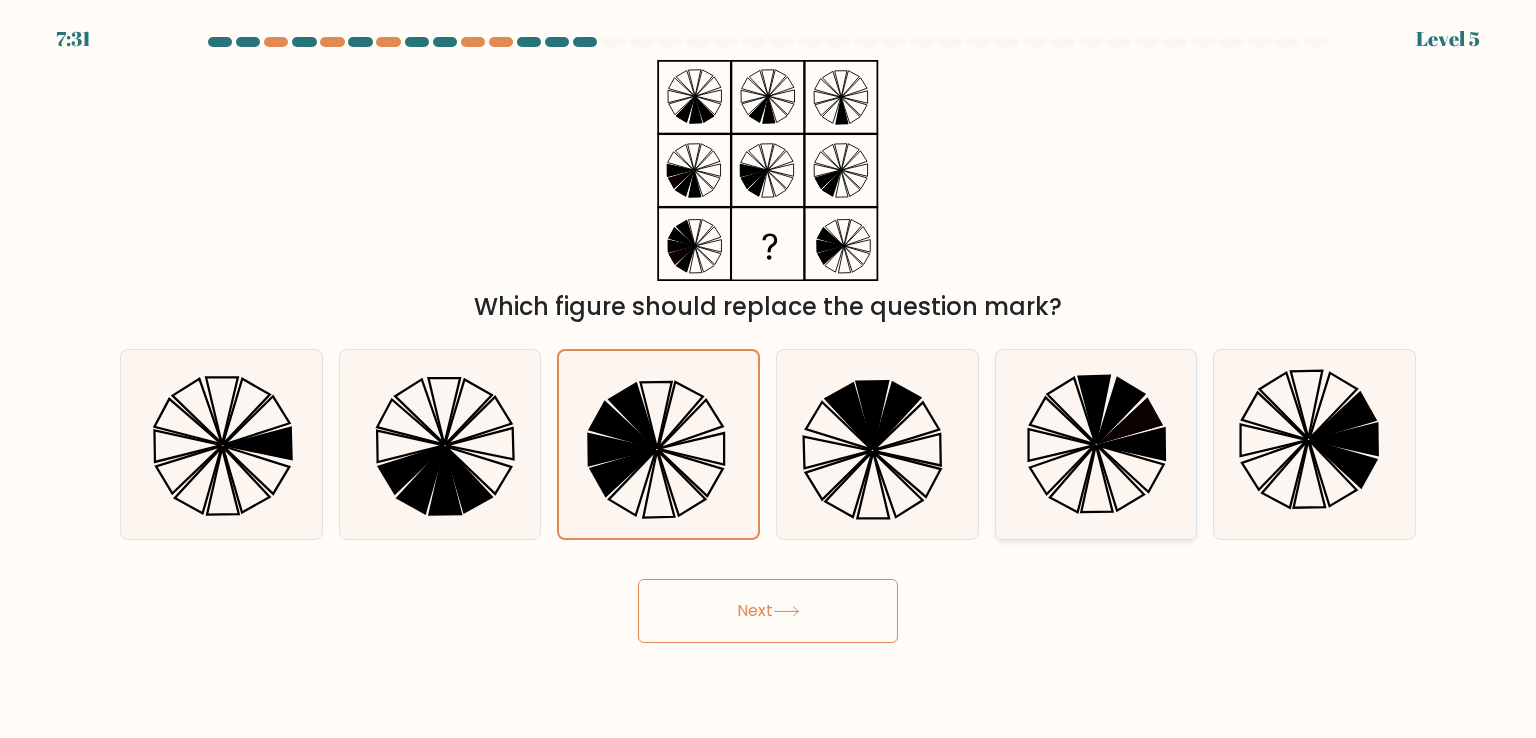 click at bounding box center (1096, 444) 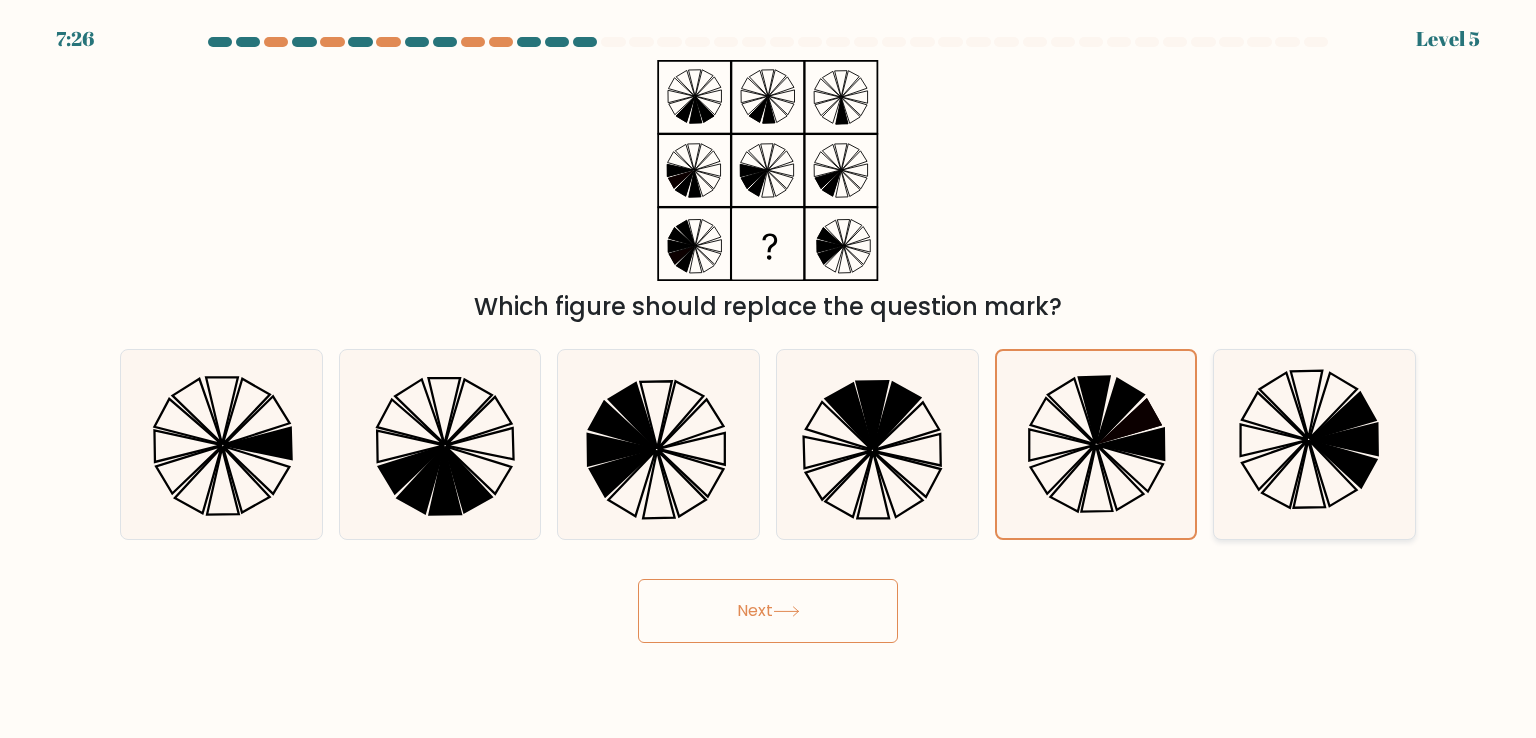 click at bounding box center (1314, 444) 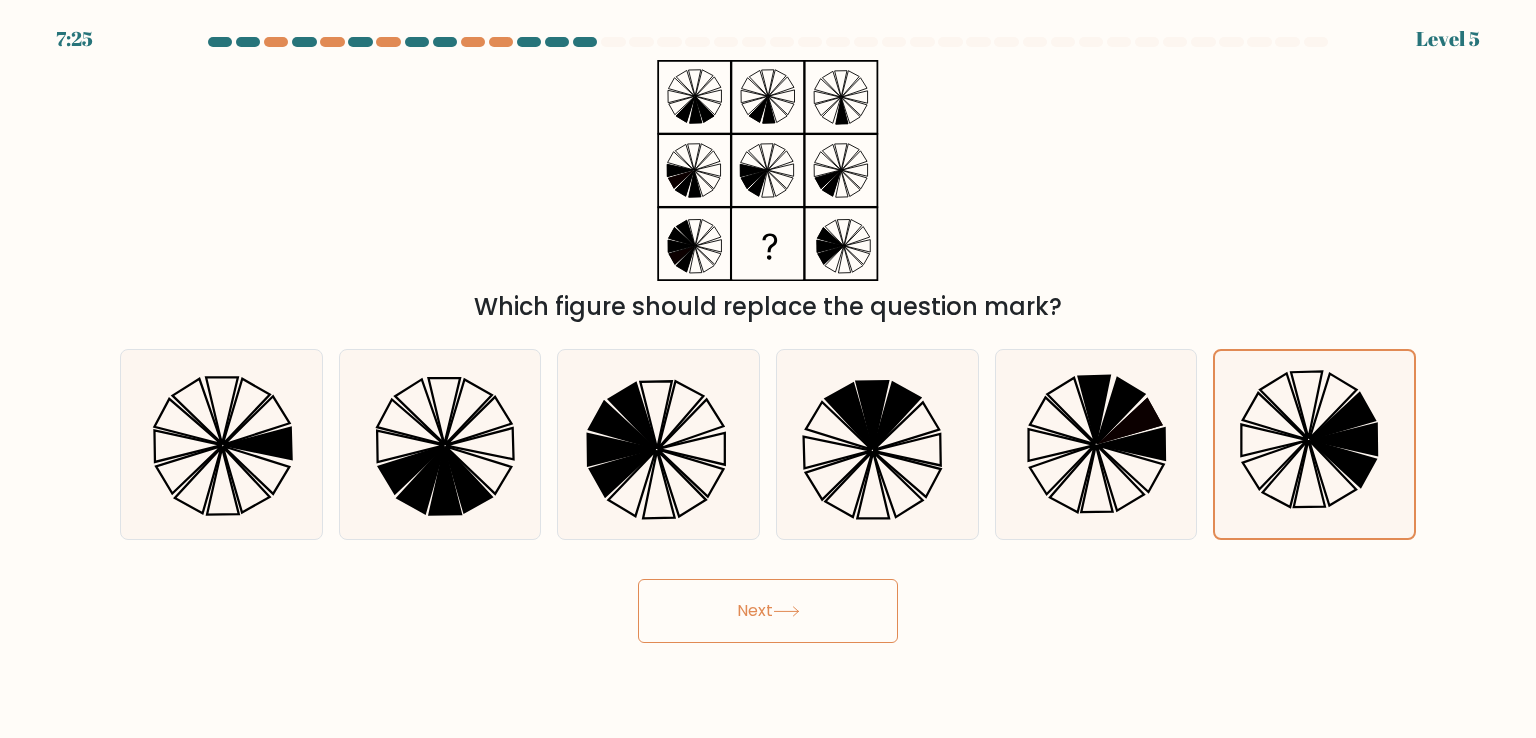 click on "Next" at bounding box center (768, 611) 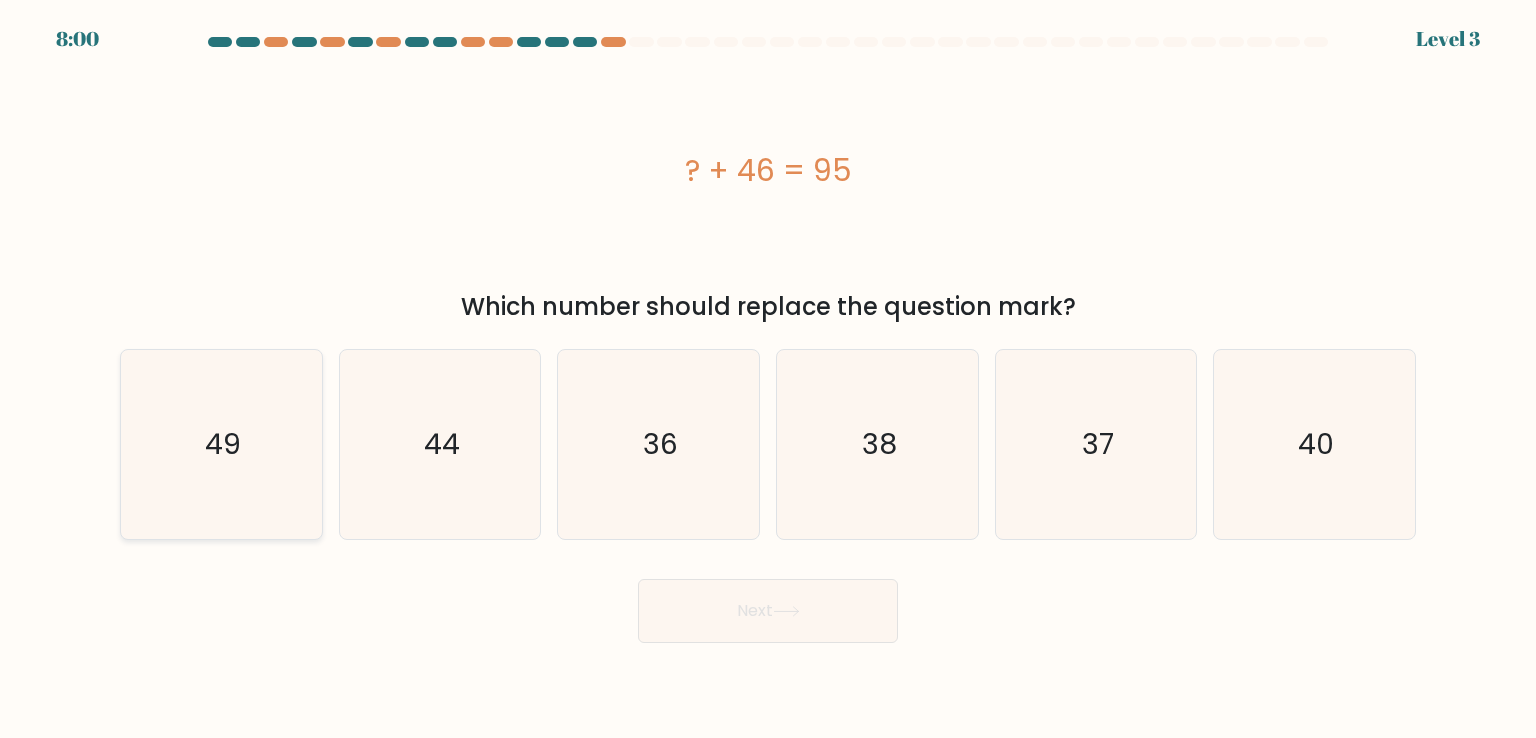 click on "49" at bounding box center [221, 444] 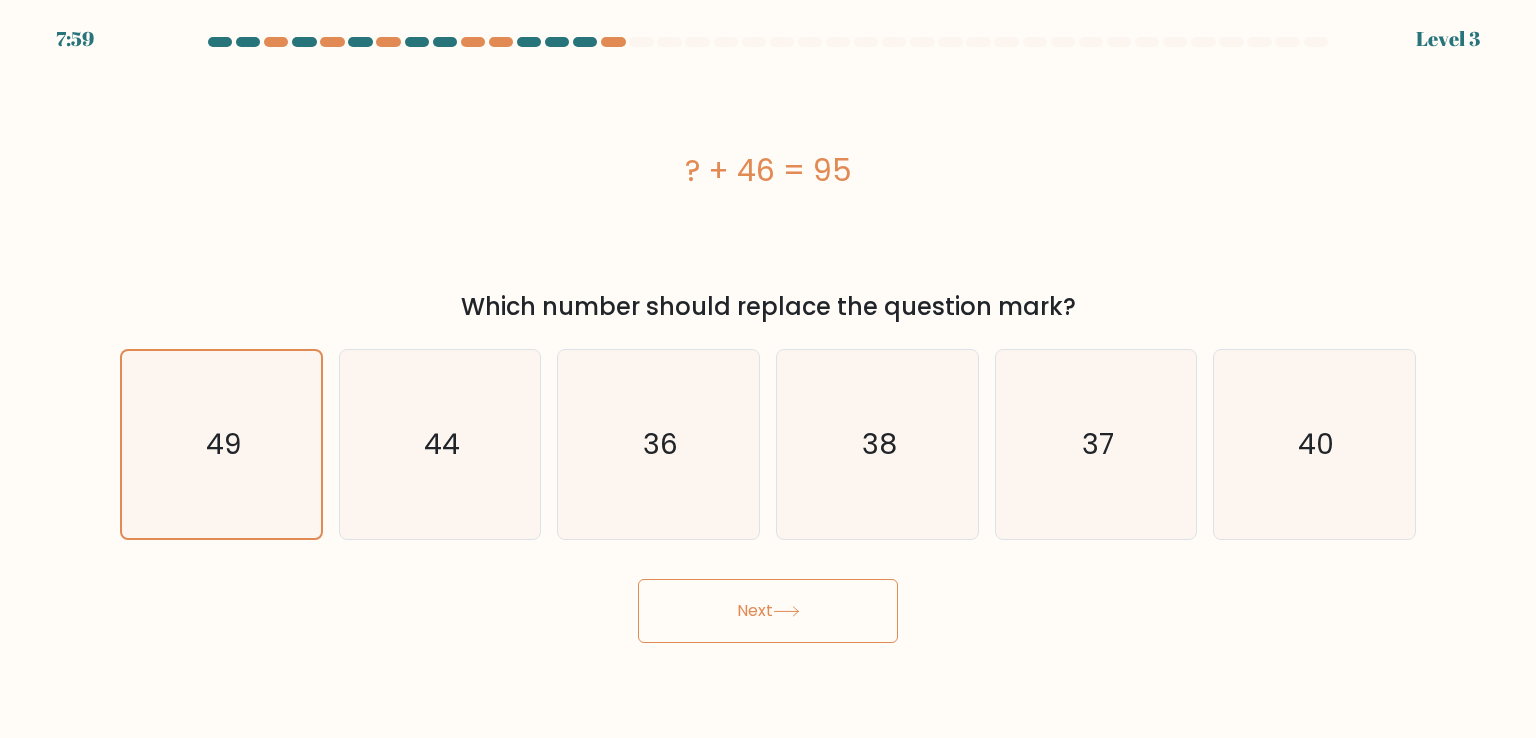 click on "Next" at bounding box center (768, 611) 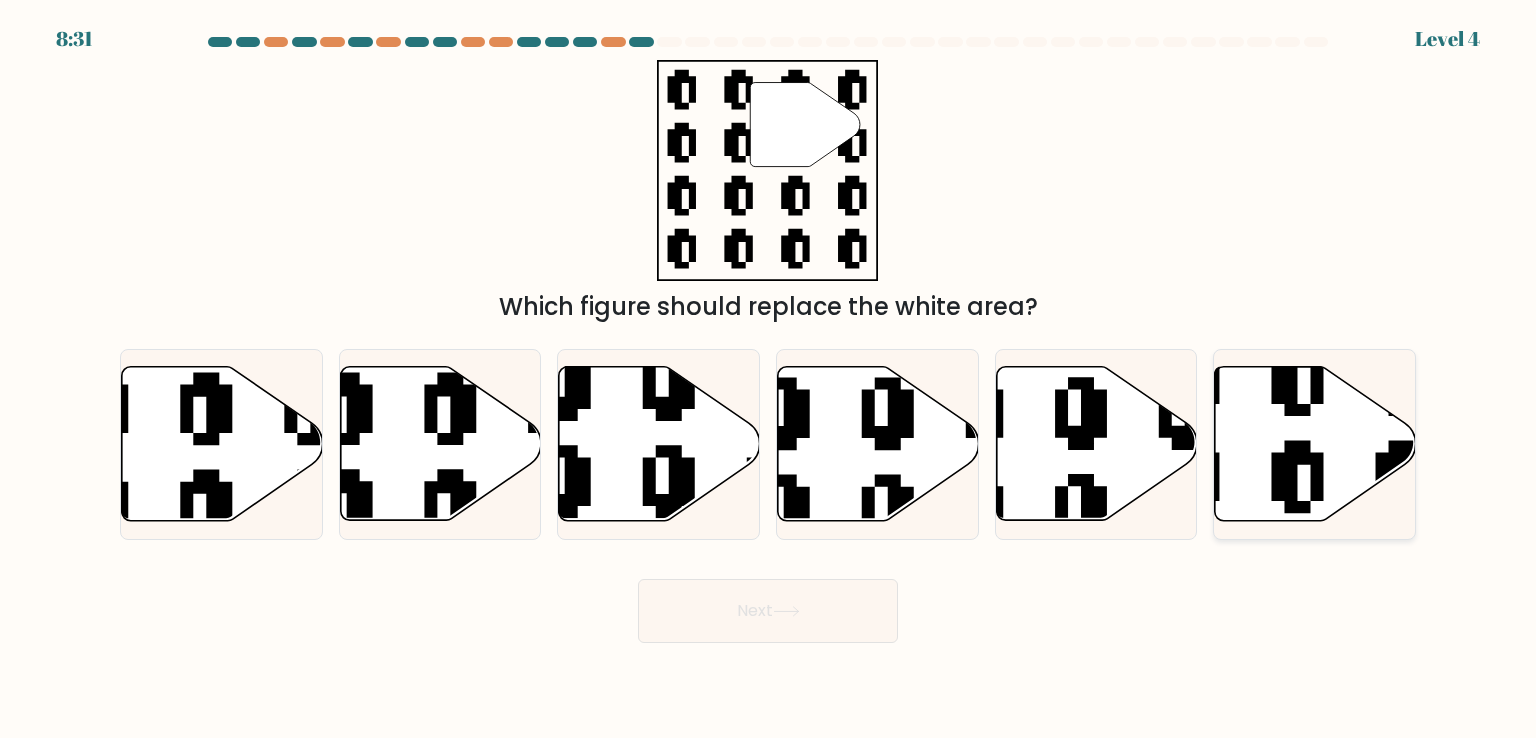 click at bounding box center [1315, 444] 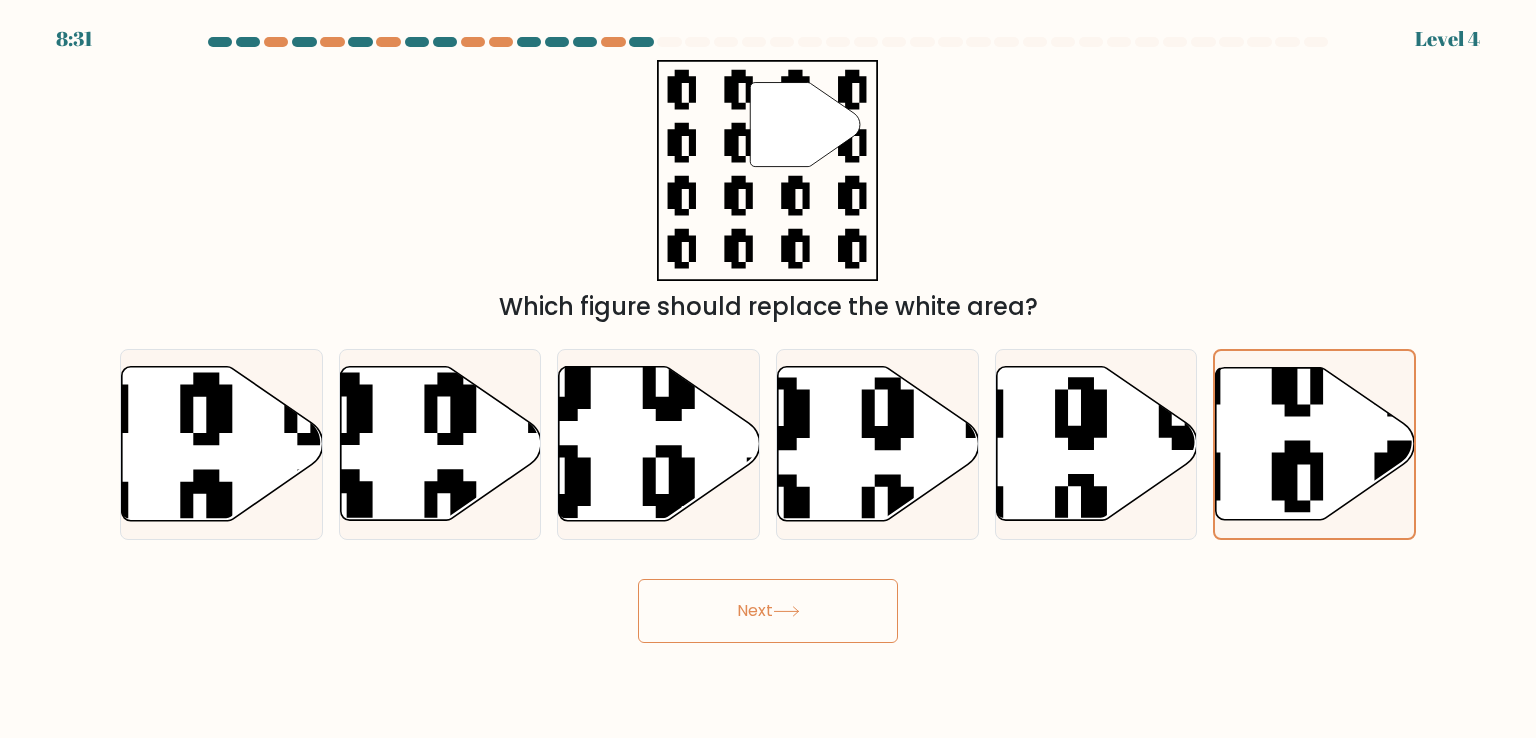 click on "Next" at bounding box center [768, 611] 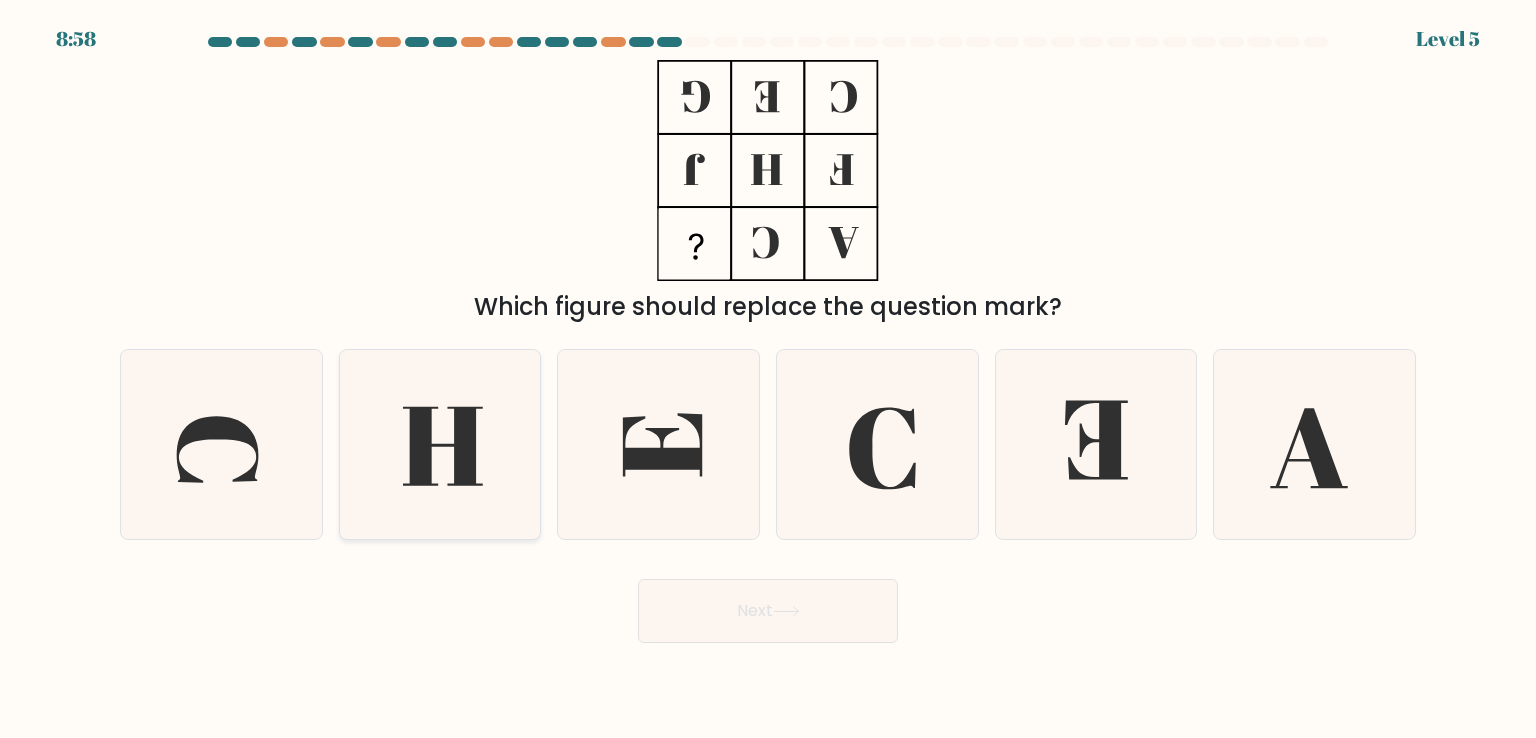 click at bounding box center [440, 444] 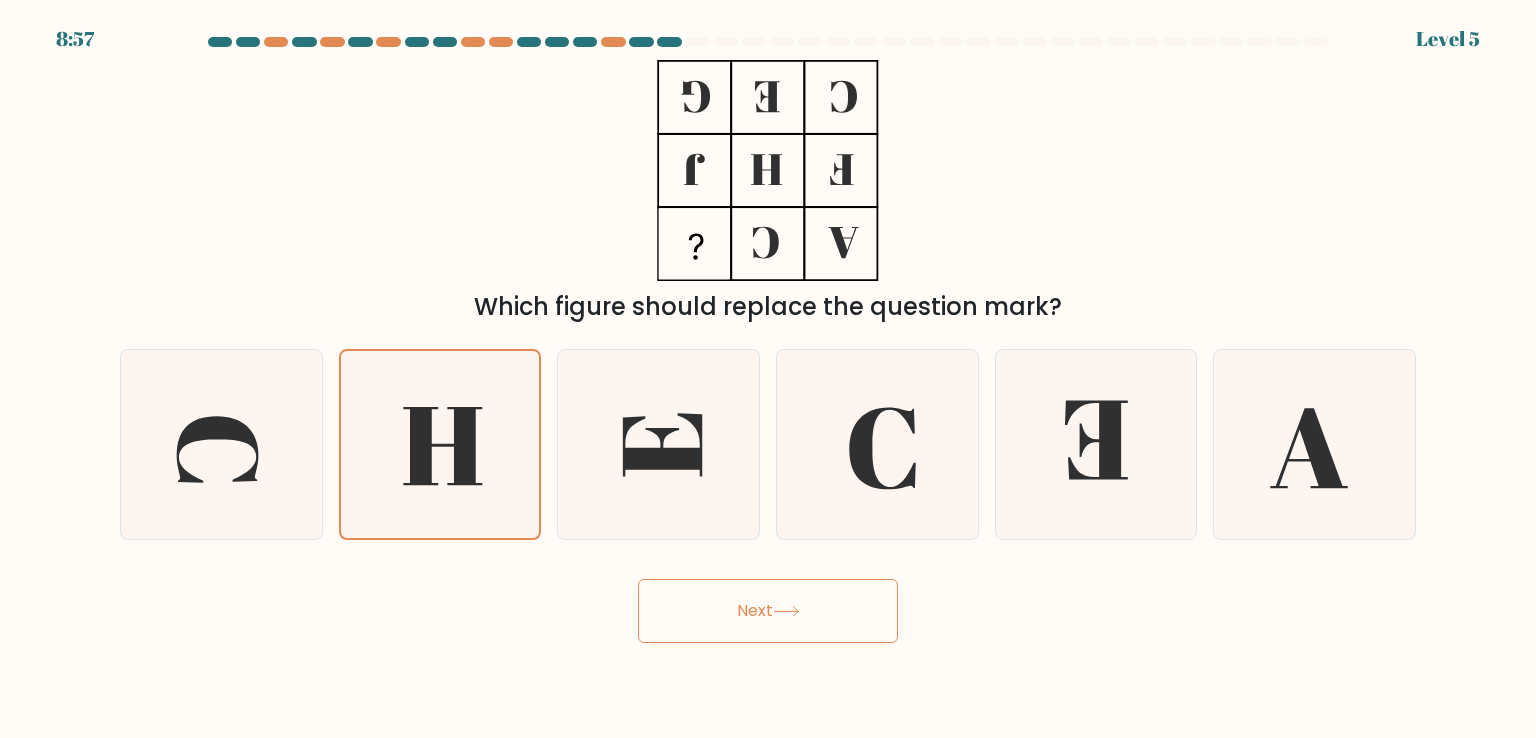 click on "Next" at bounding box center [768, 611] 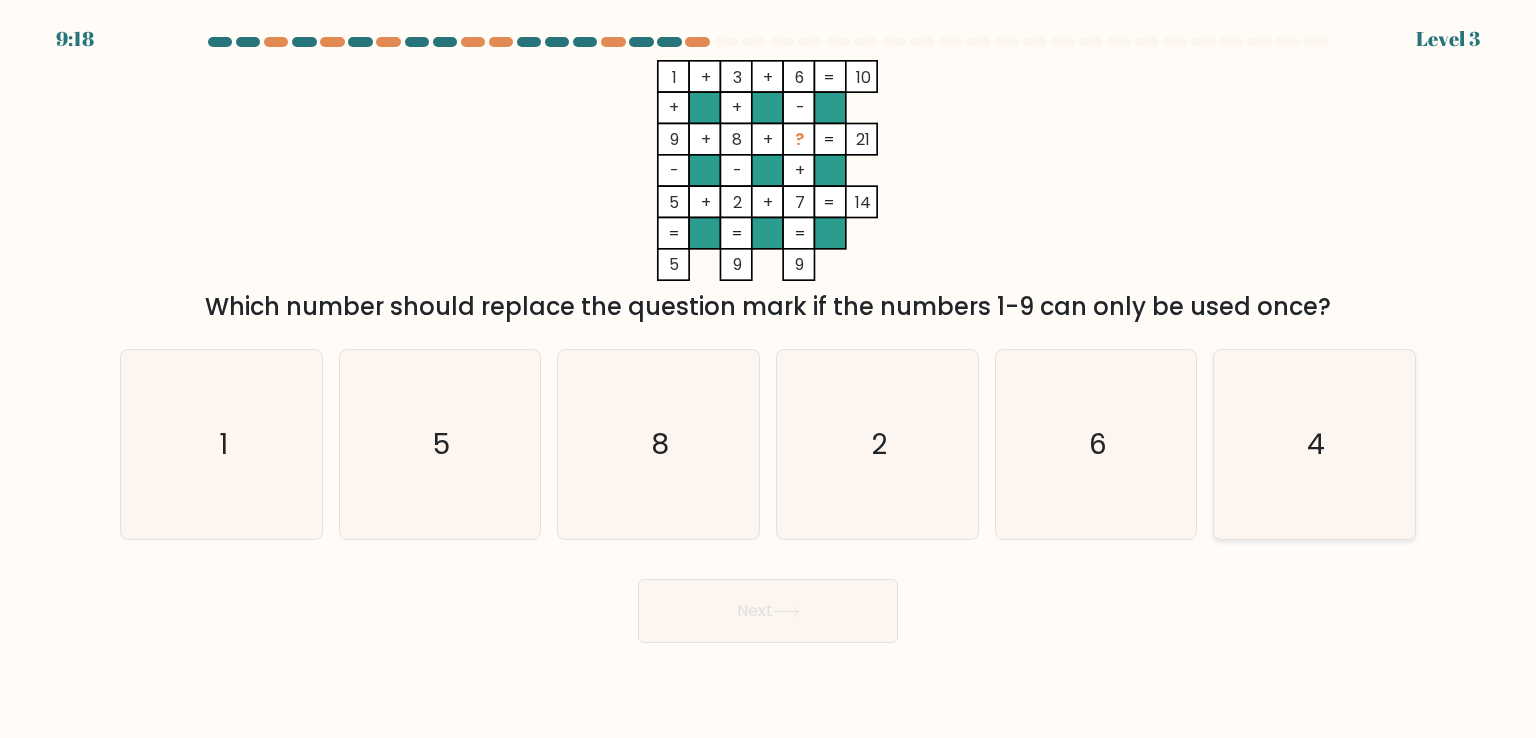 click on "4" at bounding box center (1314, 444) 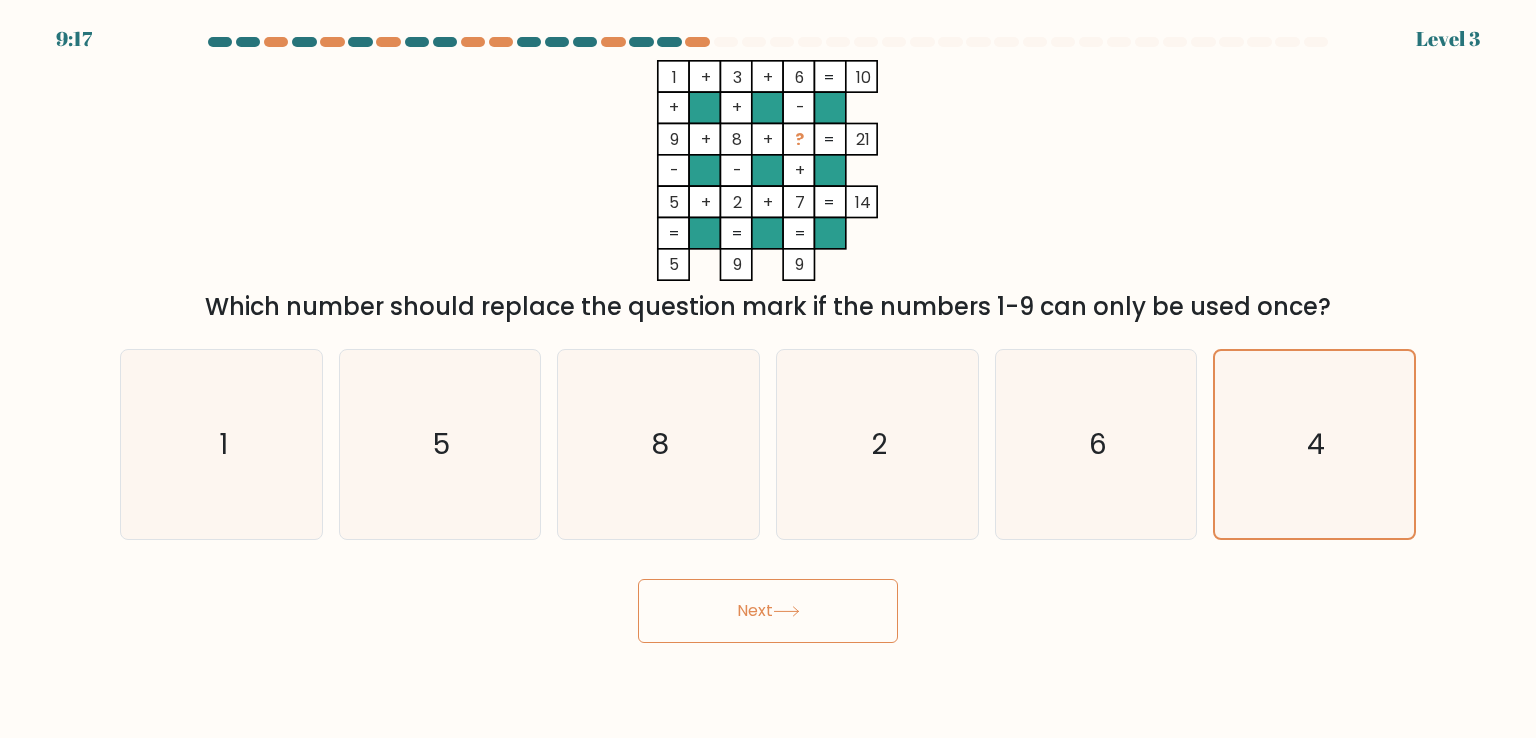 click on "Next" at bounding box center (768, 611) 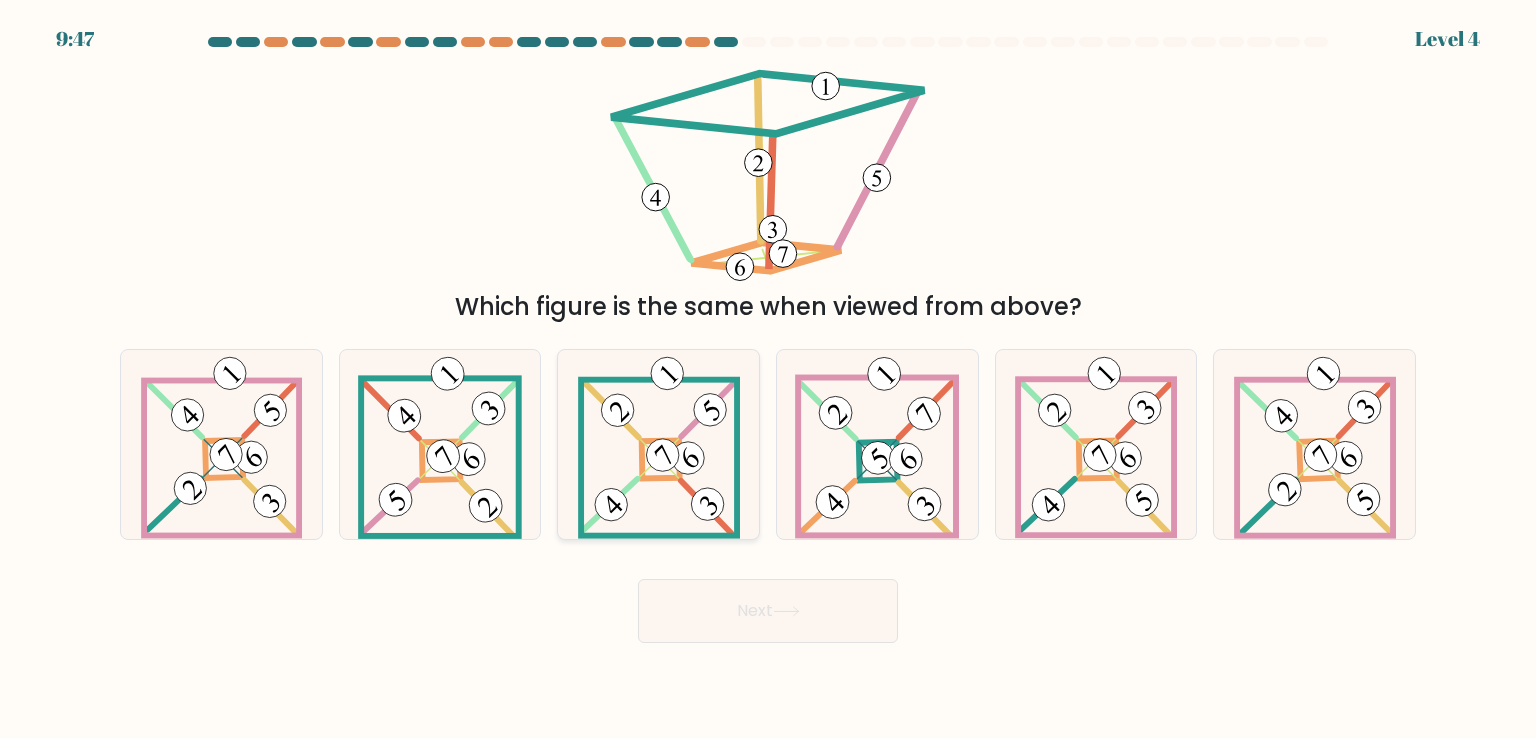 click at bounding box center [659, 444] 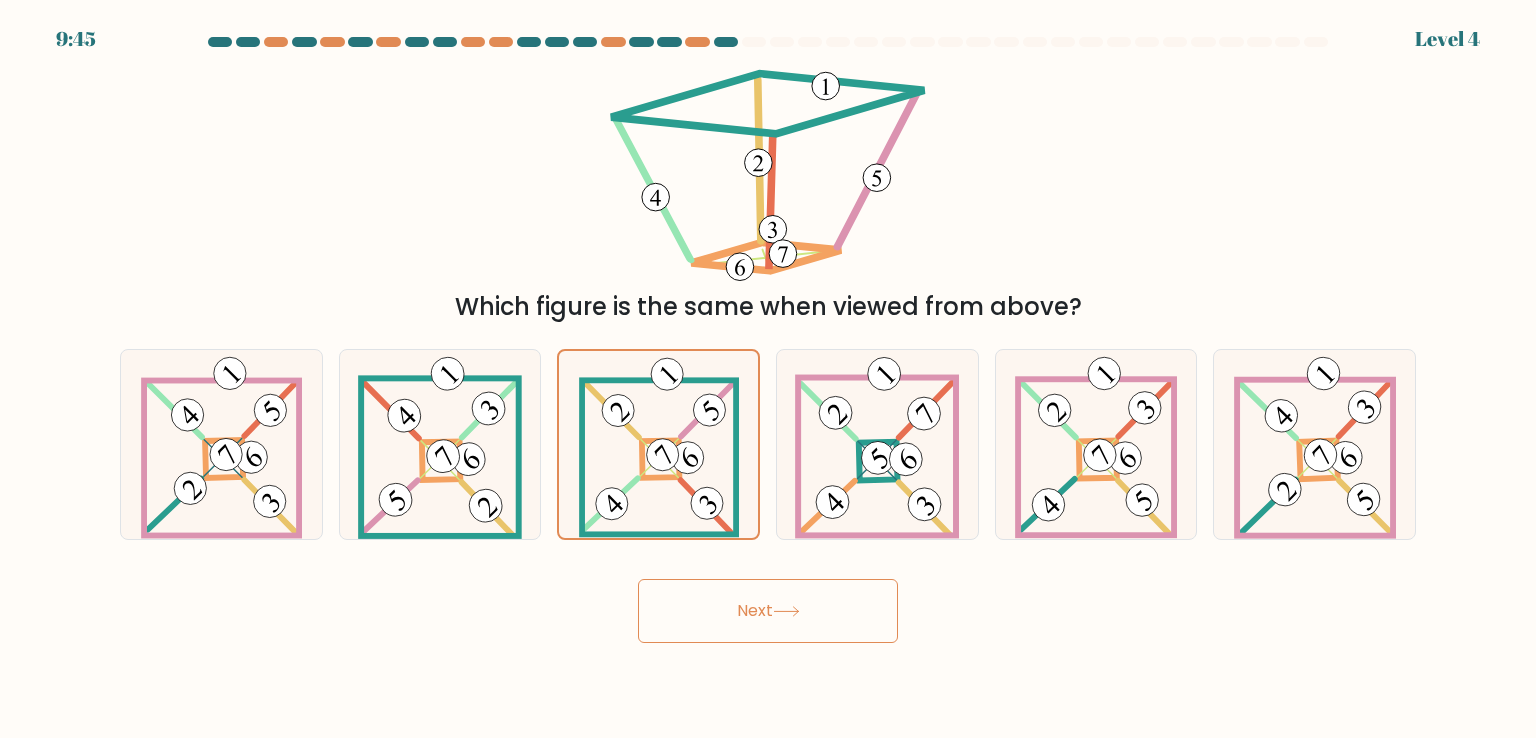 click on "Next" at bounding box center [768, 611] 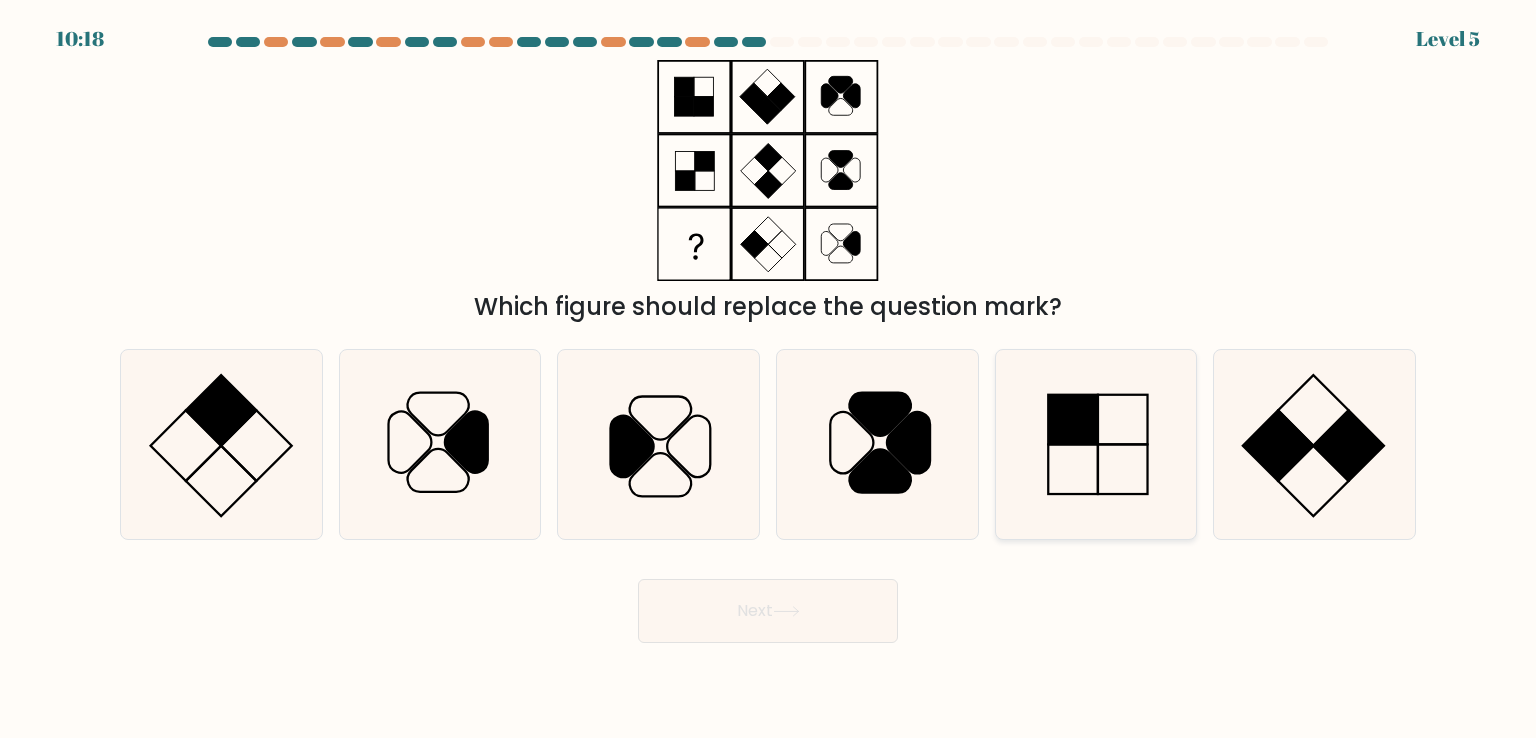 click at bounding box center (1073, 420) 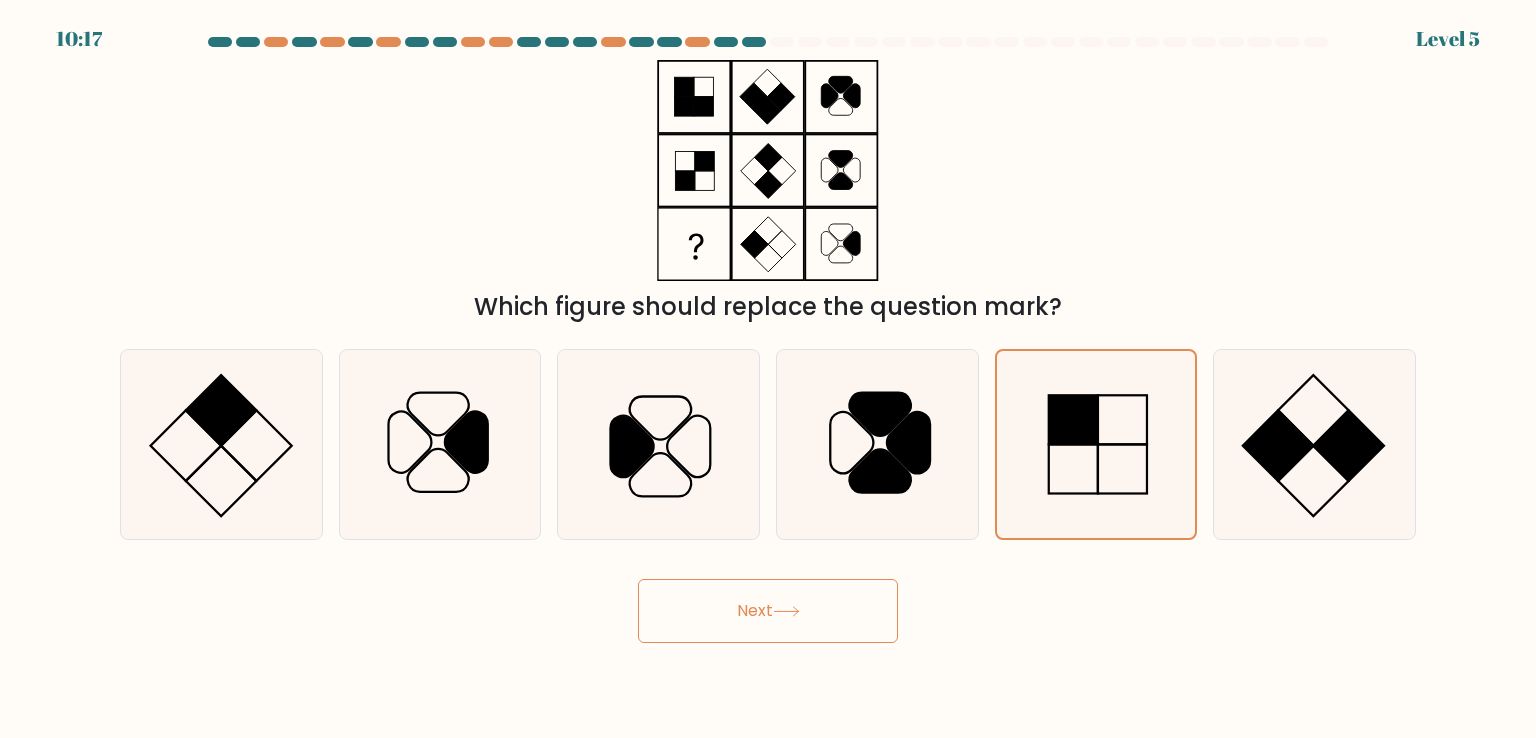 click on "Next" at bounding box center (768, 611) 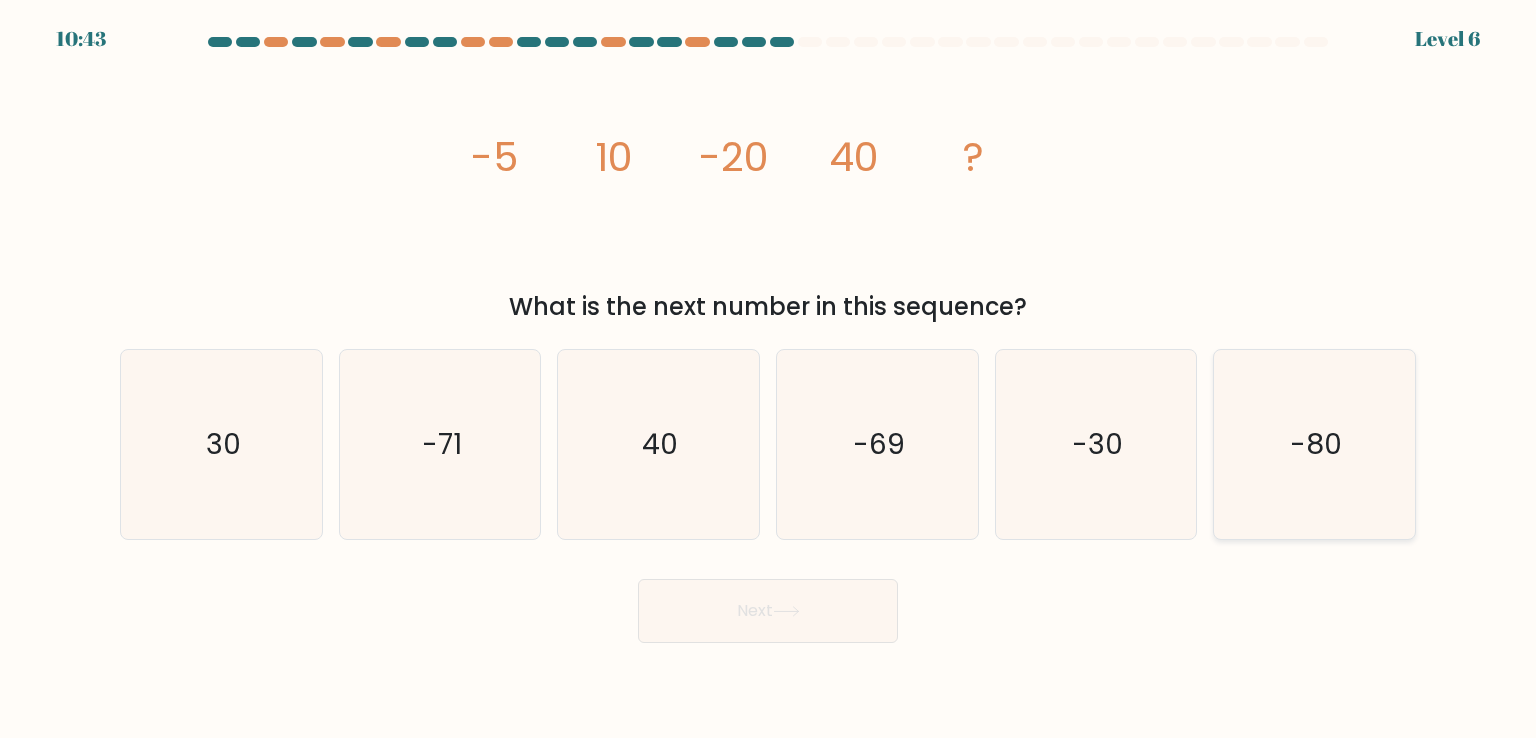 click on "-80" at bounding box center [1314, 444] 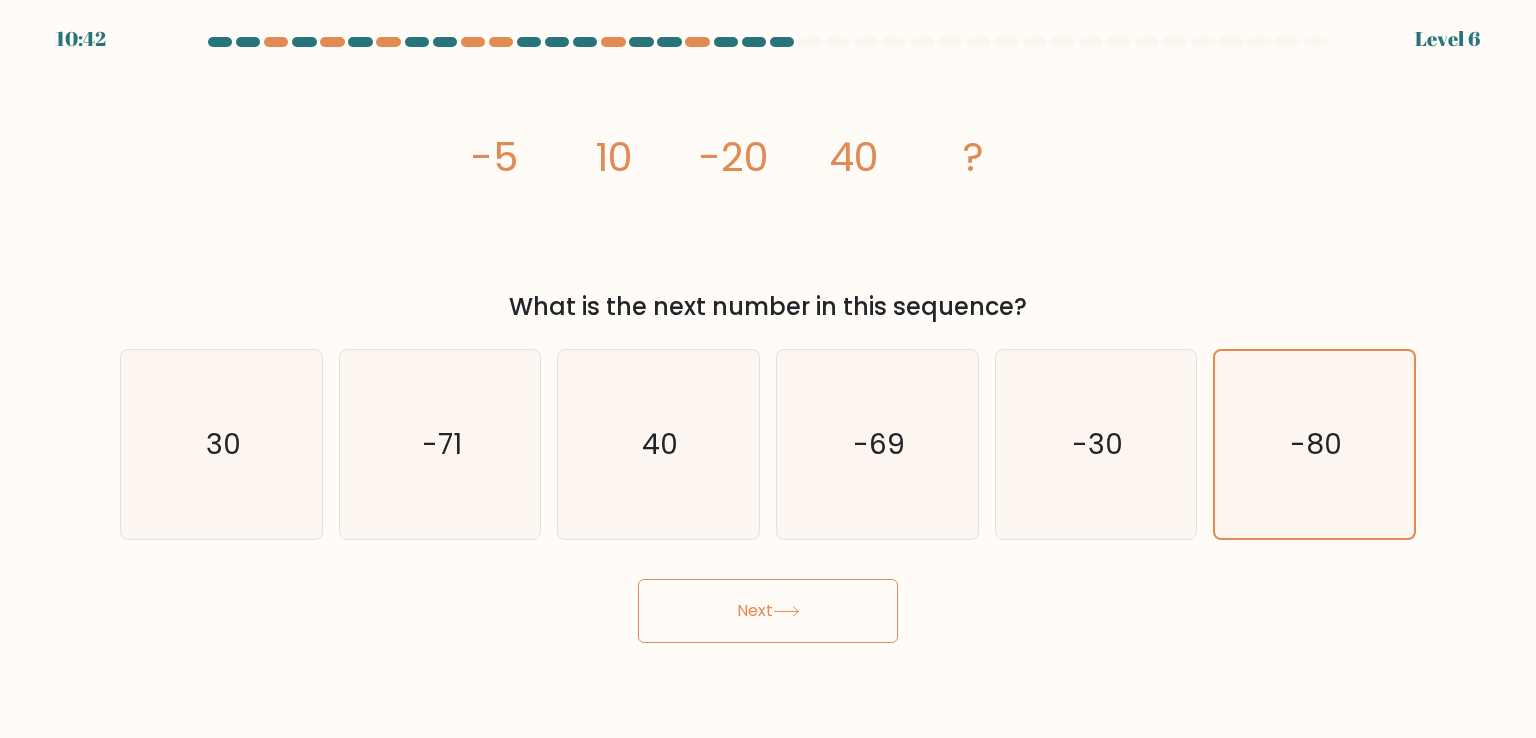 click on "Next" at bounding box center [768, 611] 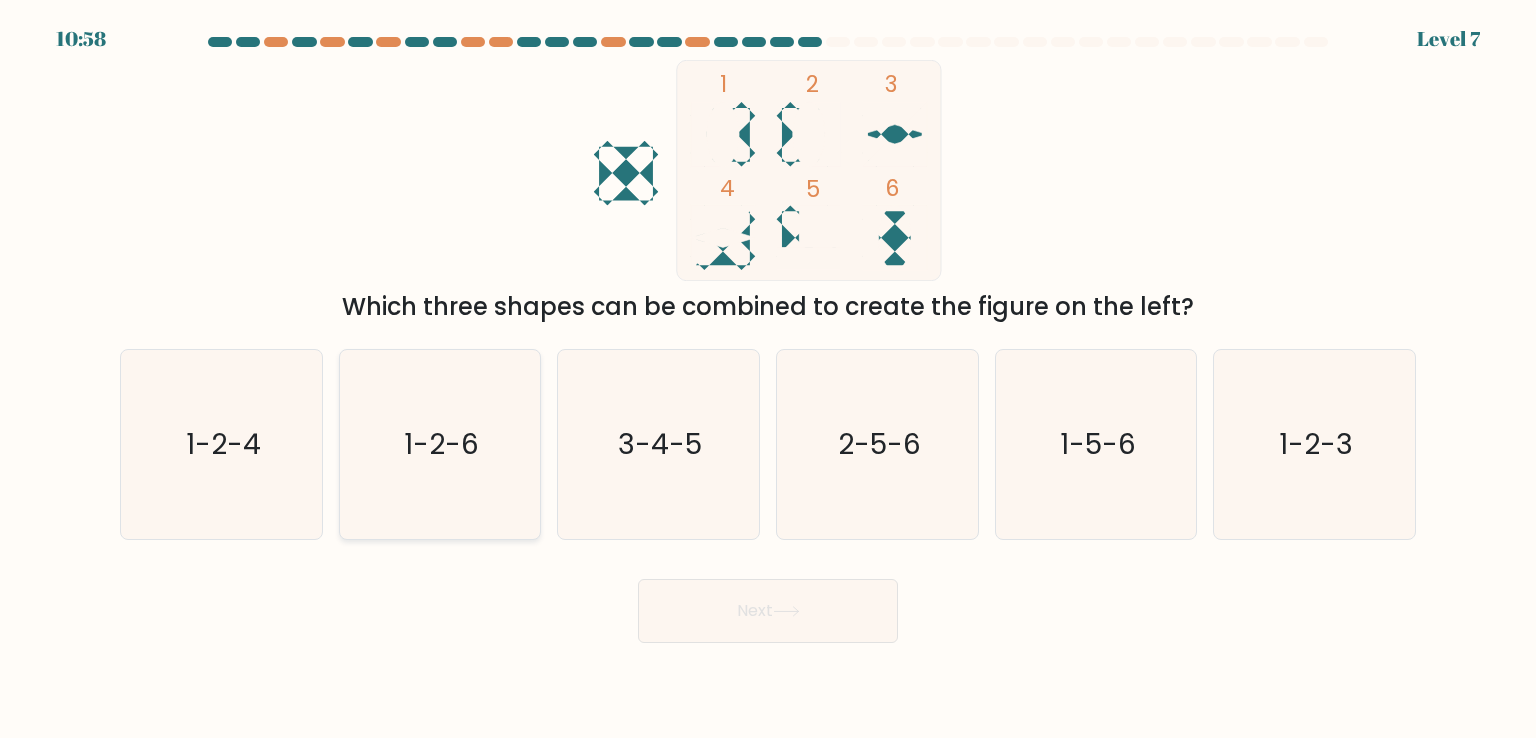 click on "1-2-6" at bounding box center (440, 444) 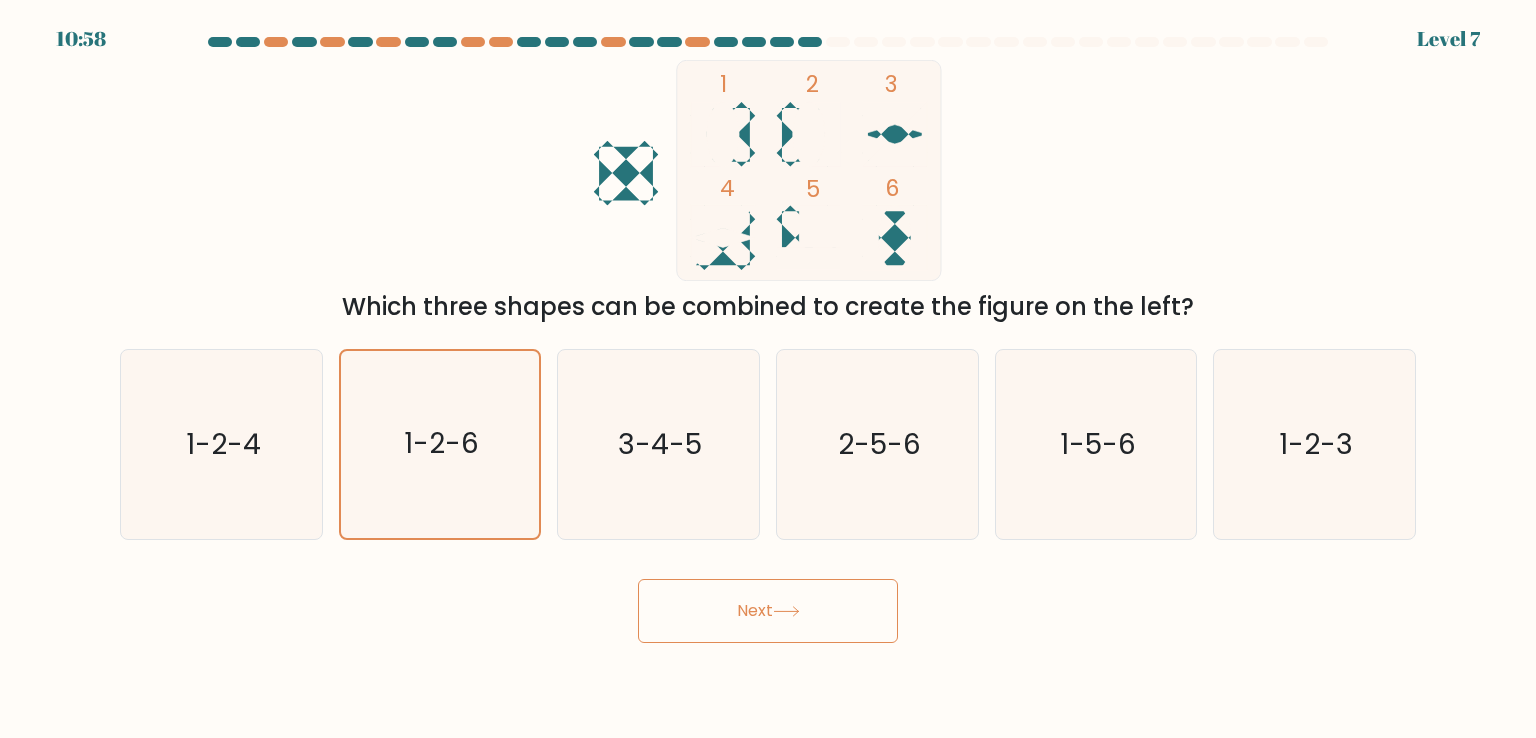 click at bounding box center (786, 611) 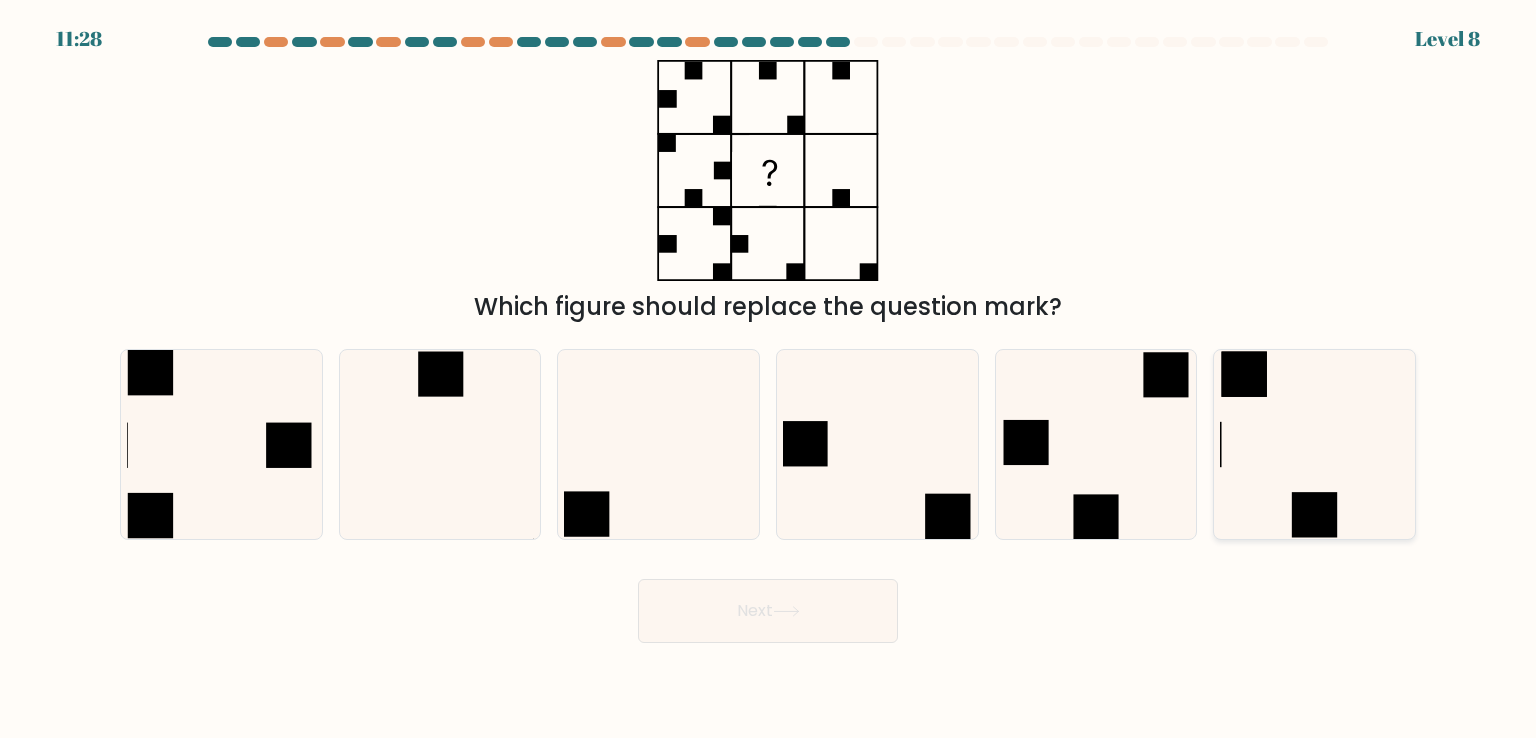 click at bounding box center (1314, 444) 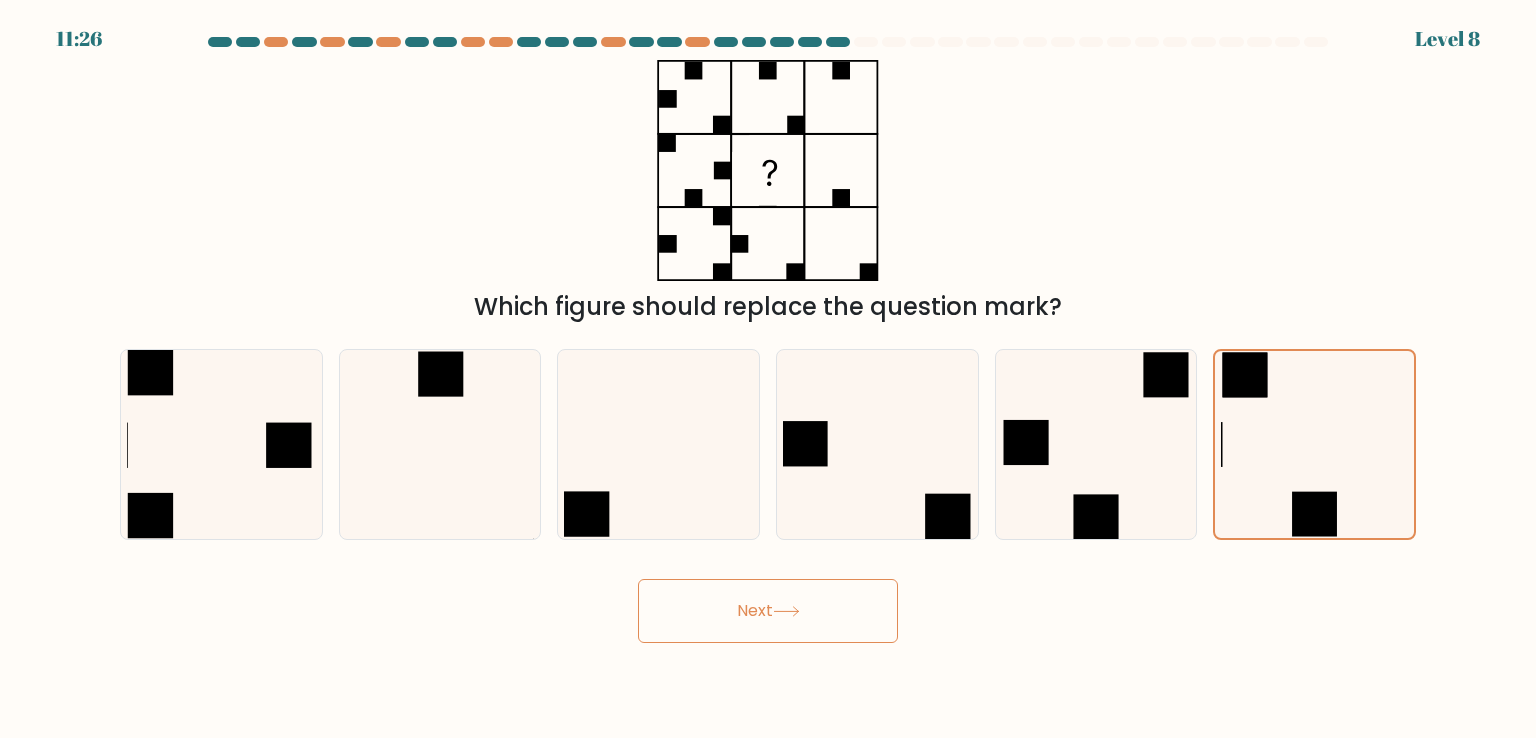 click at bounding box center [786, 611] 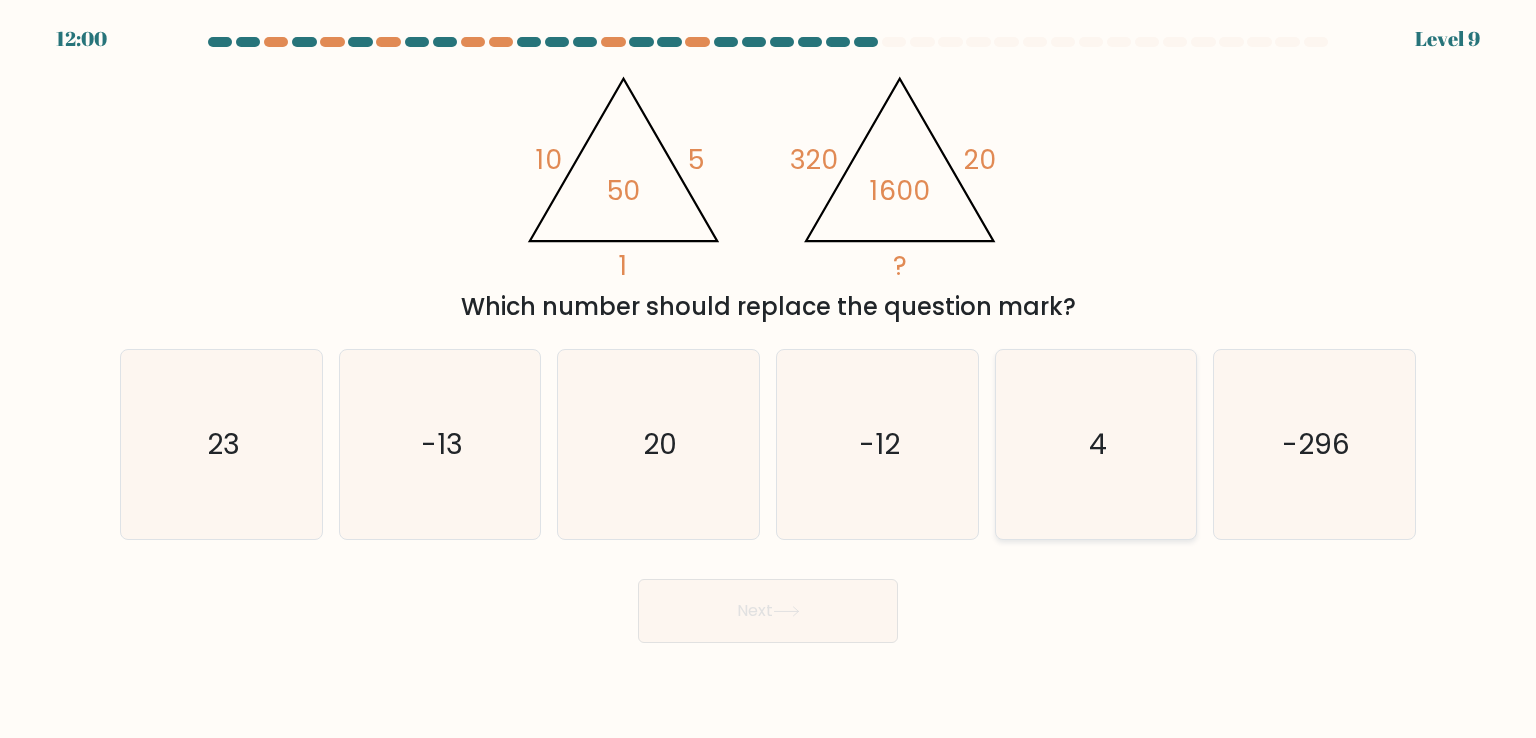 click on "4" at bounding box center [1096, 444] 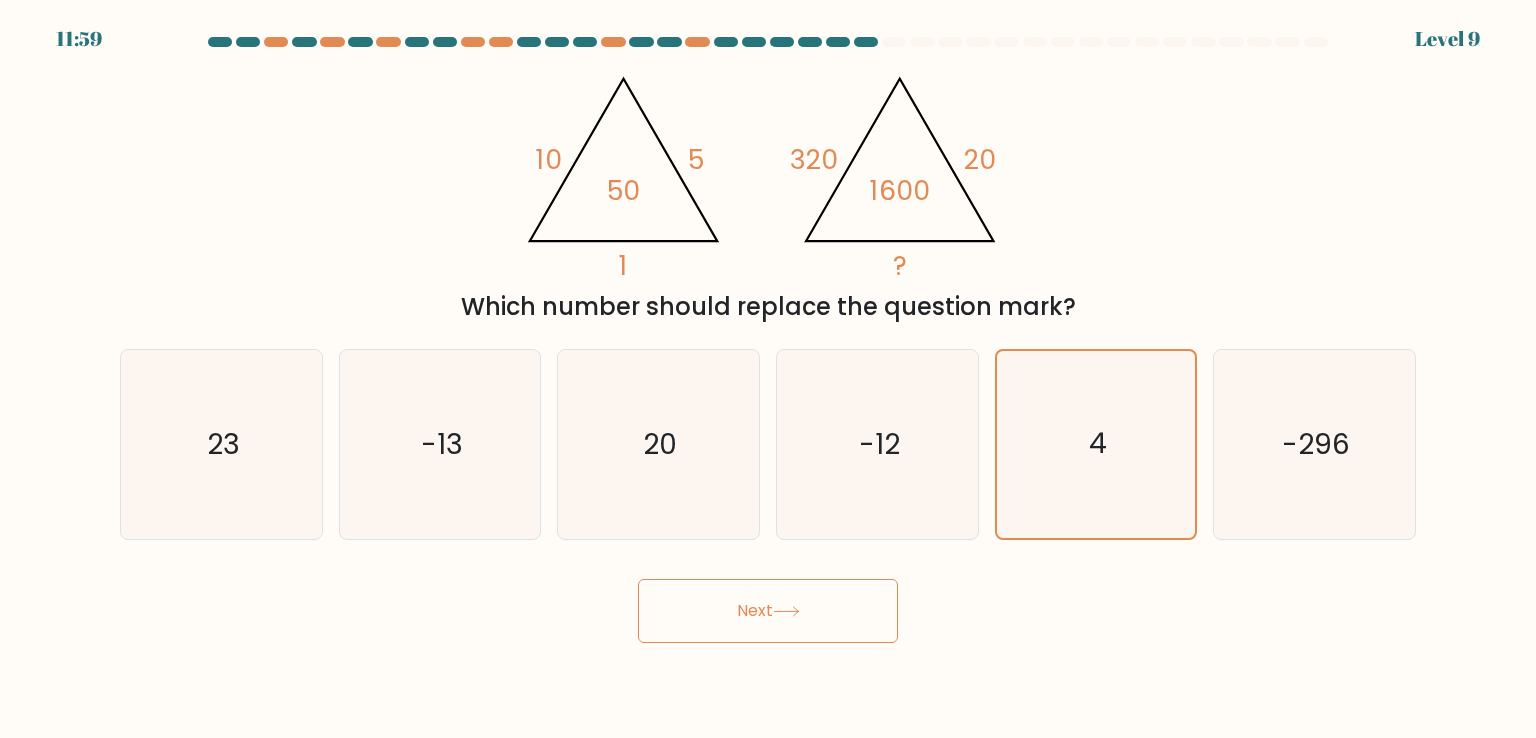 click on "Next" at bounding box center [768, 611] 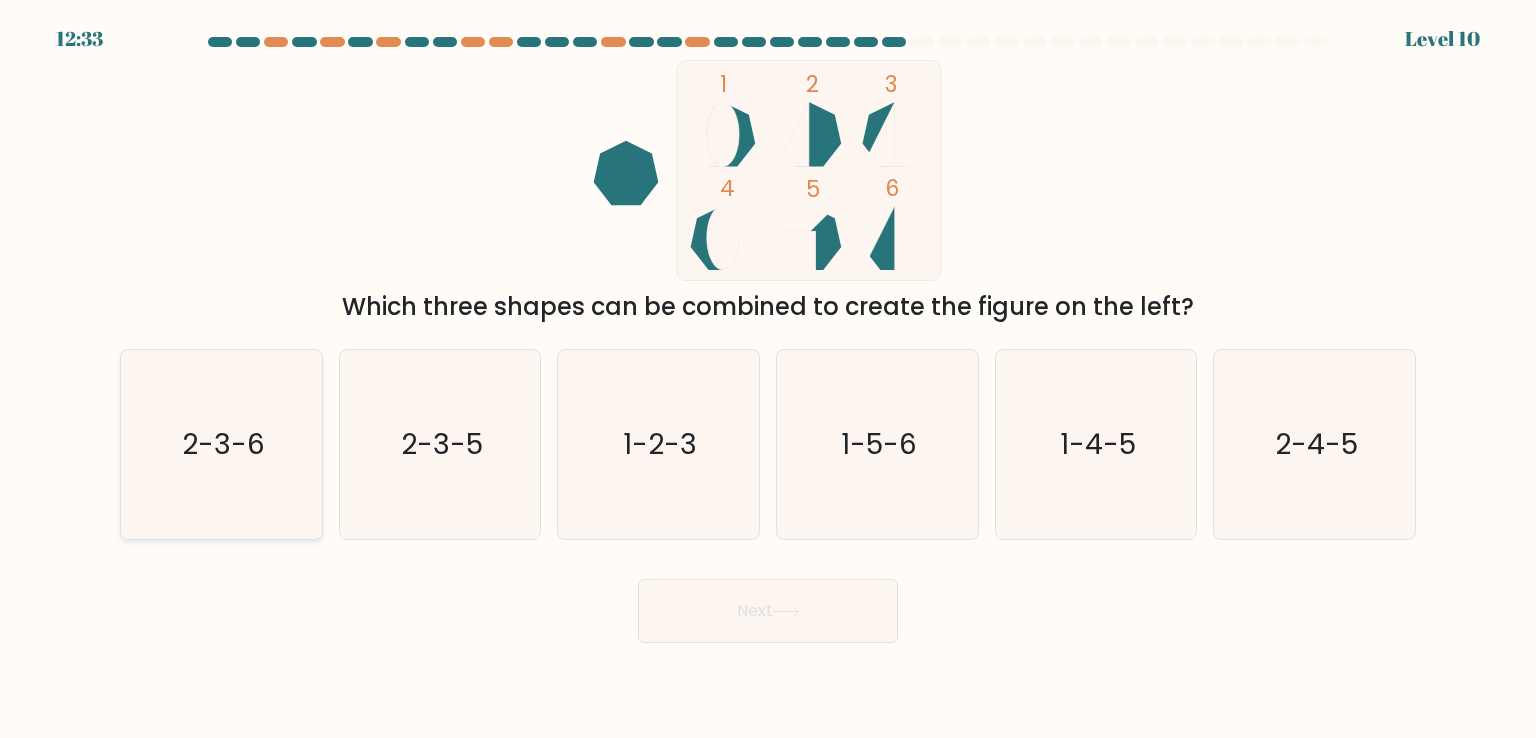 click on "2-3-6" at bounding box center [223, 444] 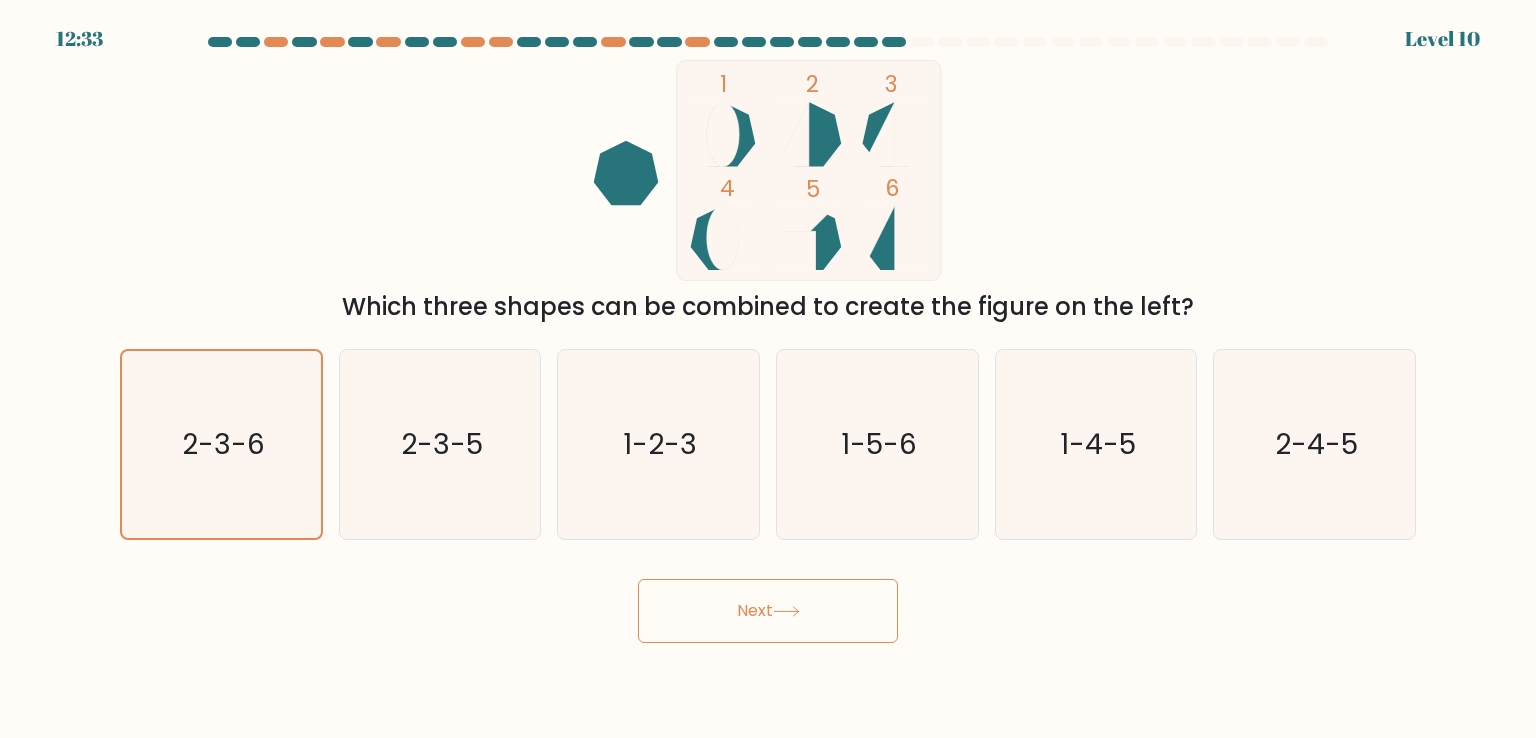click on "Next" at bounding box center (768, 611) 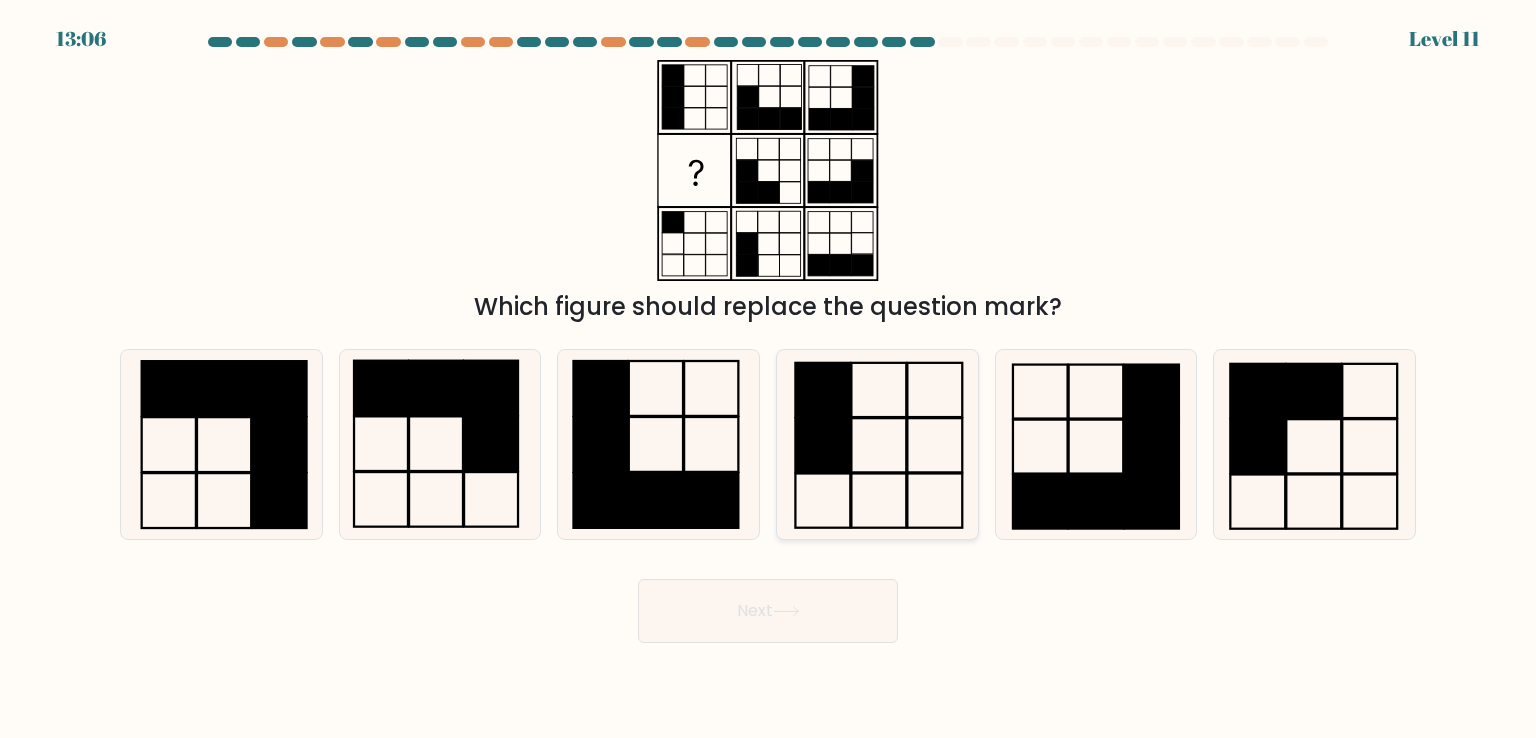 click at bounding box center [822, 445] 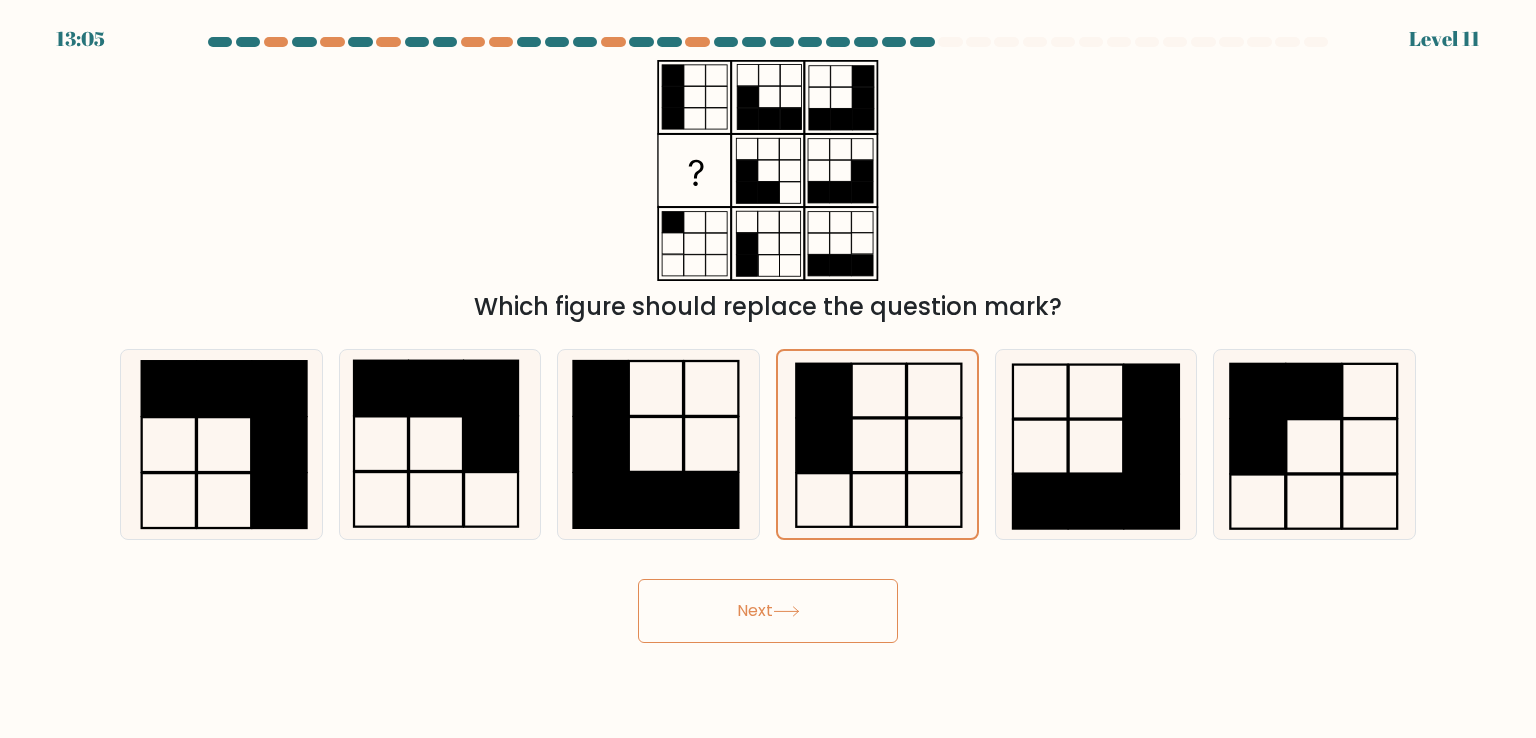 click on "Next" at bounding box center [768, 611] 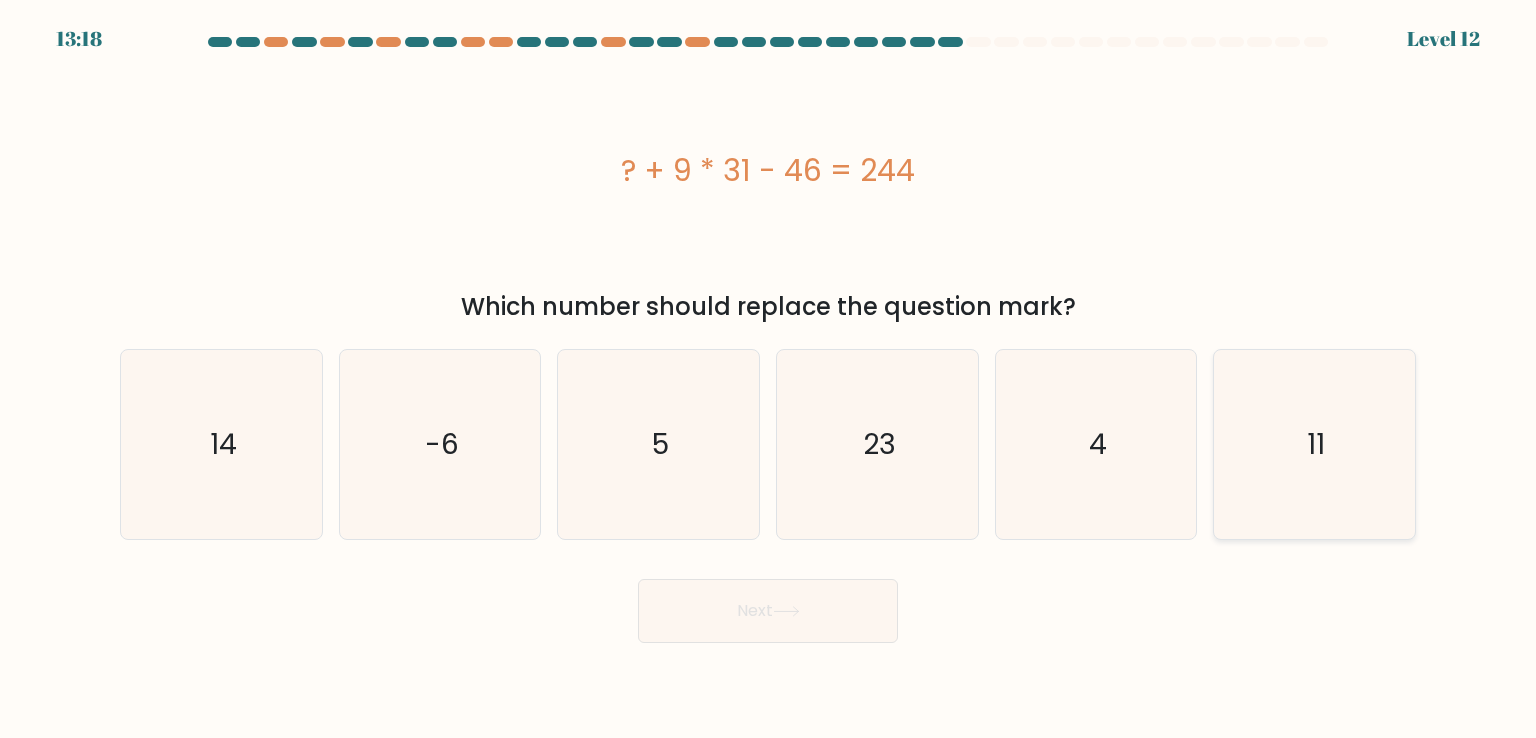 click on "11" at bounding box center (1314, 444) 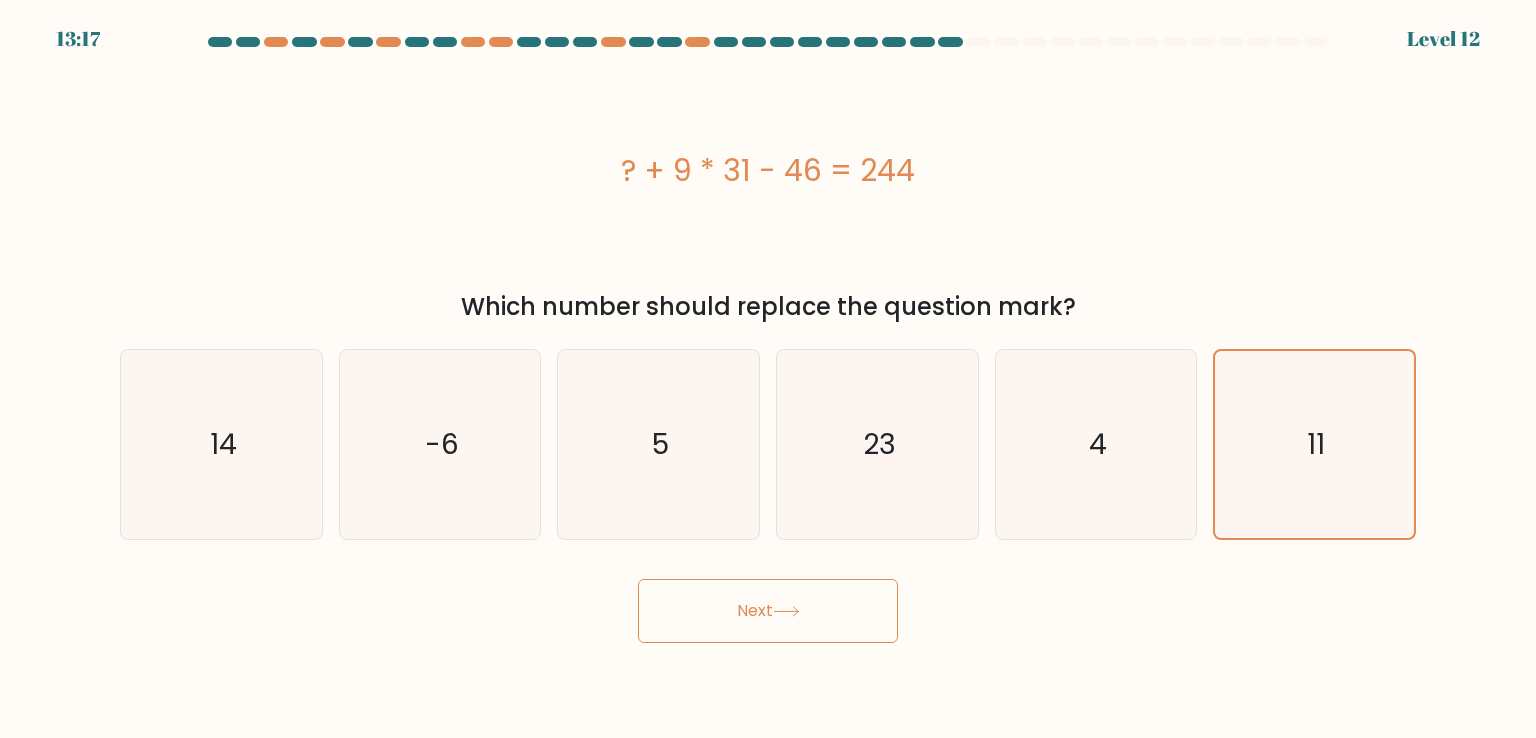 click on "Next" at bounding box center [768, 611] 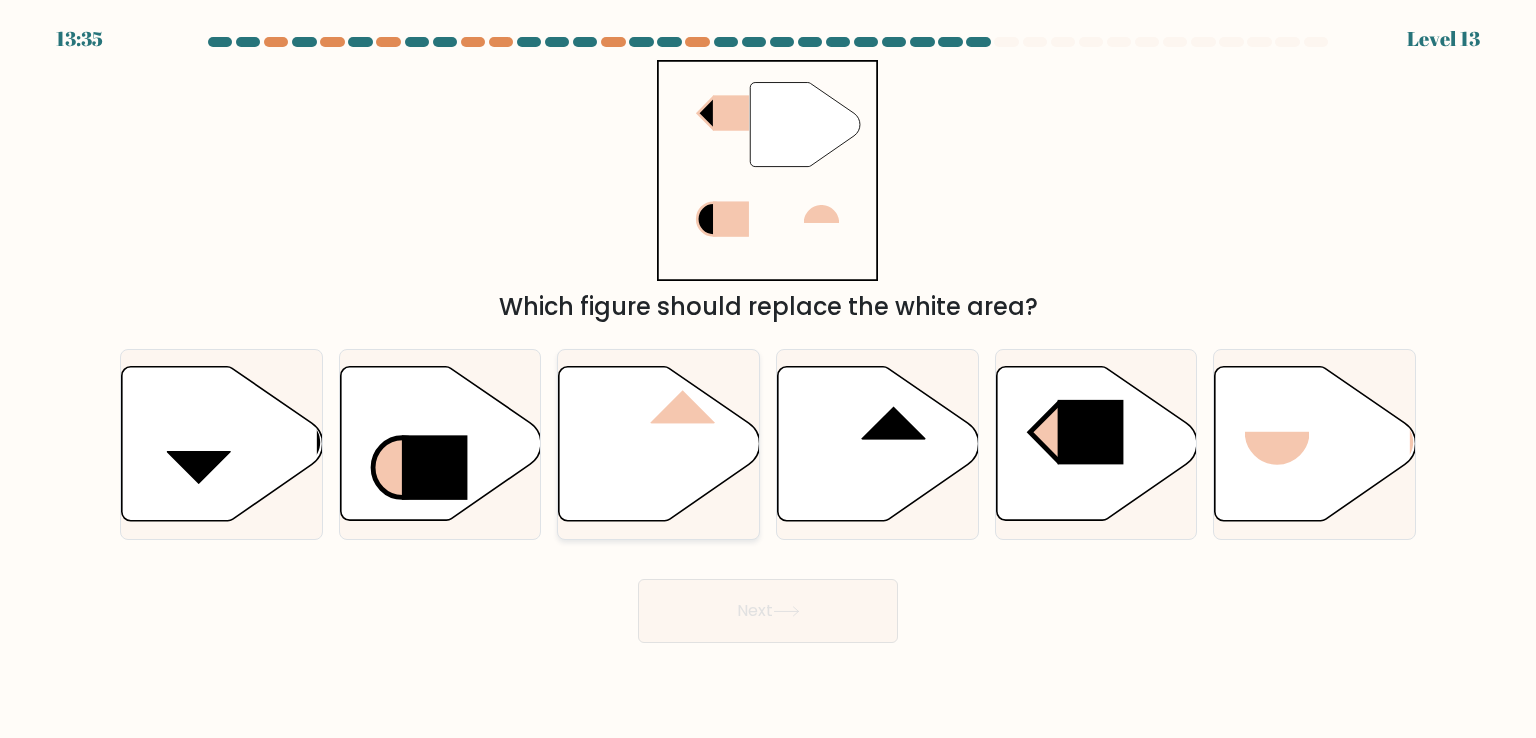 click at bounding box center [659, 444] 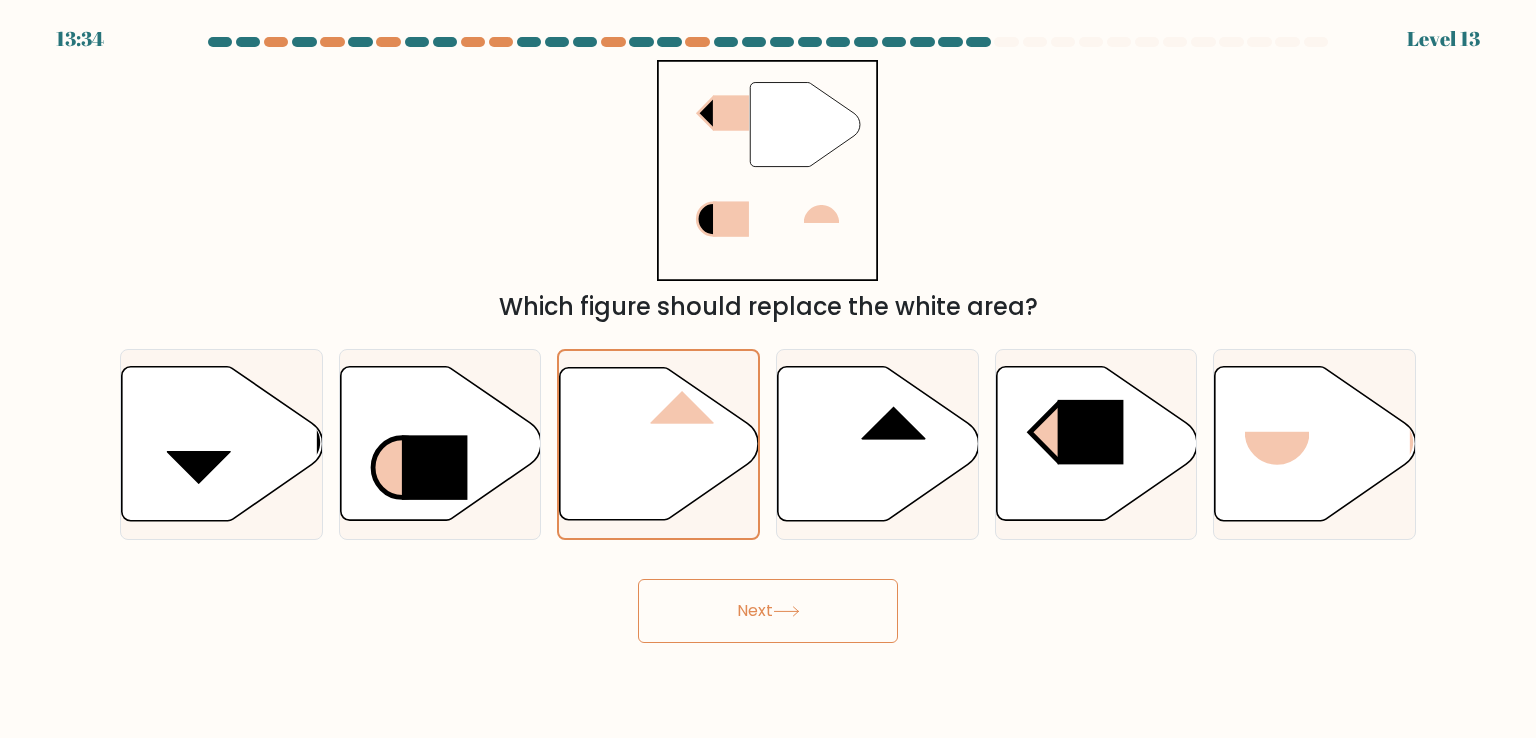 click on "Next" at bounding box center (768, 611) 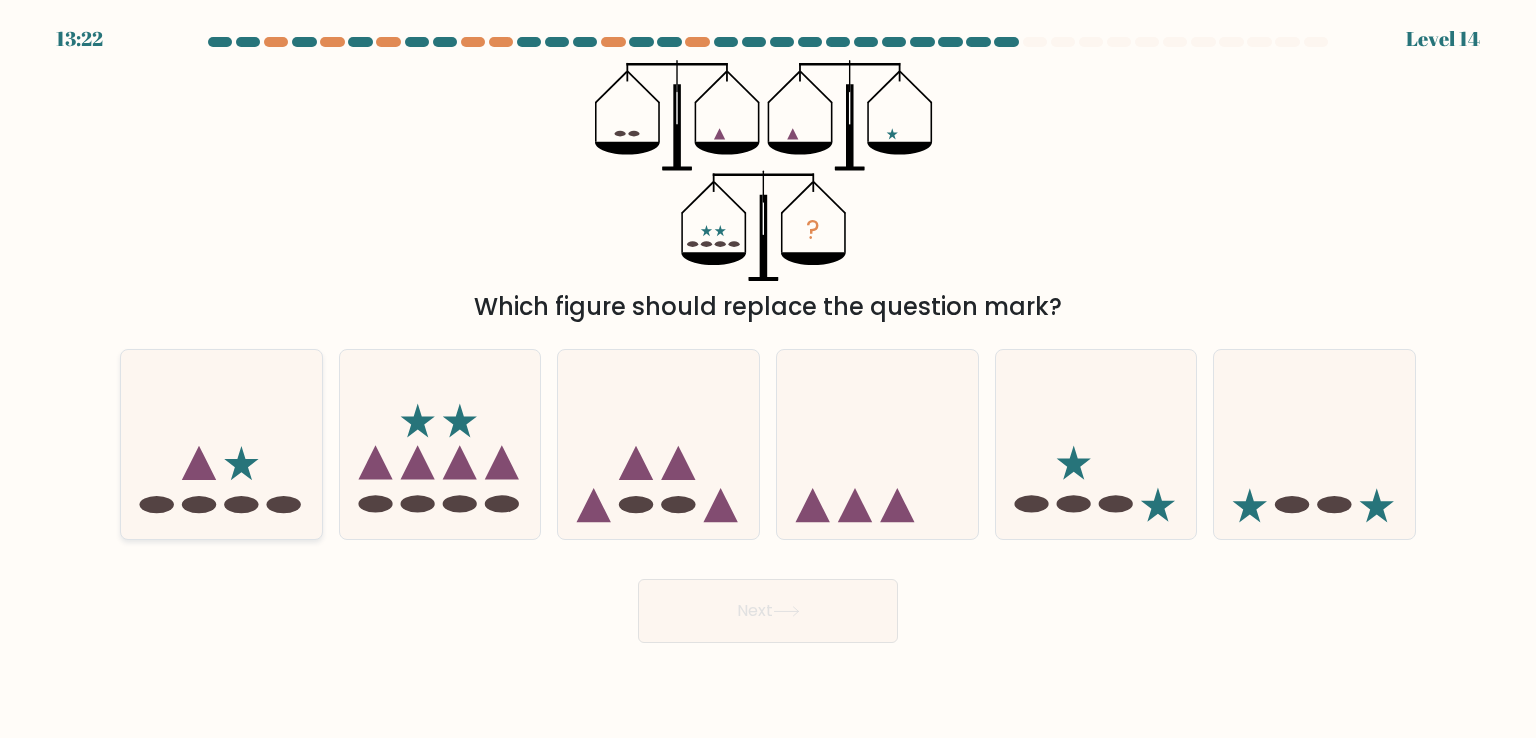 click at bounding box center [221, 444] 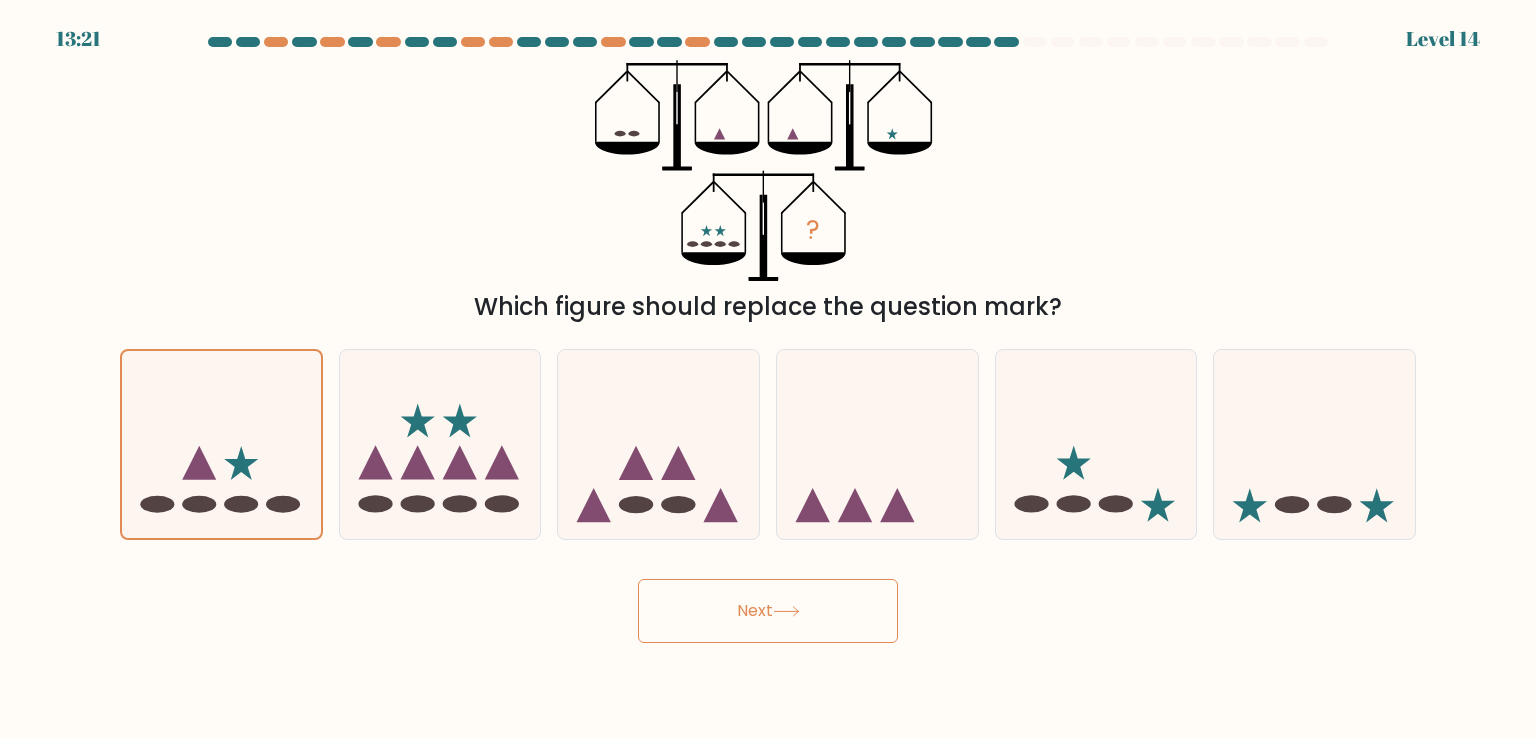 click on "Next" at bounding box center (768, 611) 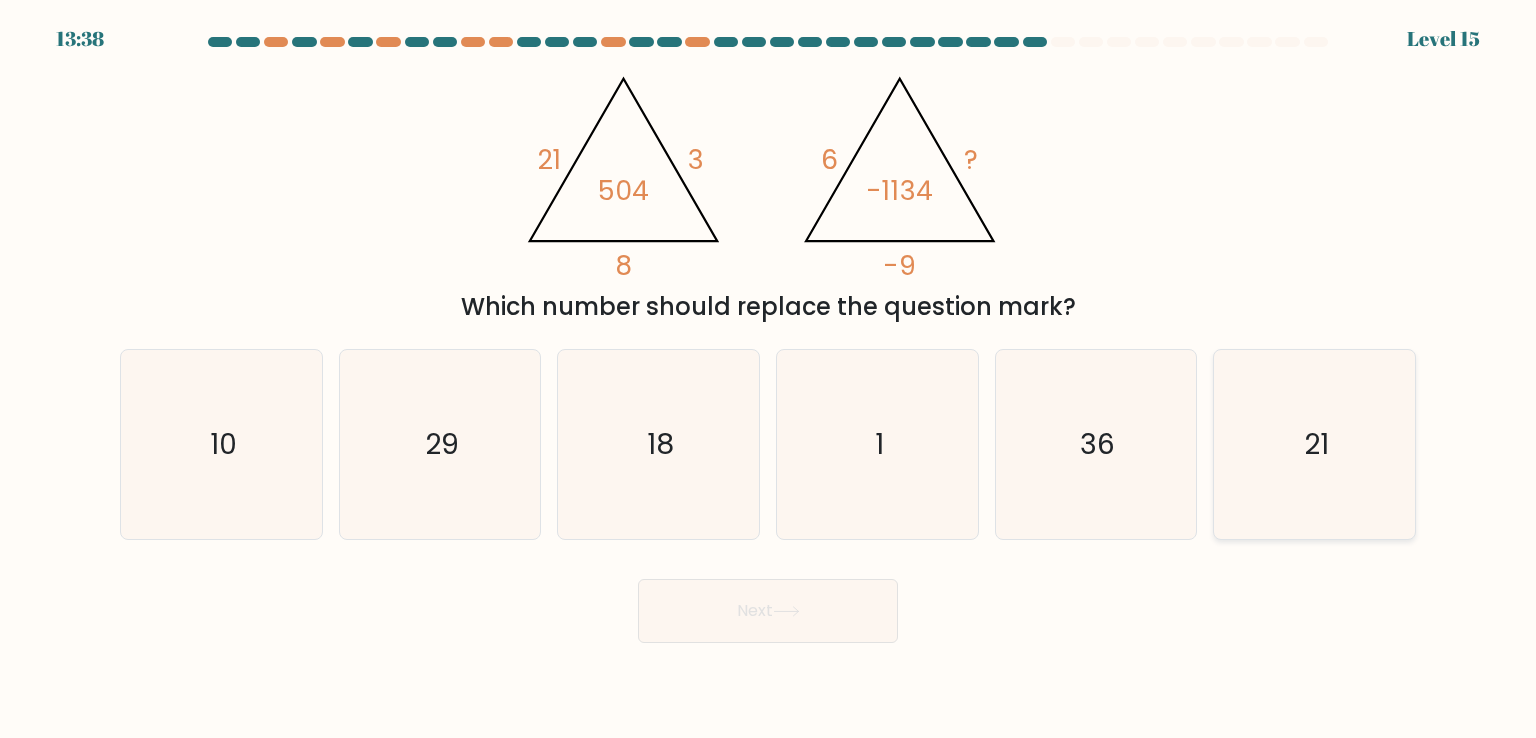 click on "21" at bounding box center (1314, 444) 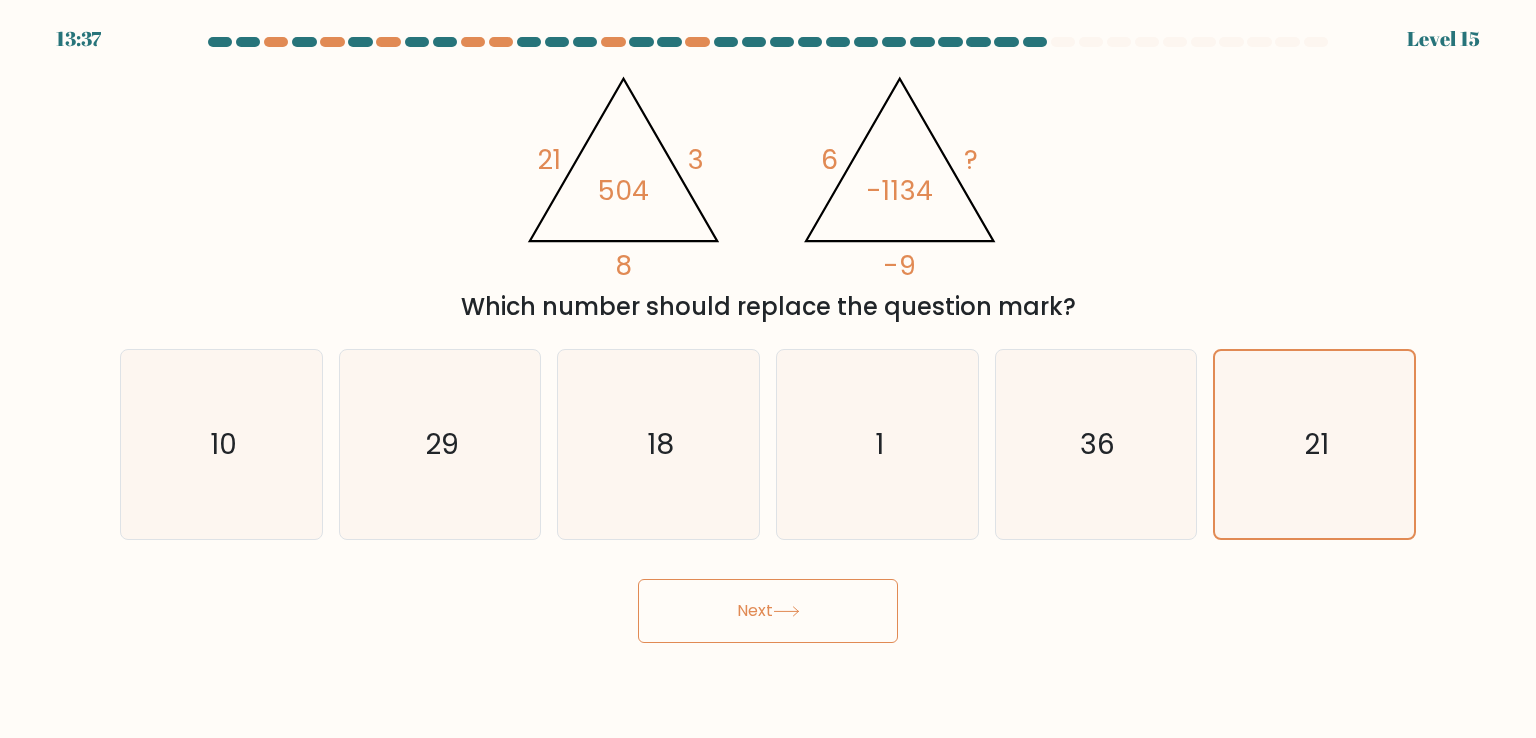click on "Next" at bounding box center (768, 611) 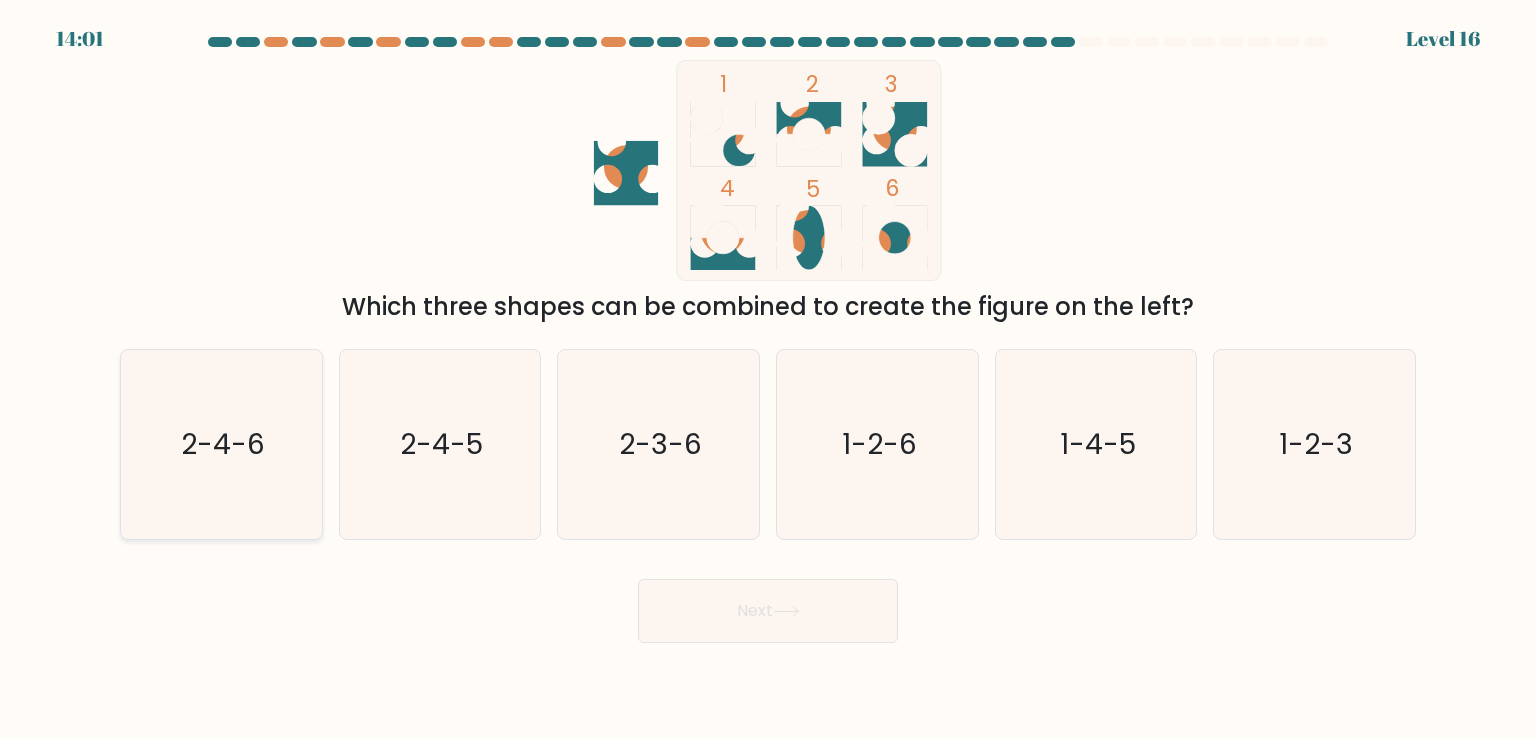 click on "2-4-6" at bounding box center (221, 444) 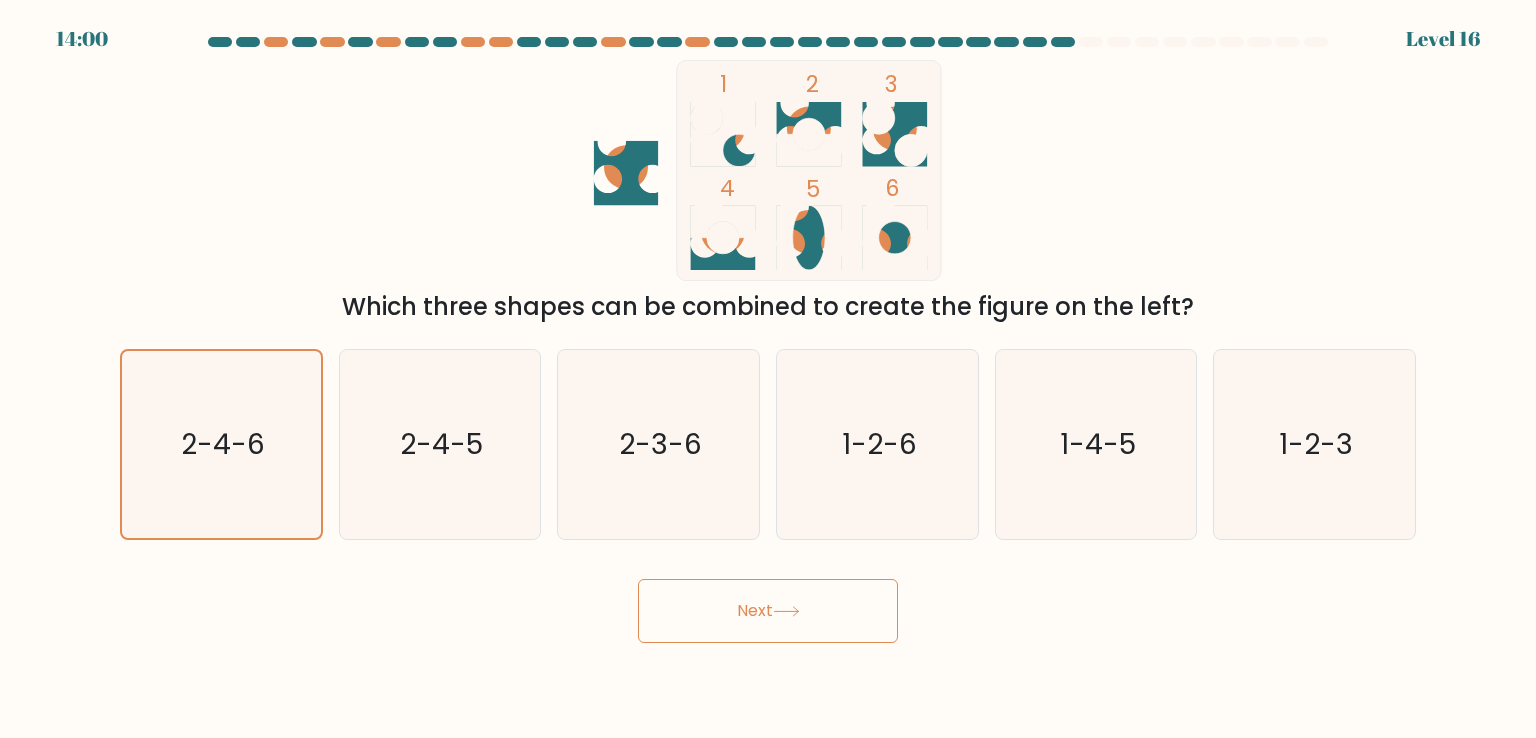 click on "Next" at bounding box center (768, 611) 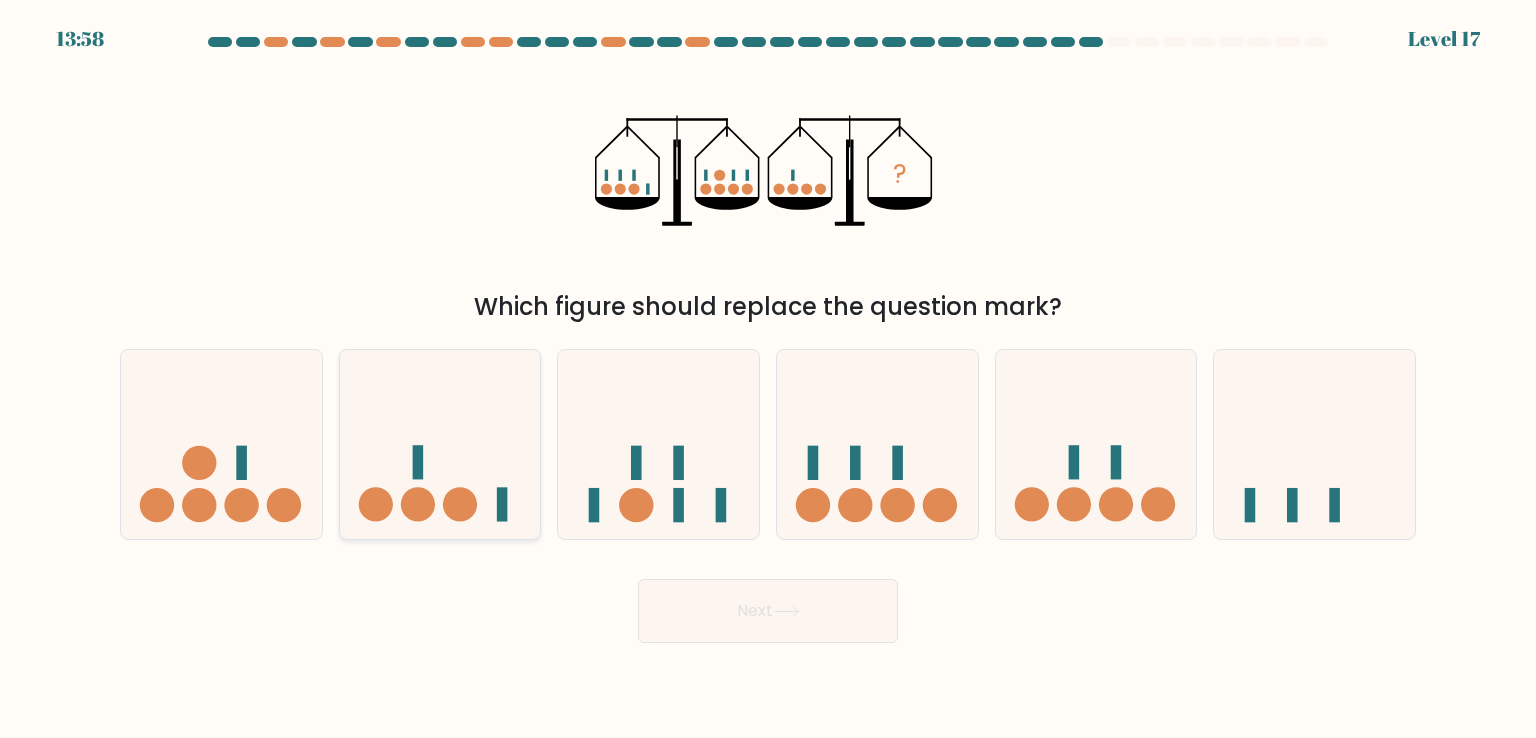 click at bounding box center [440, 444] 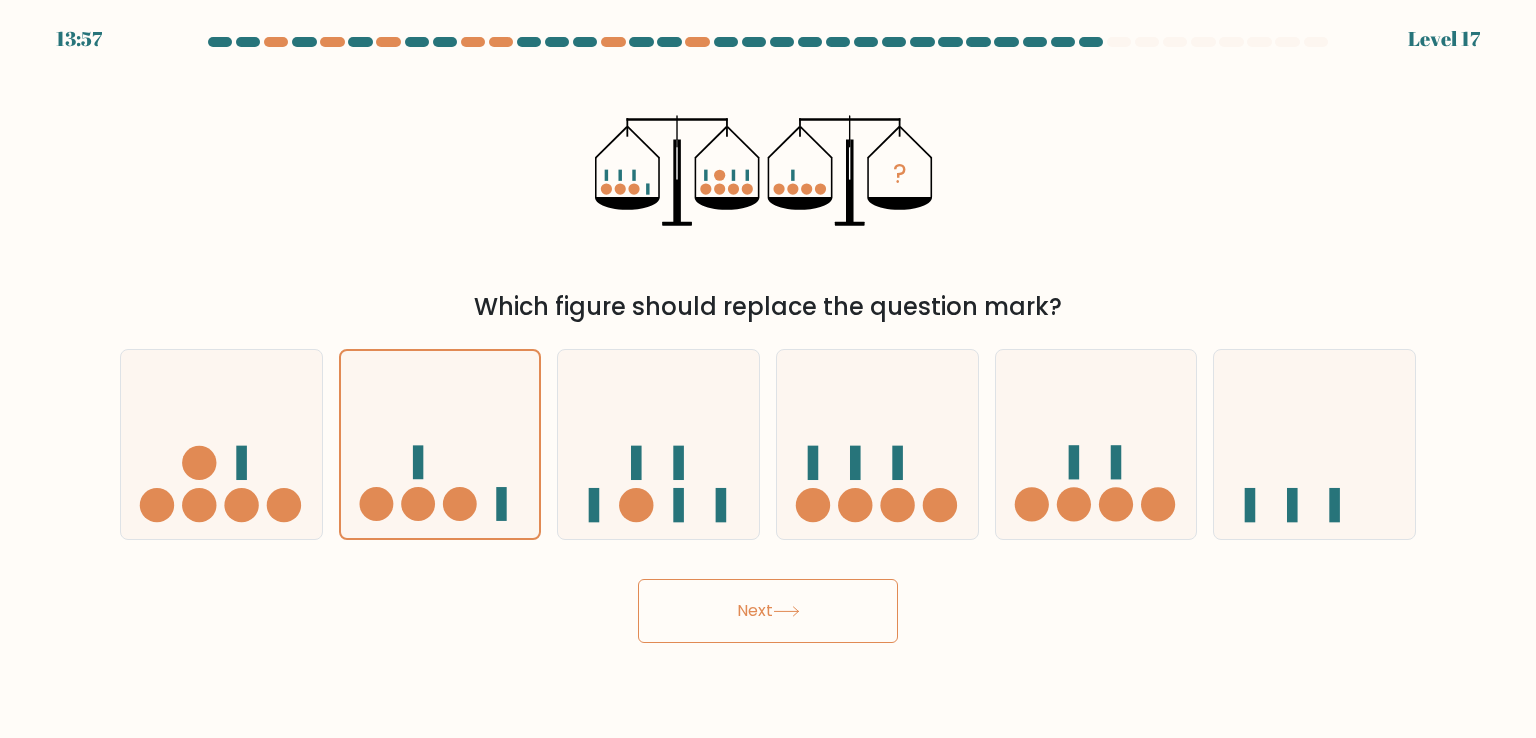 click on "Next" at bounding box center (768, 611) 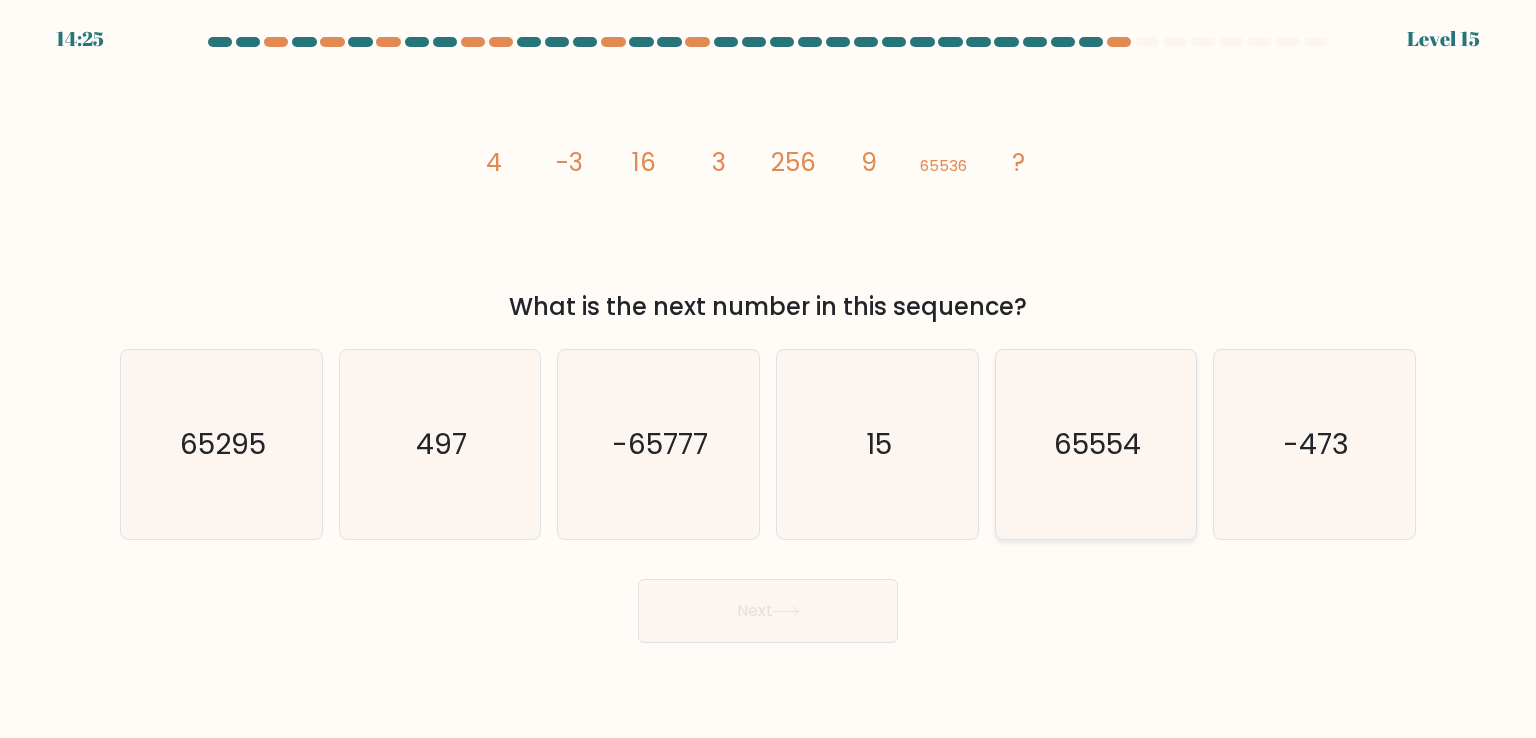 click on "65554" at bounding box center [1096, 444] 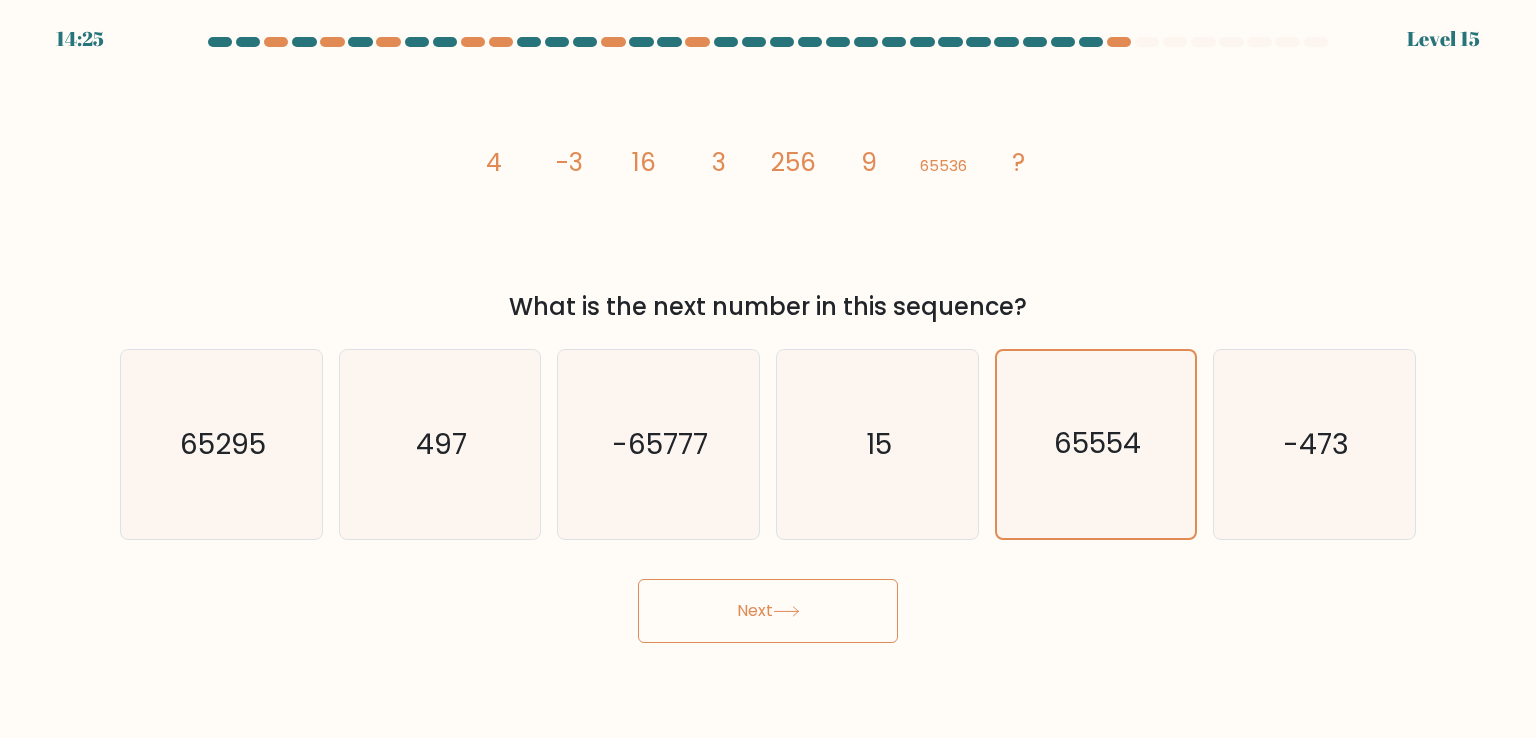 click on "Next" at bounding box center (768, 611) 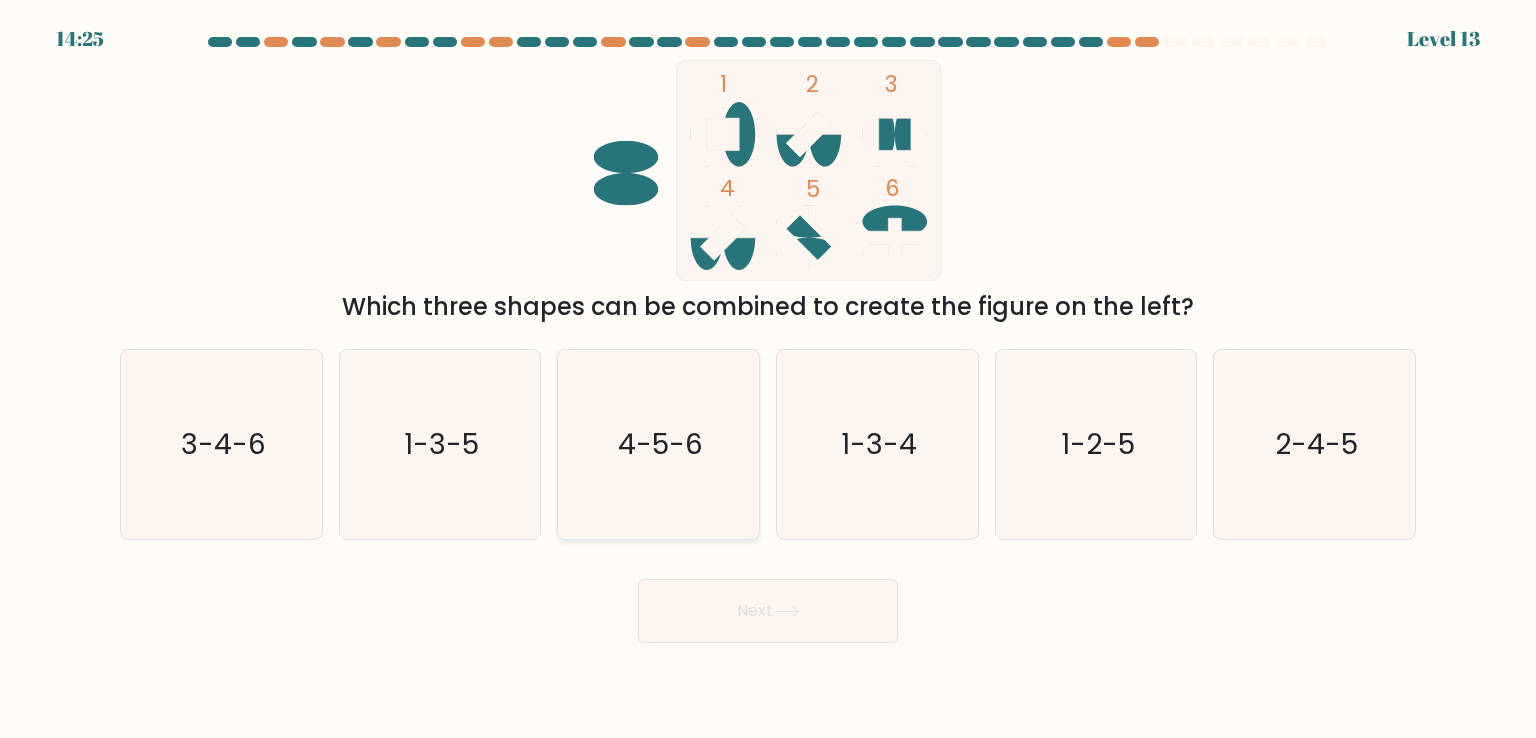 click on "4-5-6" at bounding box center (660, 444) 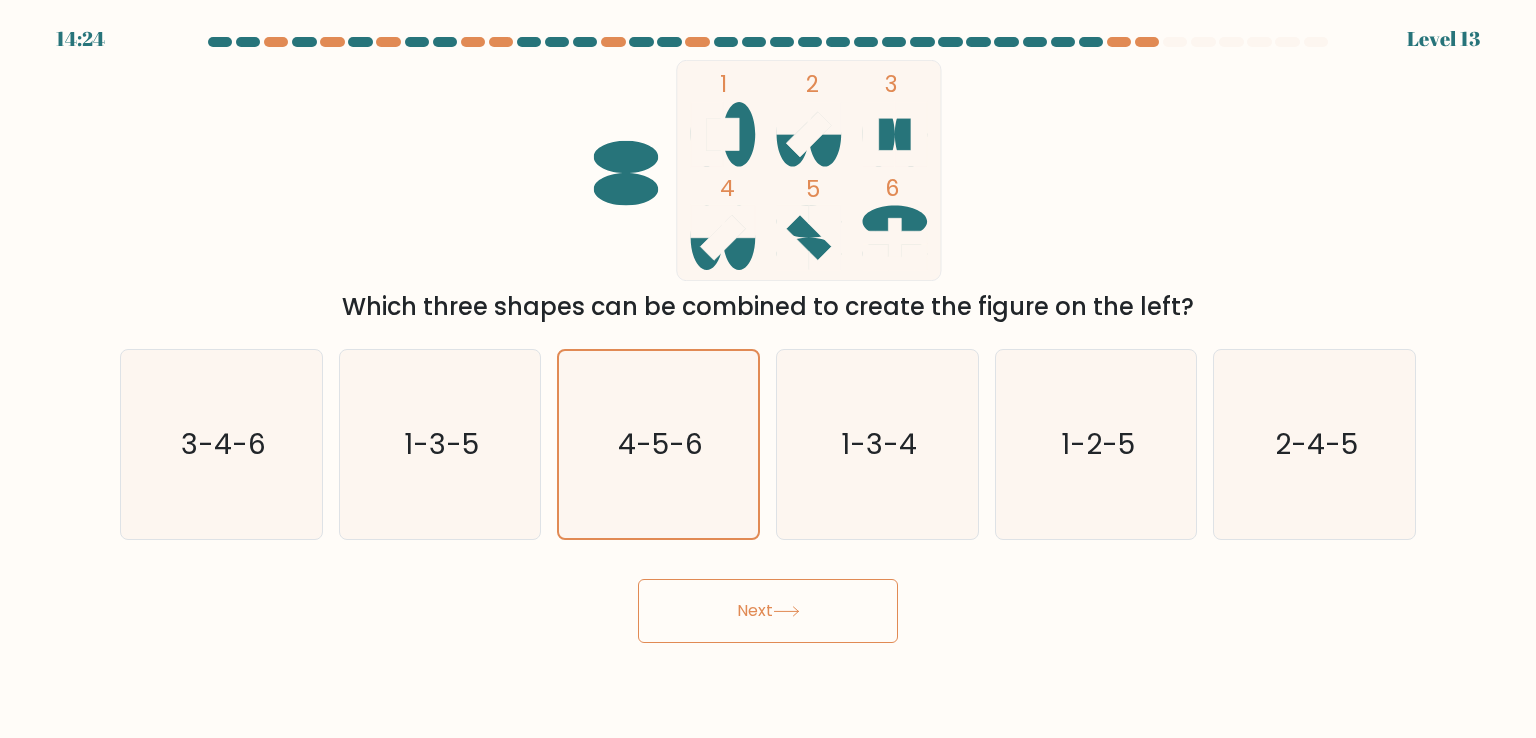 click on "Next" at bounding box center (768, 611) 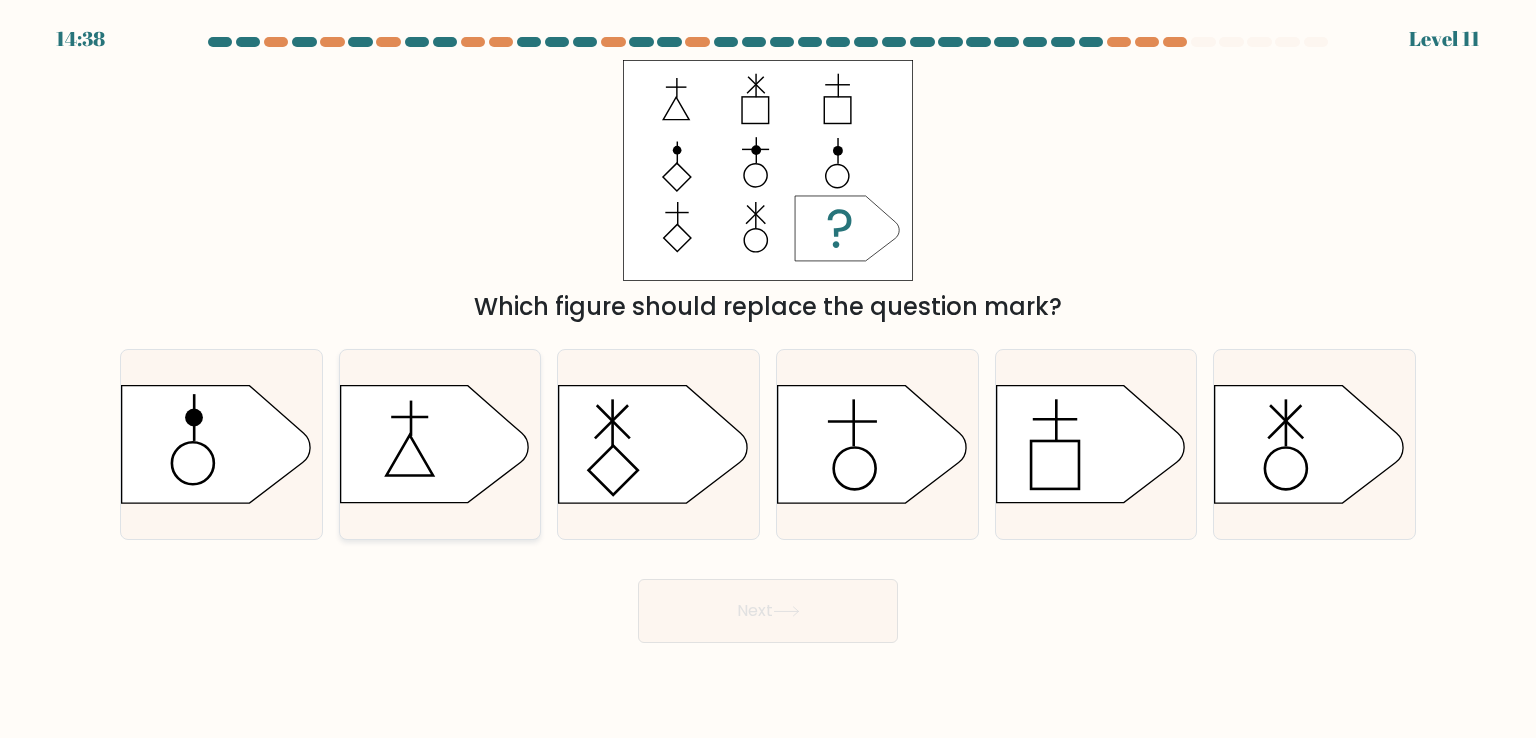 click at bounding box center (434, 444) 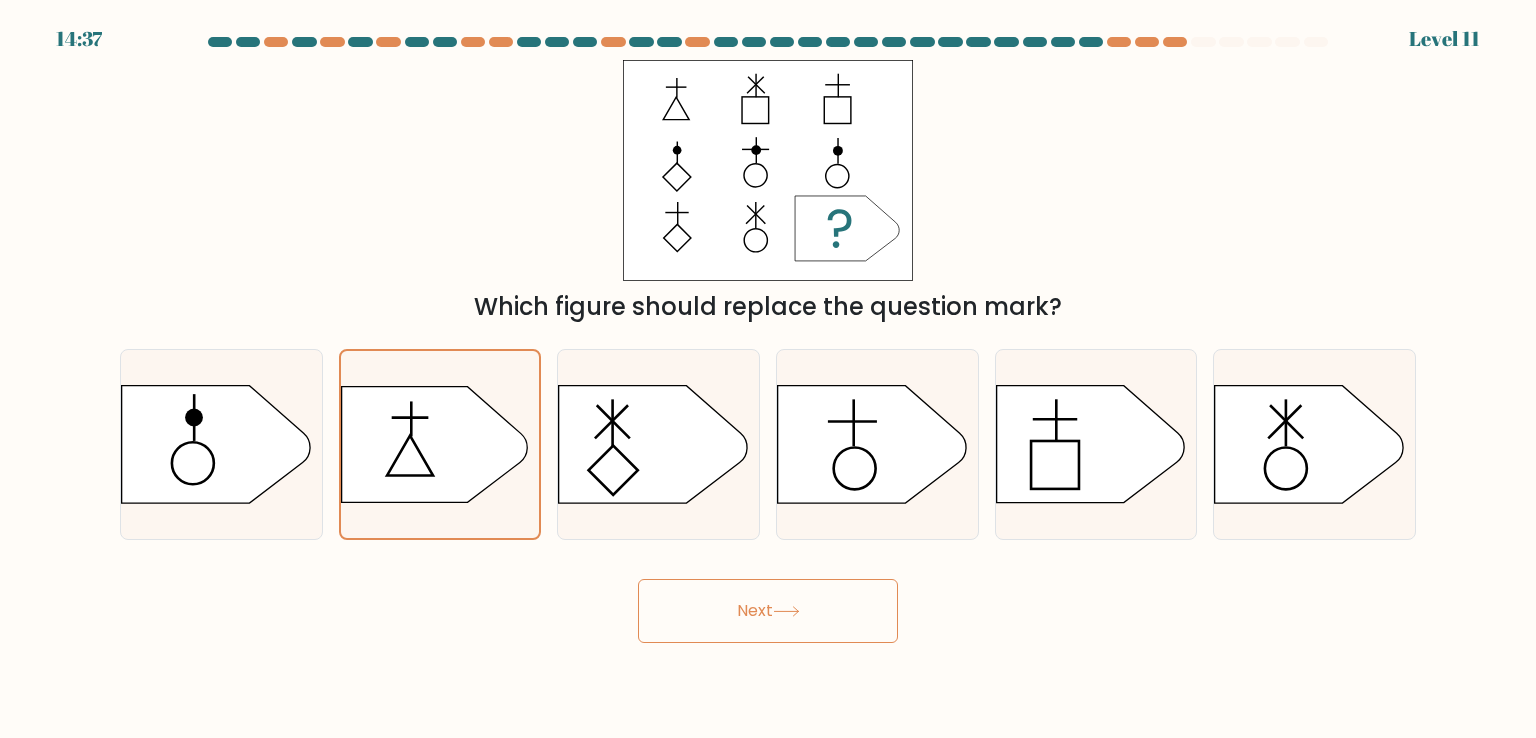 click on "Next" at bounding box center [768, 611] 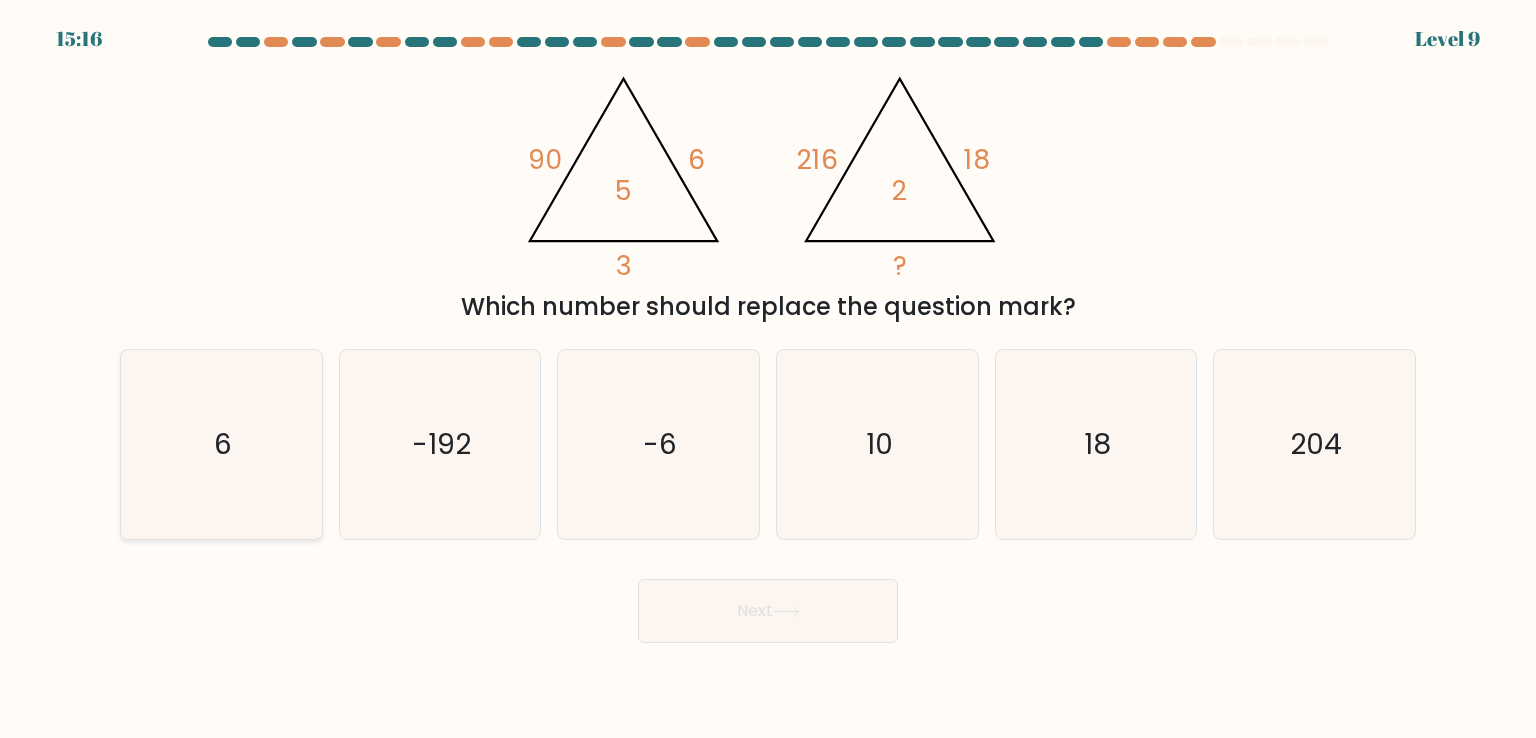 click on "6" at bounding box center [221, 444] 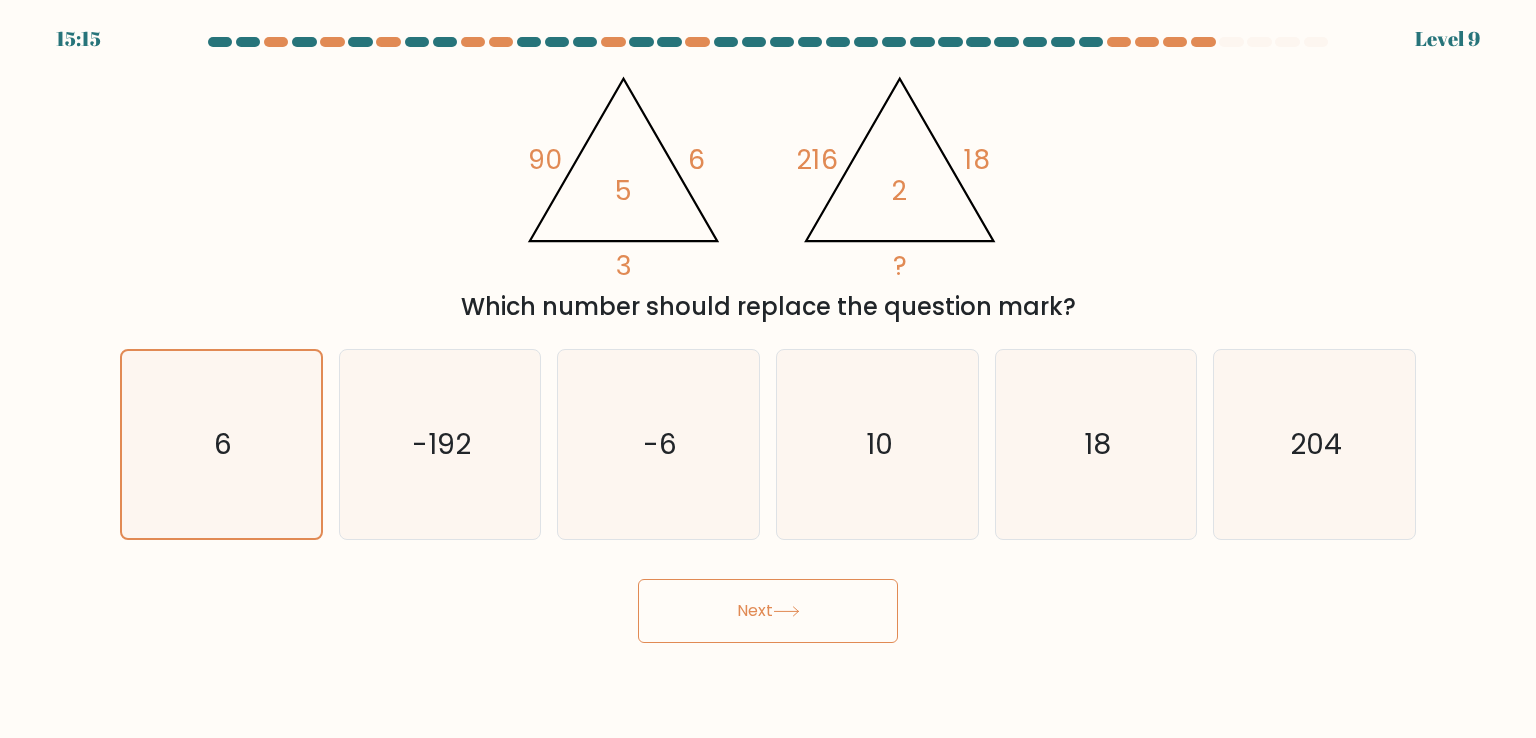 click on "Next" at bounding box center [768, 611] 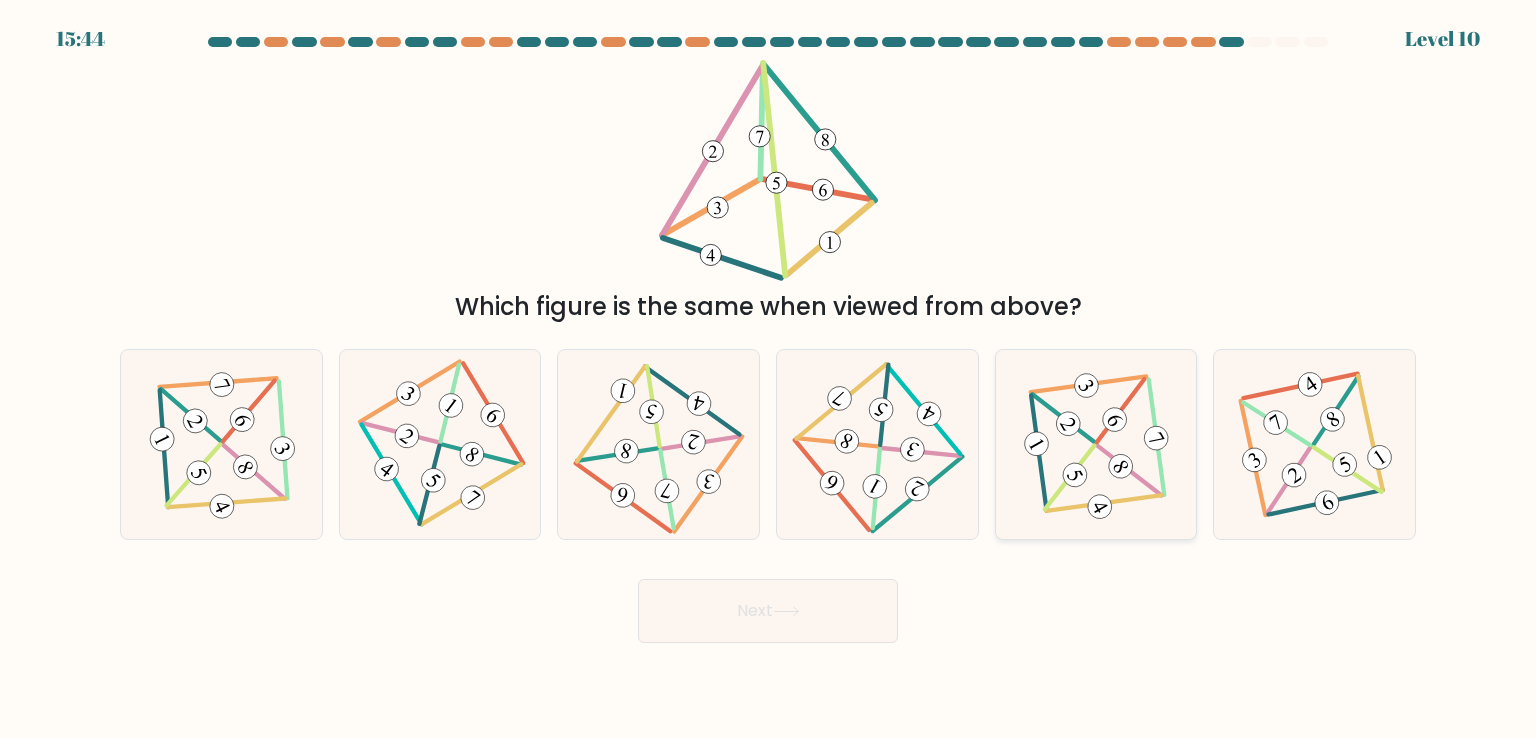 click at bounding box center (1095, 444) 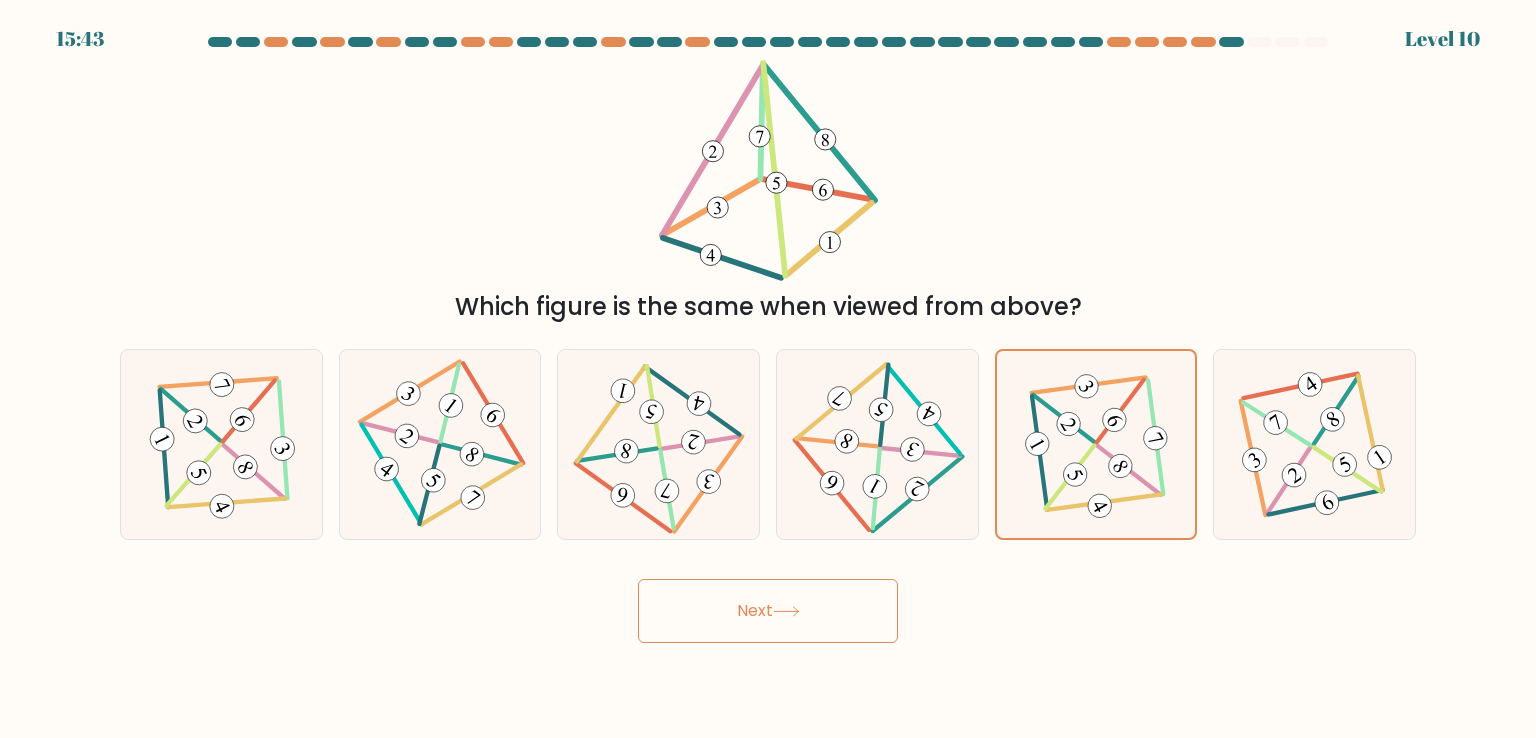 click on "Next" at bounding box center (768, 611) 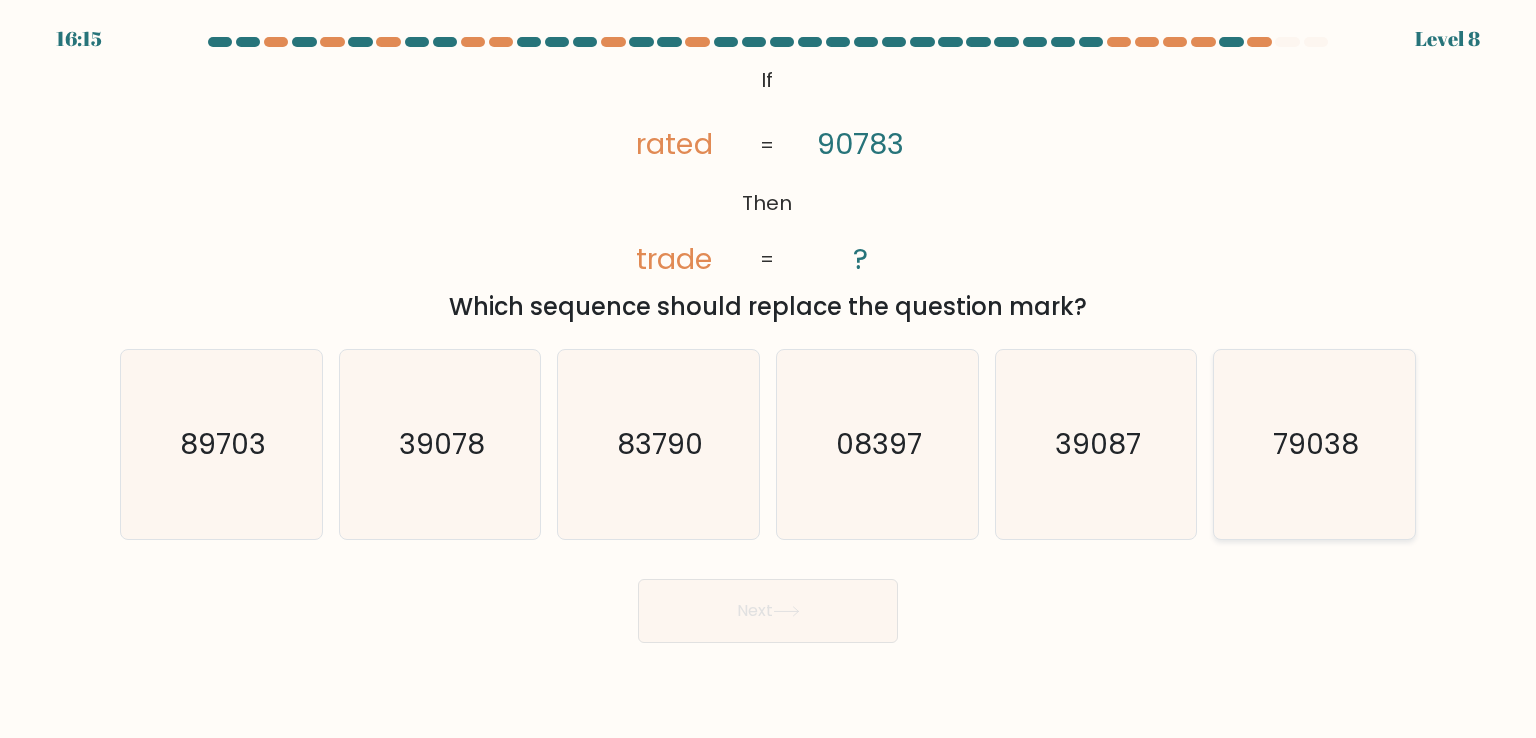 click on "79038" at bounding box center (1314, 444) 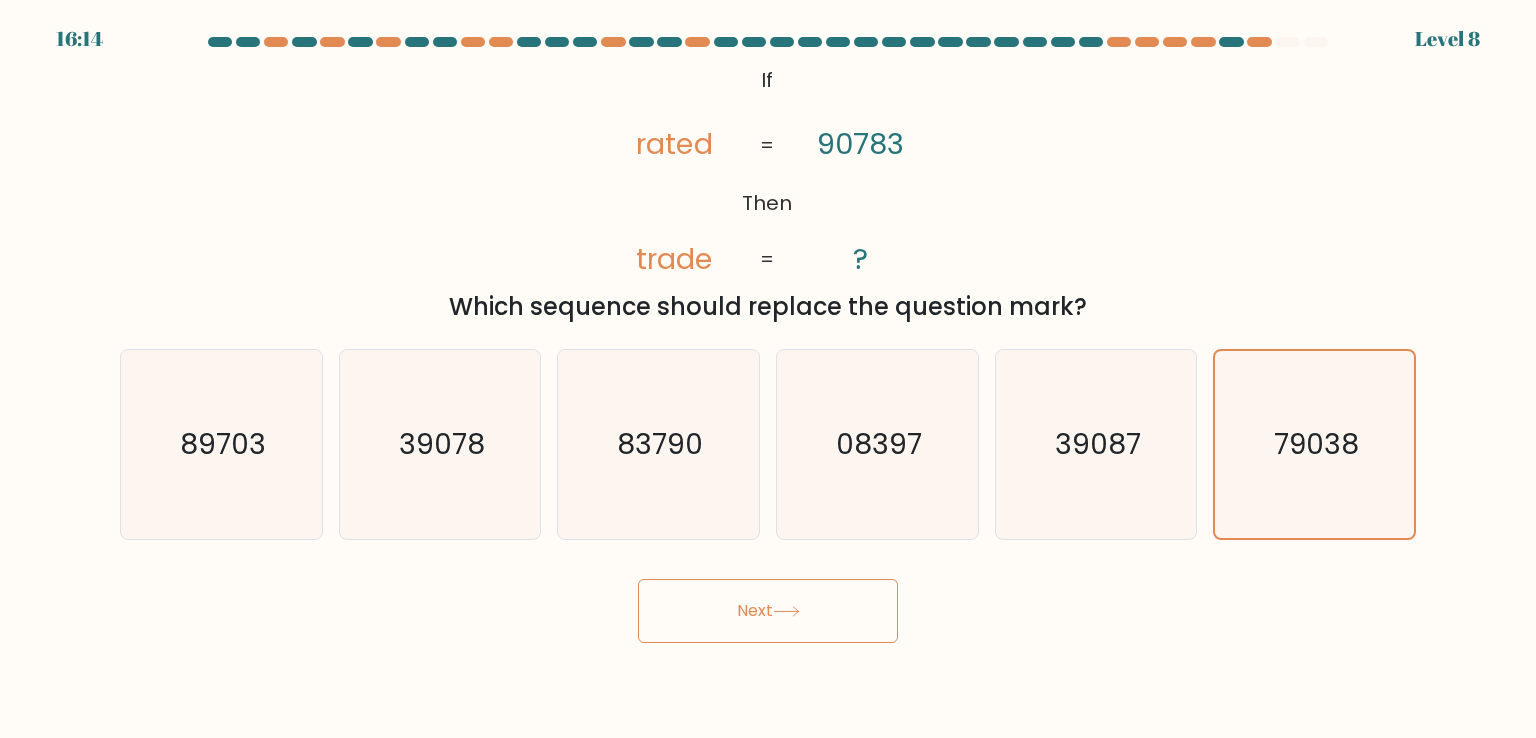 click on "Next" at bounding box center (768, 611) 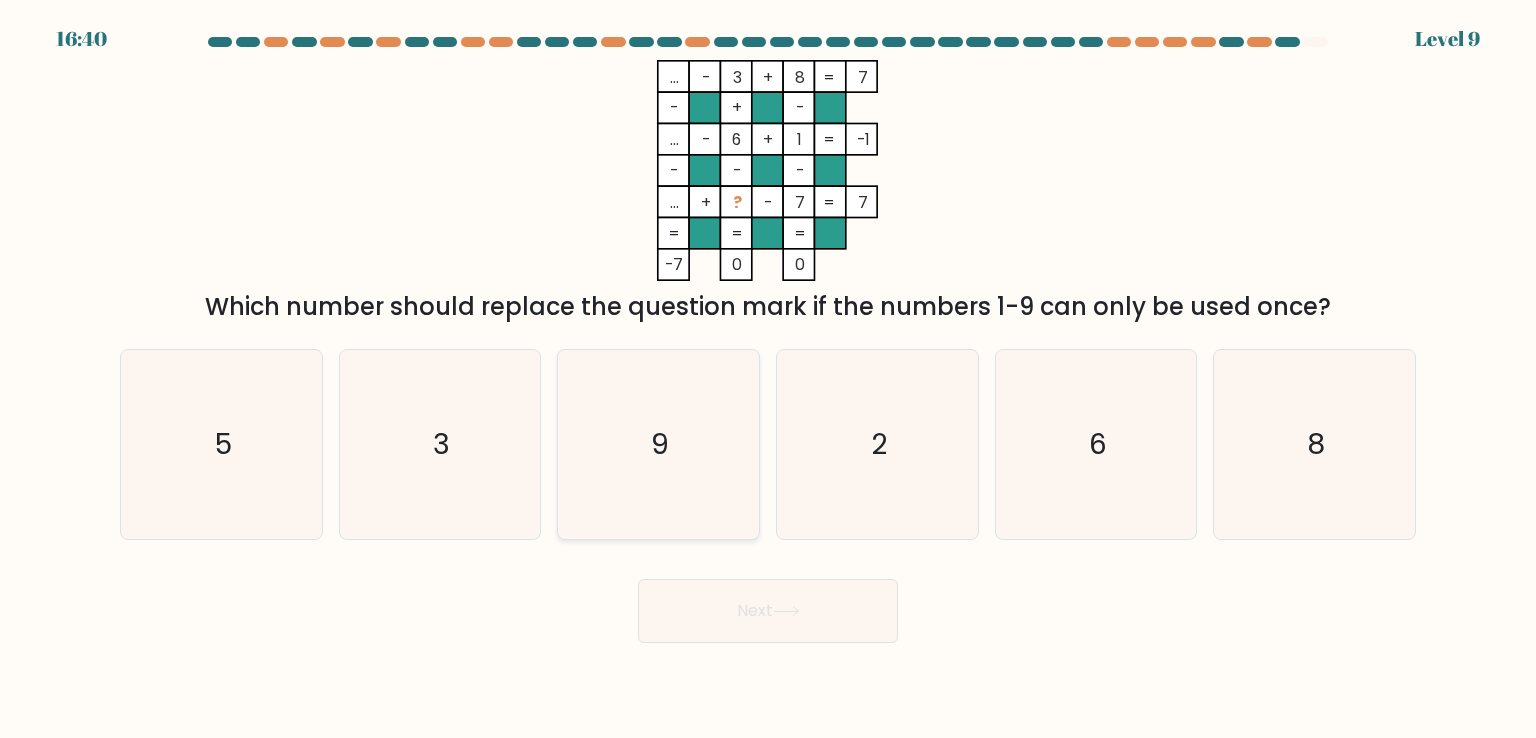 click on "9" at bounding box center (658, 444) 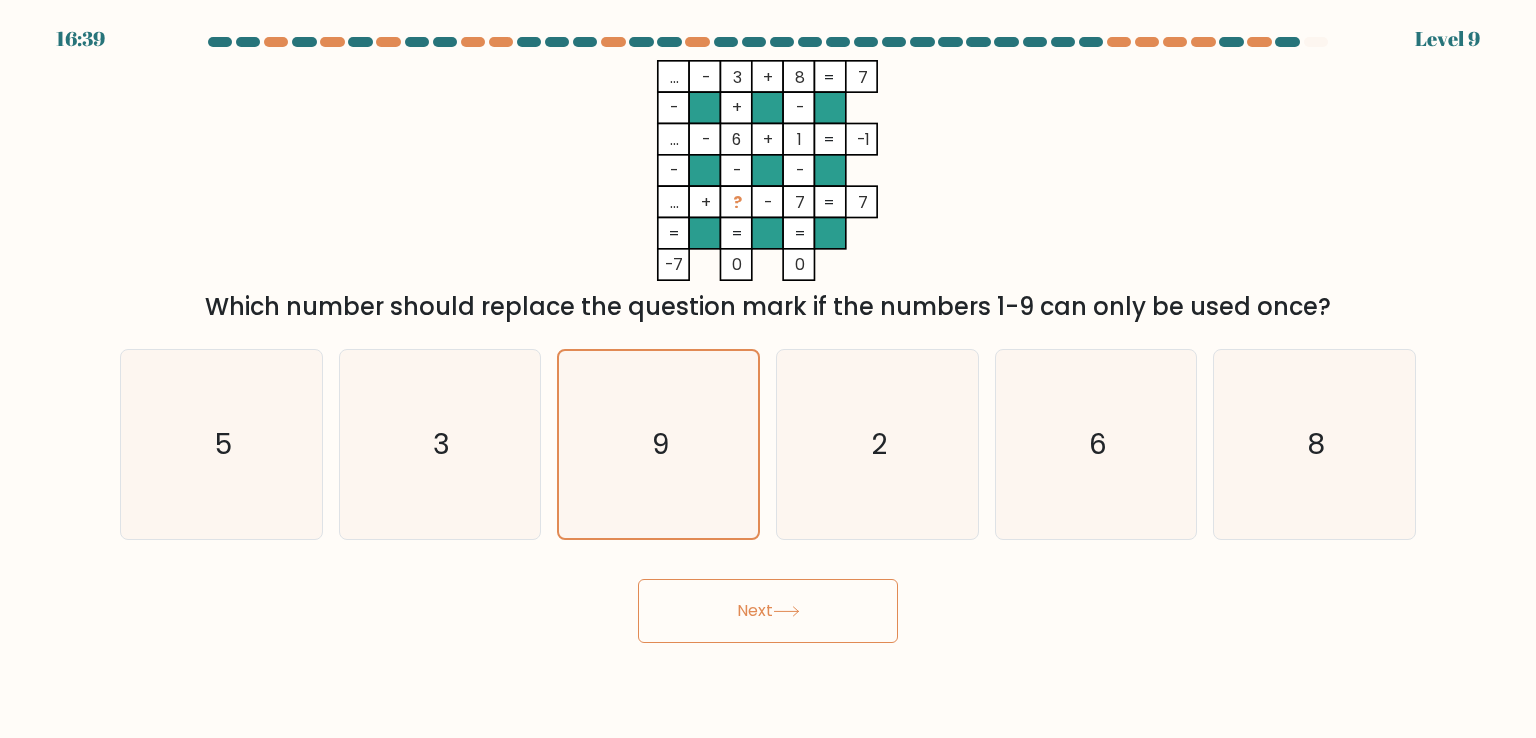 click on "Next" at bounding box center [768, 611] 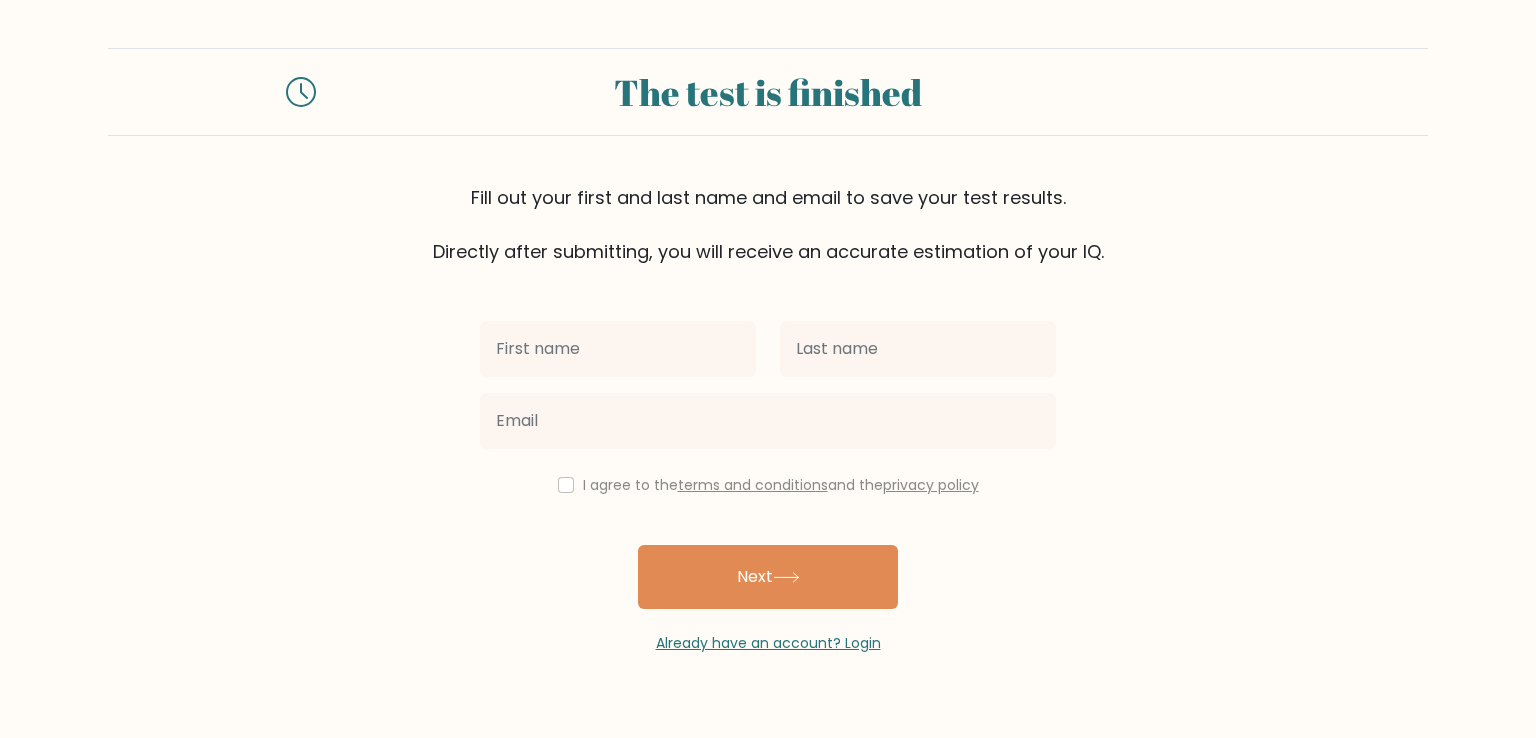 scroll, scrollTop: 0, scrollLeft: 0, axis: both 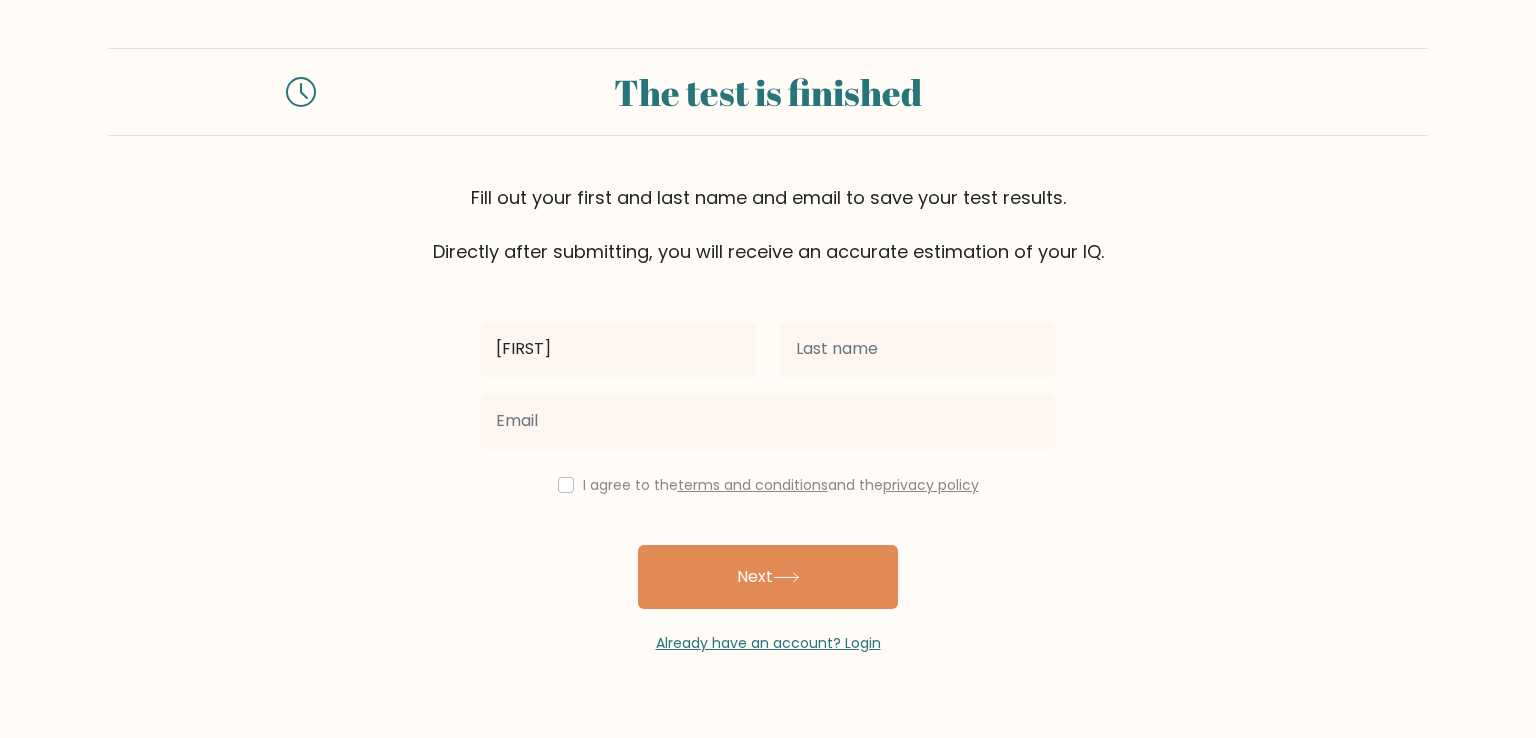 type on "Virjoane" 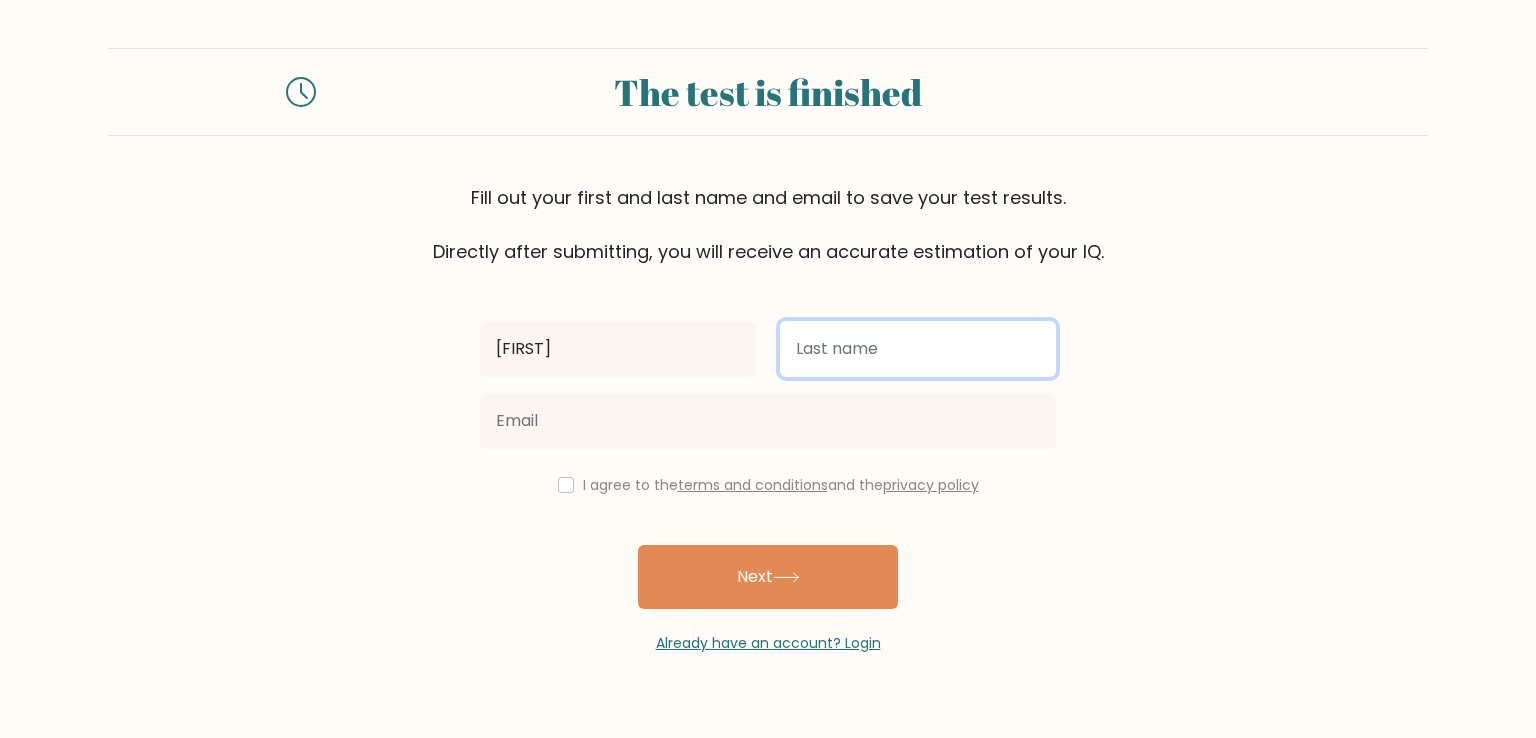 click at bounding box center (918, 349) 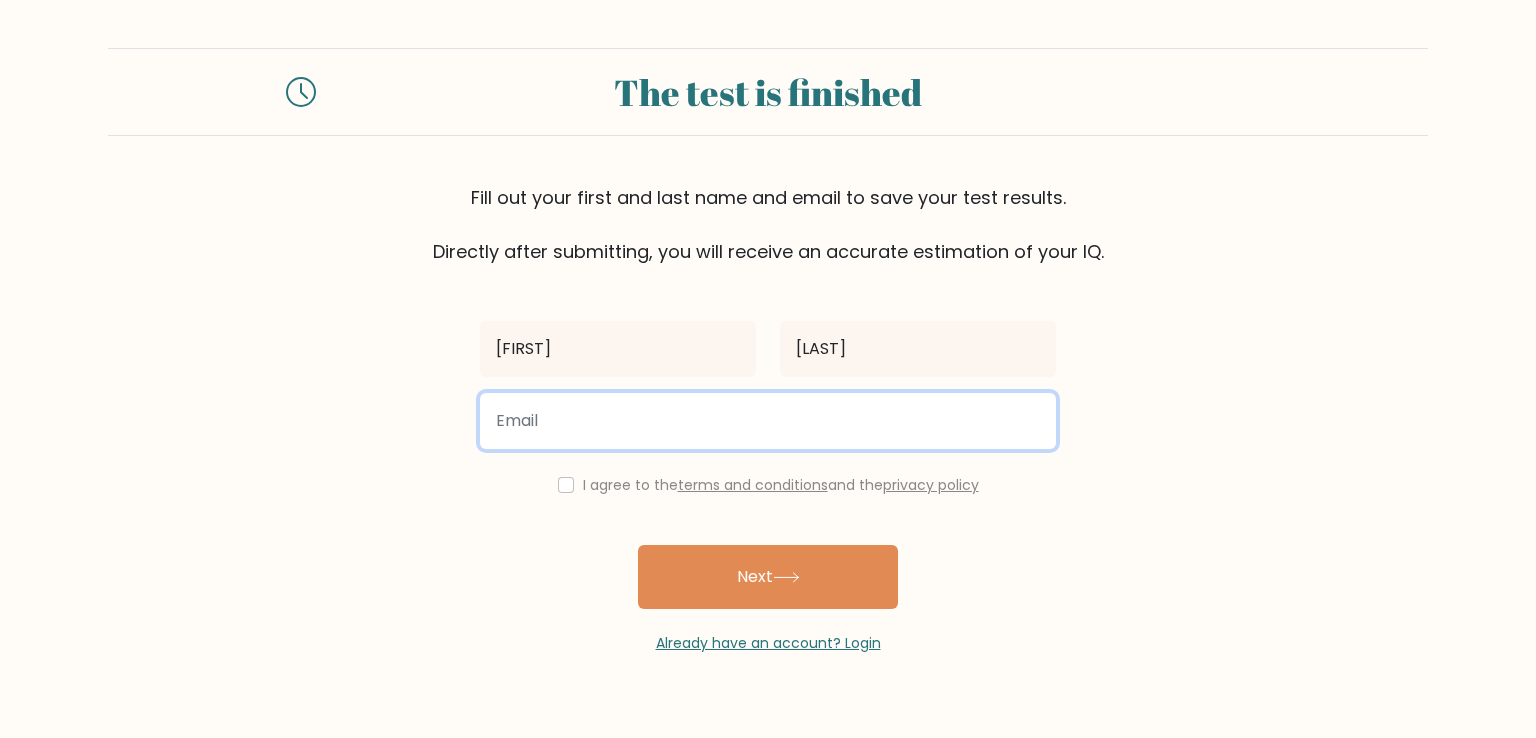click at bounding box center (768, 421) 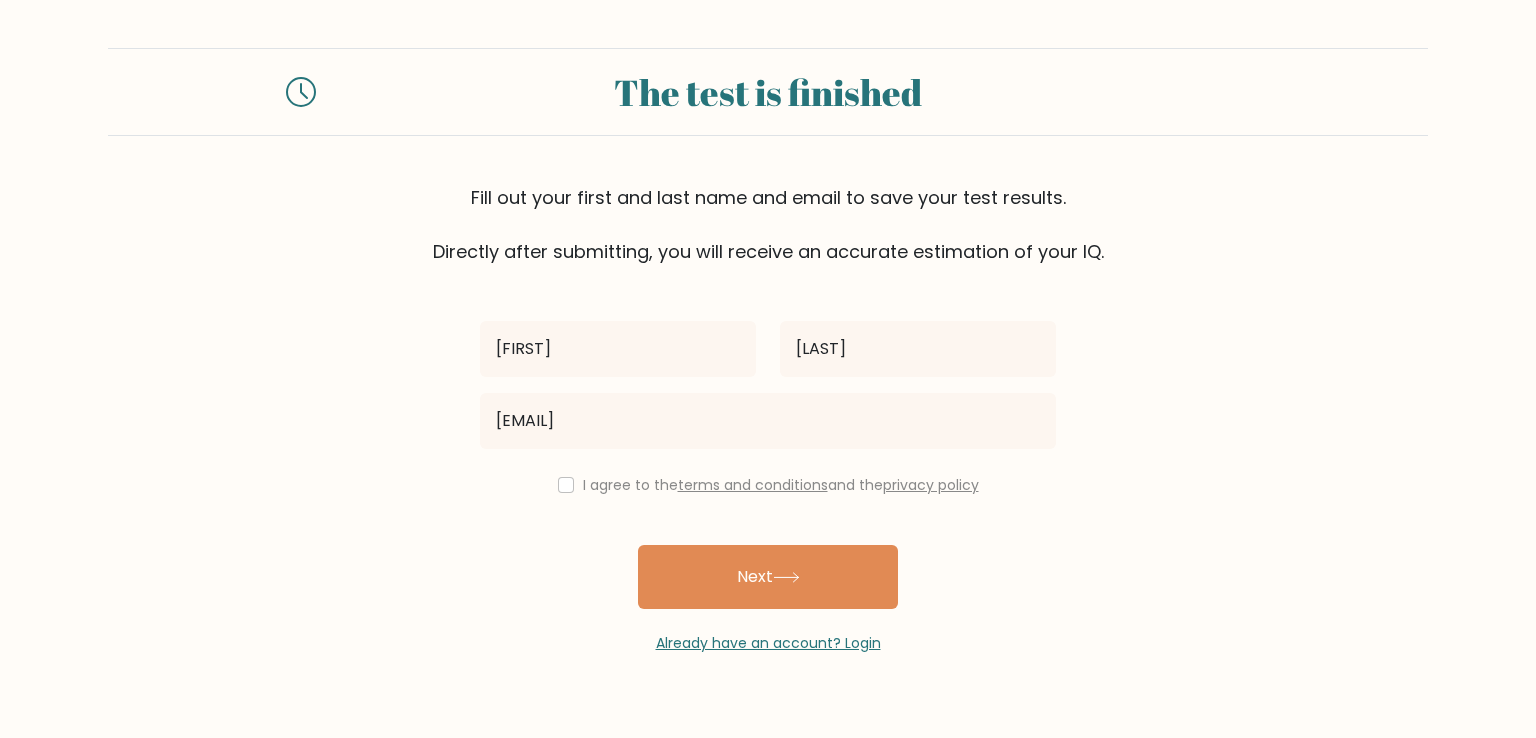 click on "I agree to the  terms and conditions  and the  privacy policy" at bounding box center [768, 485] 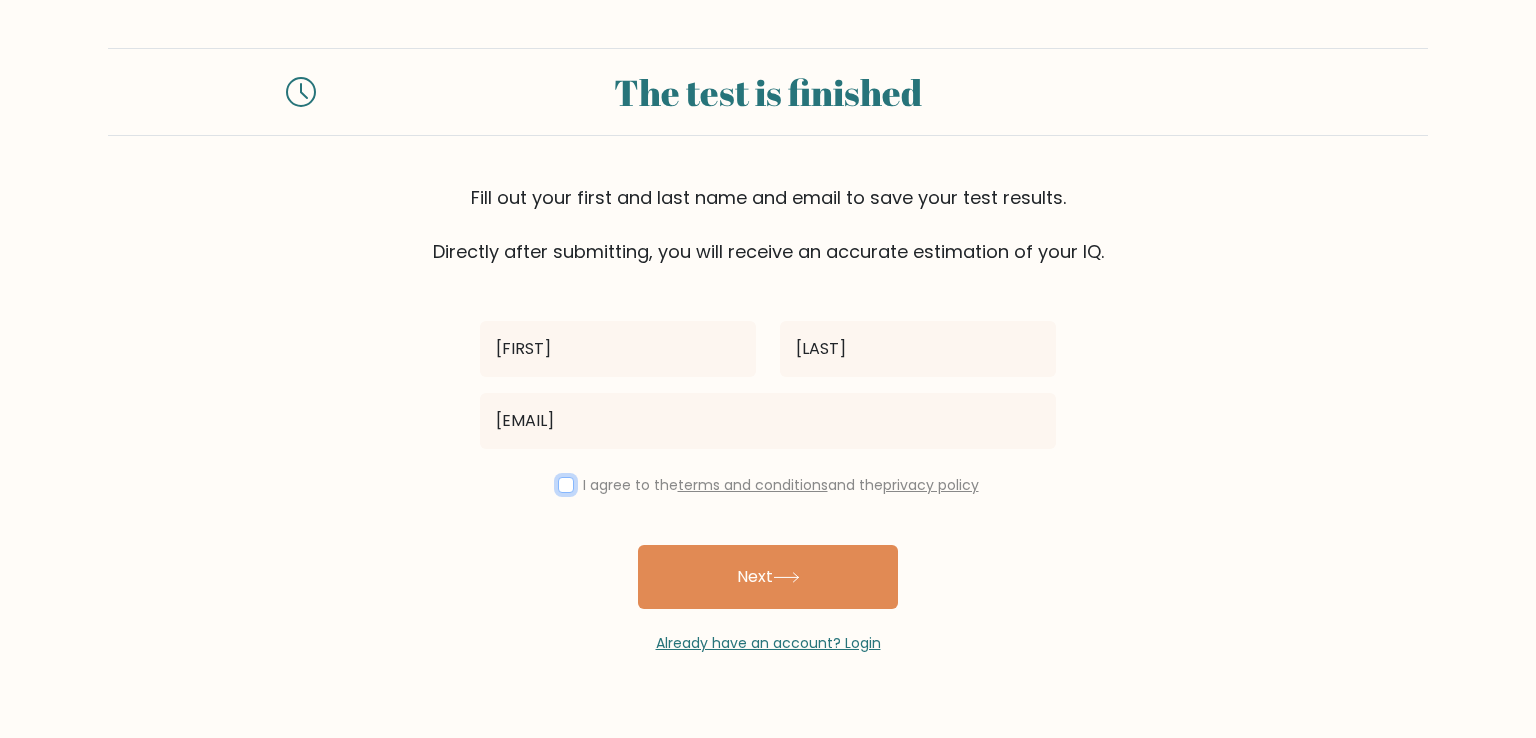 click at bounding box center [566, 485] 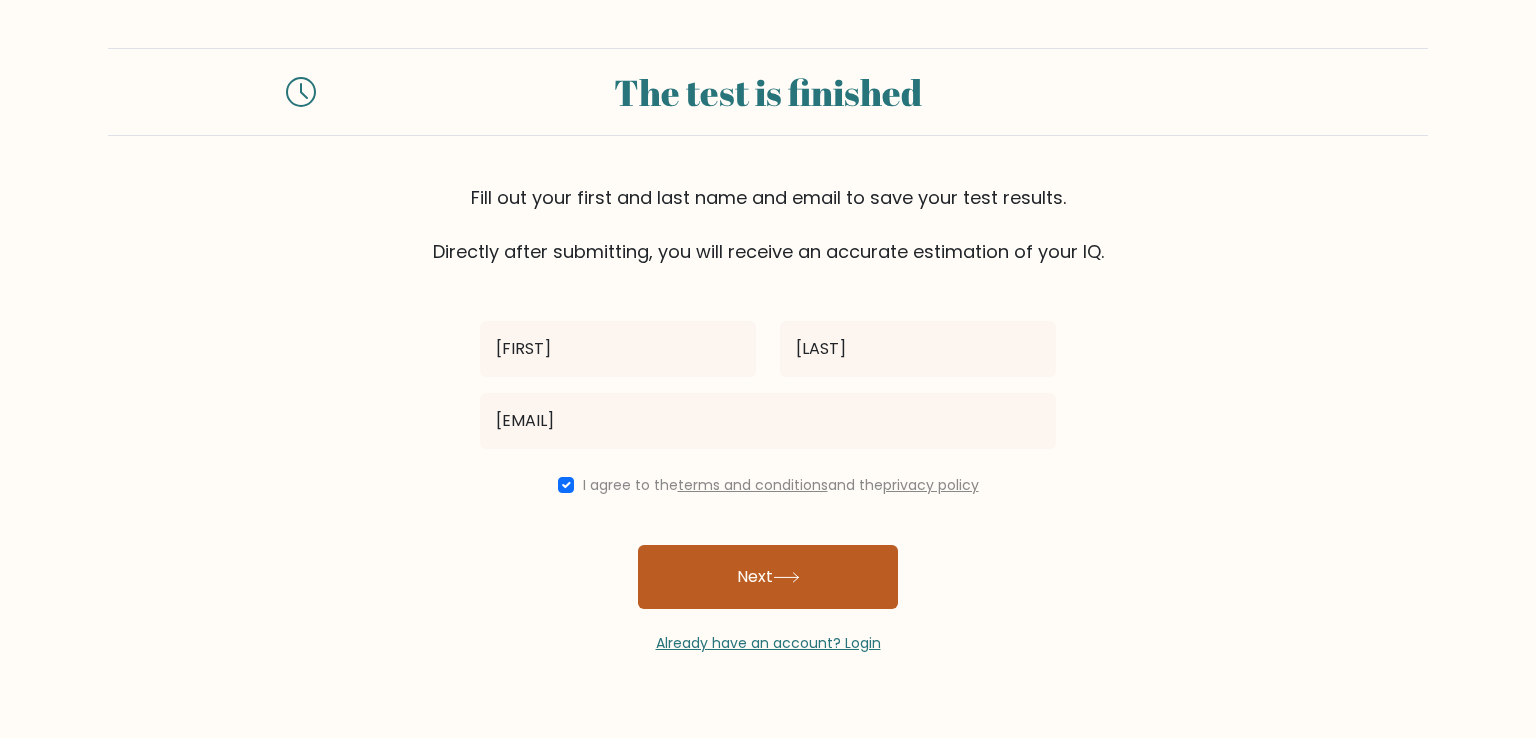 click at bounding box center (786, 577) 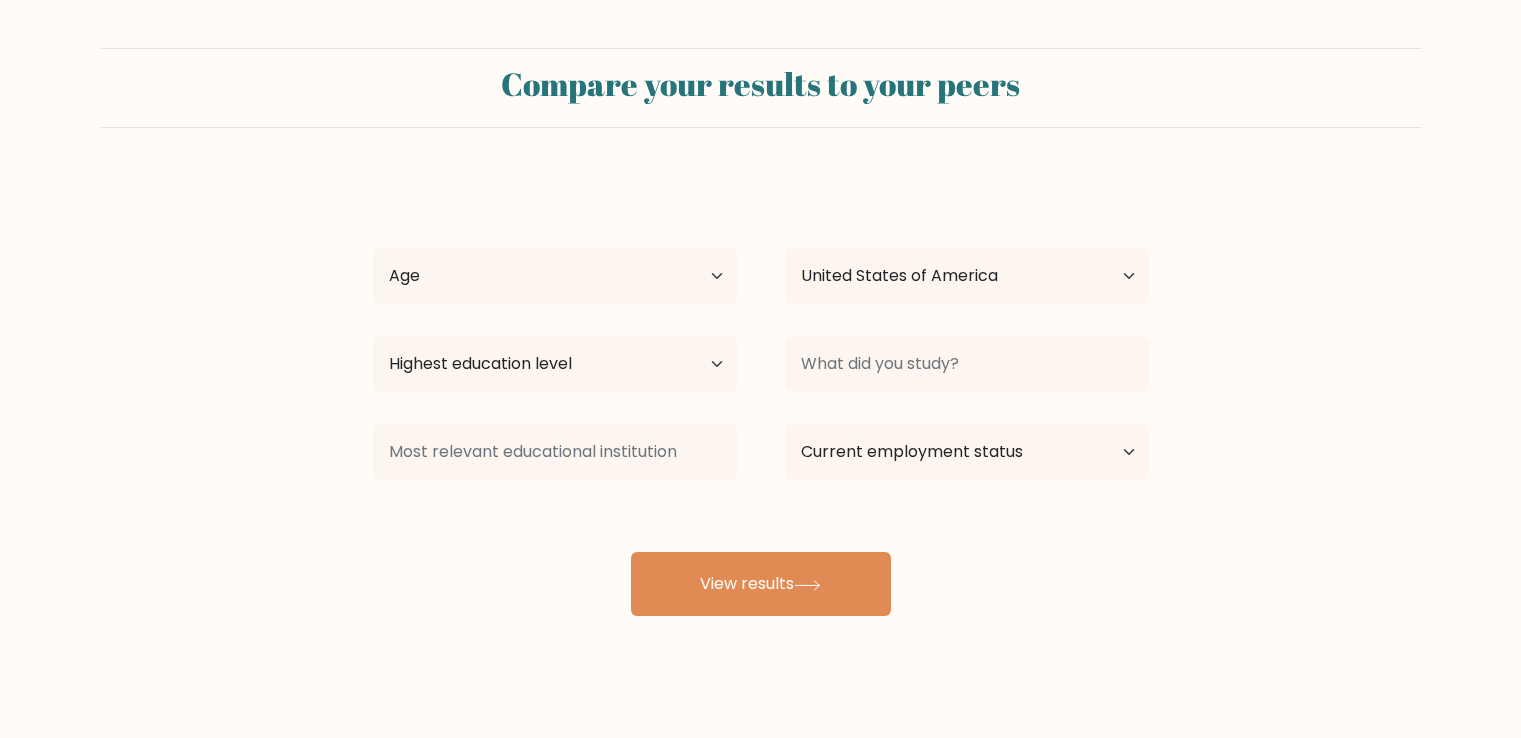 scroll, scrollTop: 0, scrollLeft: 0, axis: both 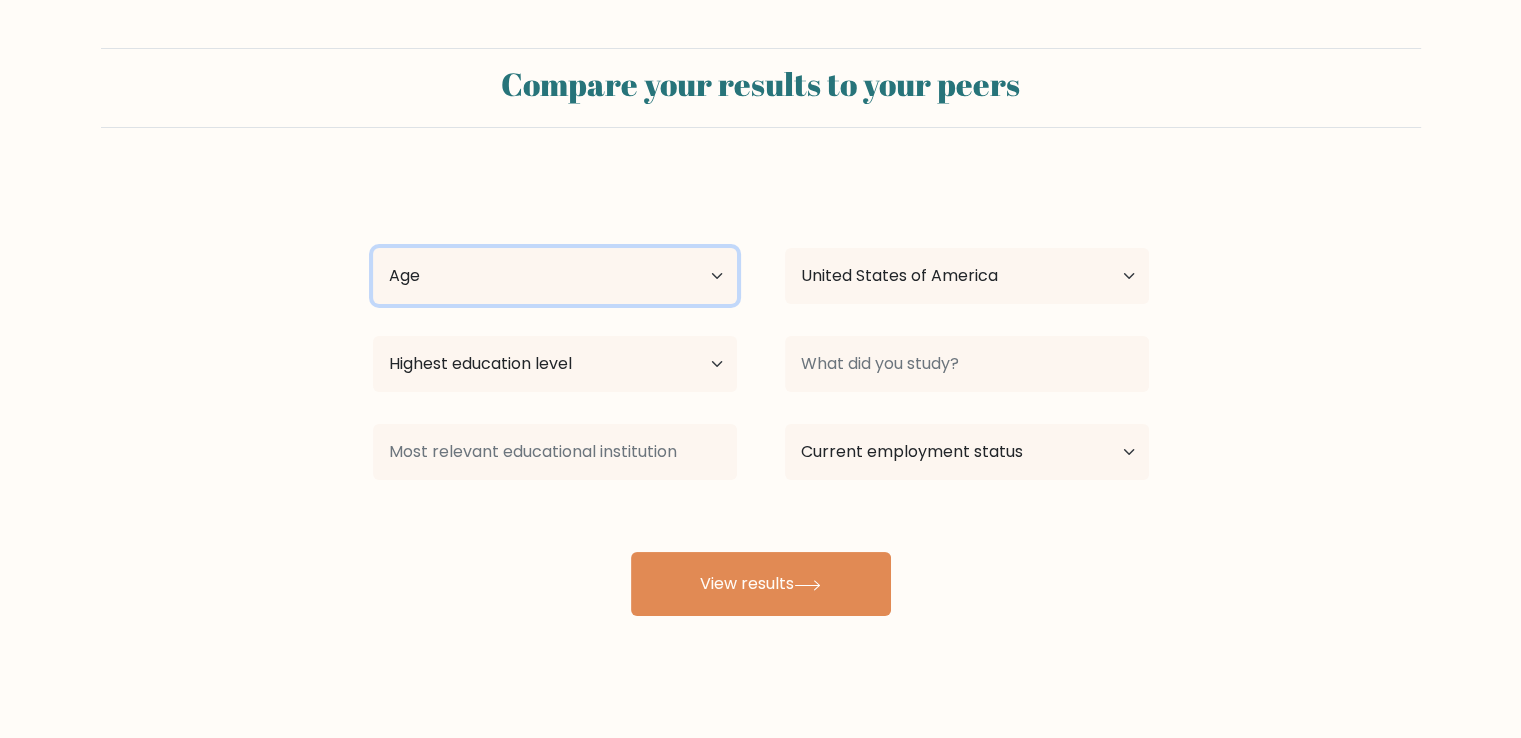 click on "Age
Under 18 years old
18-24 years old
25-34 years old
35-44 years old
45-54 years old
55-64 years old
65 years old and above" at bounding box center (555, 276) 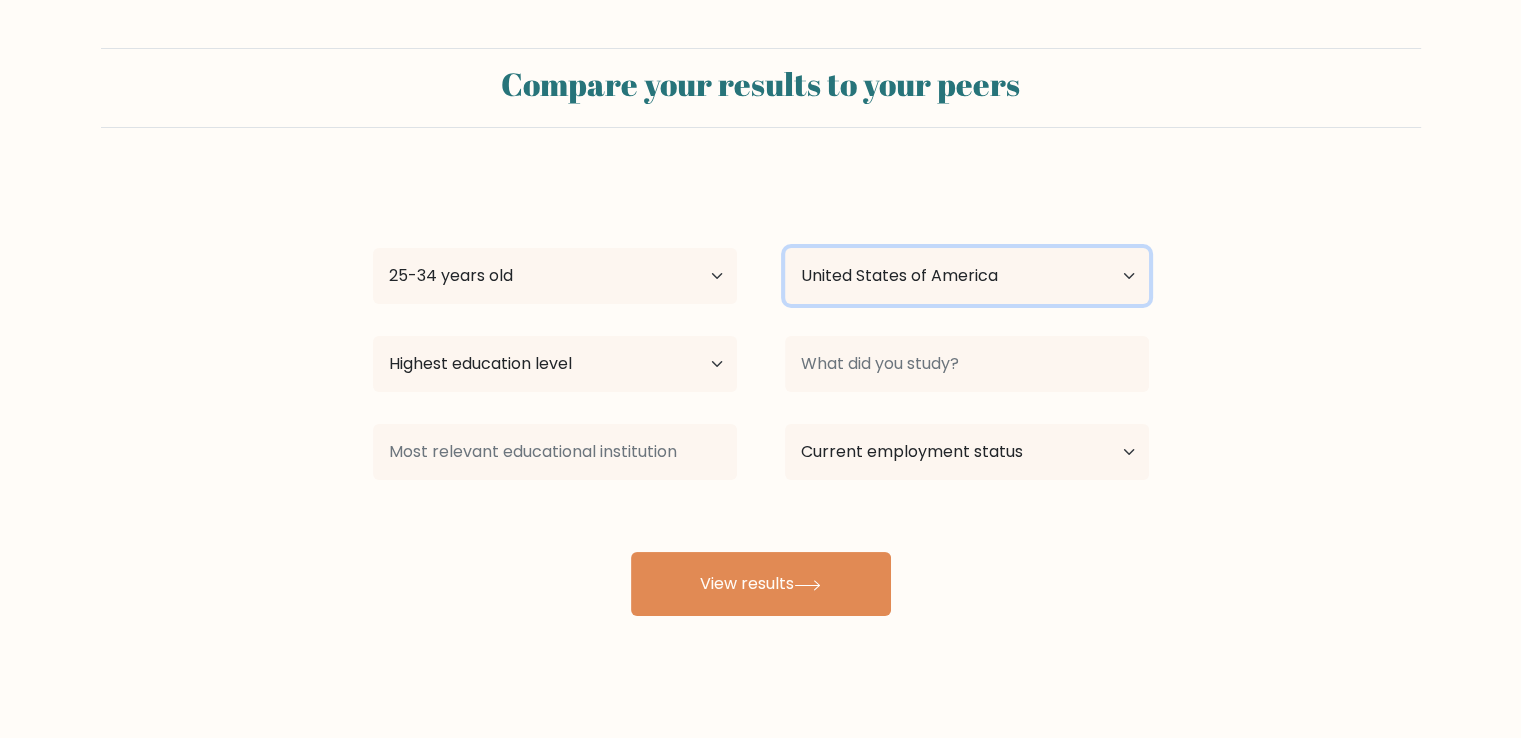 click on "Country
Afghanistan
Albania
Algeria
American Samoa
Andorra
Angola
Anguilla
Antarctica
Antigua and Barbuda
Argentina
Armenia
Aruba
Australia
Austria
Azerbaijan
Bahamas
Bahrain
Bangladesh
Barbados
Belarus
Belgium
Belize
Benin
Bermuda
Bhutan
Bolivia
Bonaire, Sint Eustatius and Saba
Bosnia and Herzegovina
Botswana
Bouvet Island
Brazil
British Indian Ocean Territory
Brunei
Bulgaria
Burkina Faso
Burundi
Cabo Verde
Cambodia
Cameroon
Canada
Cayman Islands
Central African Republic
Chad
Chile
China
Christmas Island
Cocos (Keeling) Islands
Colombia
Comoros
Congo
Congo (the Democratic Republic of the)
Cook Islands
Costa Rica
Côte d'Ivoire
Croatia
Cuba" at bounding box center (967, 276) 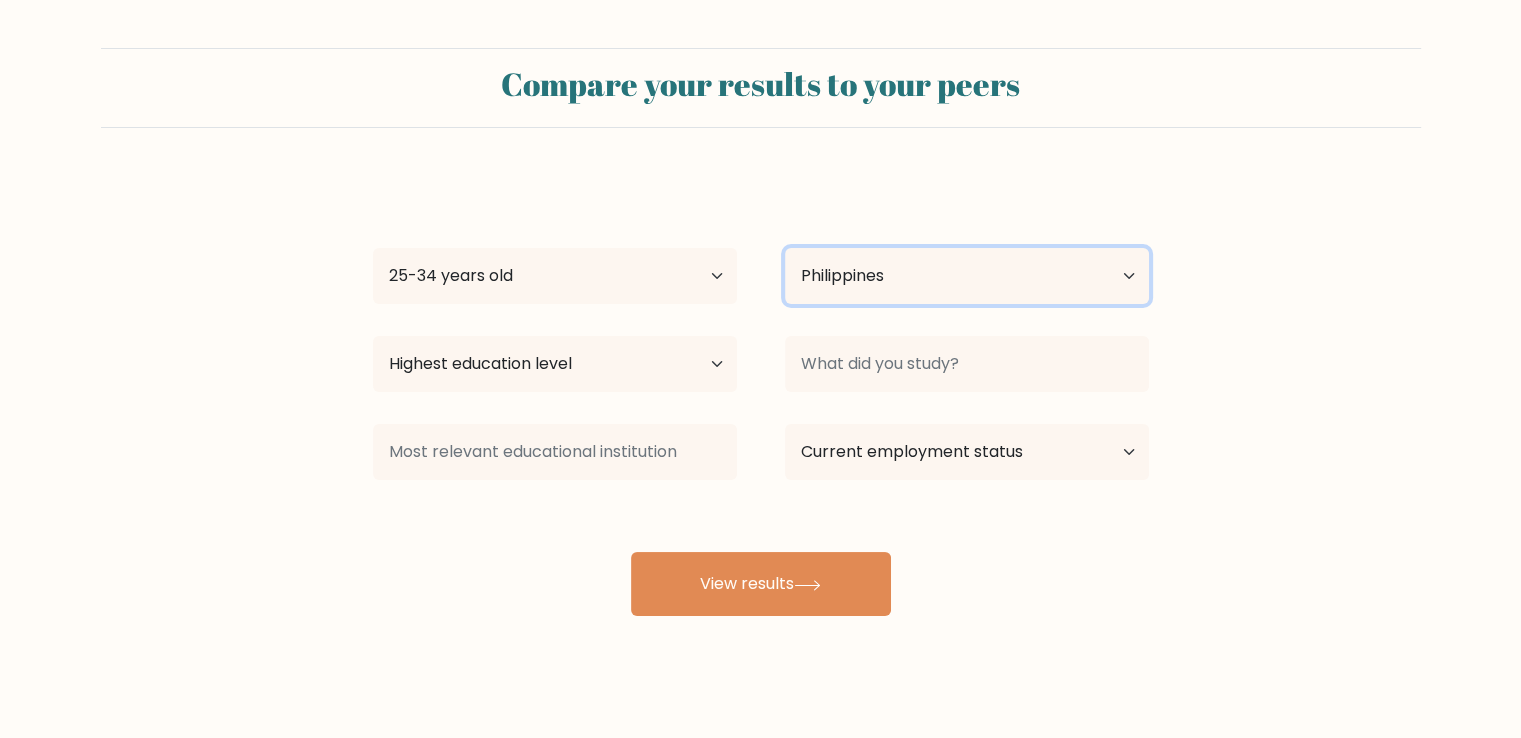 click on "Country
Afghanistan
Albania
Algeria
American Samoa
Andorra
Angola
Anguilla
Antarctica
Antigua and Barbuda
Argentina
Armenia
Aruba
Australia
Austria
Azerbaijan
Bahamas
Bahrain
Bangladesh
Barbados
Belarus
Belgium
Belize
Benin
Bermuda
Bhutan
Bolivia
Bonaire, Sint Eustatius and Saba
Bosnia and Herzegovina
Botswana
Bouvet Island
Brazil
British Indian Ocean Territory
Brunei
Bulgaria
Burkina Faso
Burundi
Cabo Verde
Cambodia
Cameroon
Canada
Cayman Islands
Central African Republic
Chad
Chile
China
Christmas Island
Cocos (Keeling) Islands
Colombia
Comoros
Congo
Congo (the Democratic Republic of the)
Cook Islands
Costa Rica
Côte d'Ivoire
Croatia
Cuba" at bounding box center [967, 276] 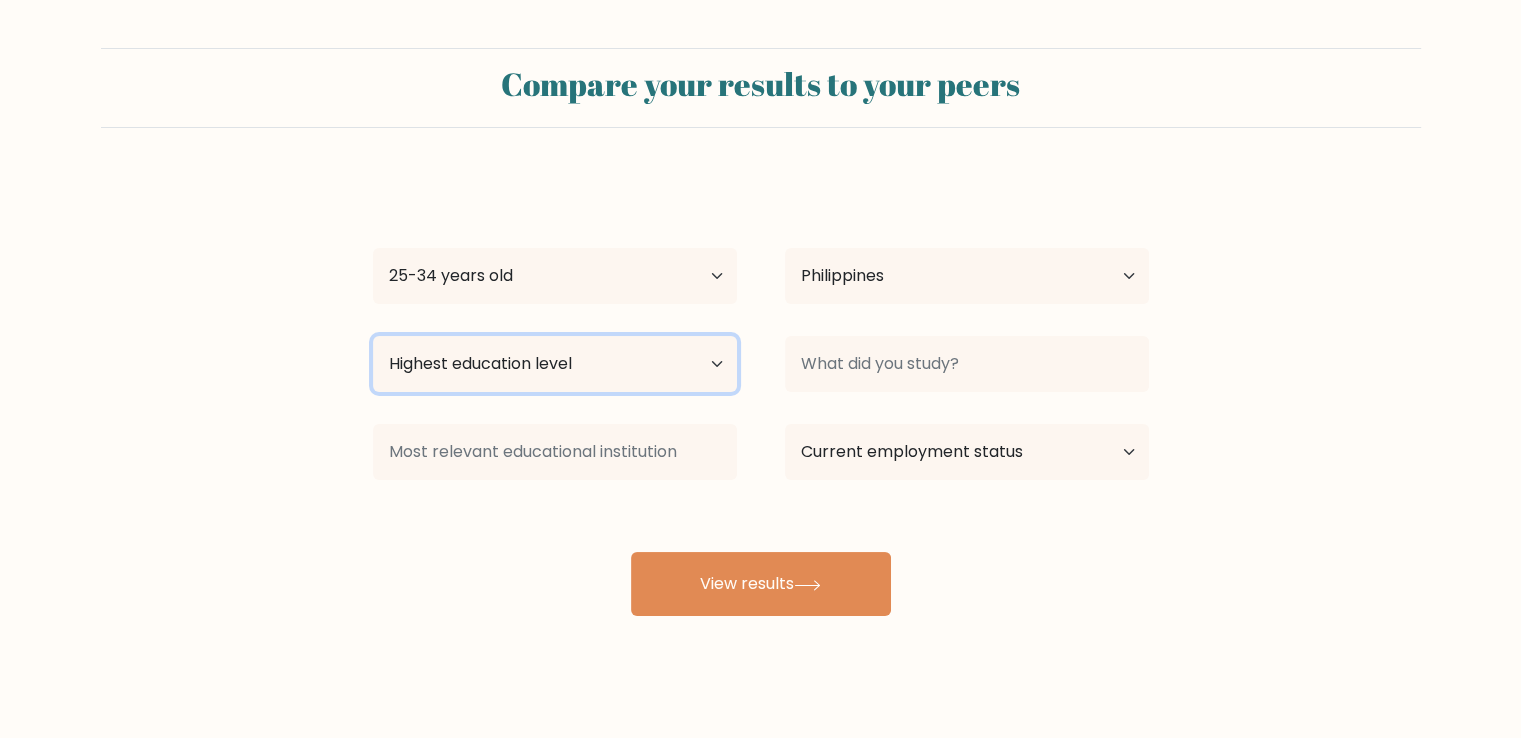 click on "Highest education level
No schooling
Primary
Lower Secondary
Upper Secondary
Occupation Specific
Bachelor's degree
Master's degree
Doctoral degree" at bounding box center [555, 364] 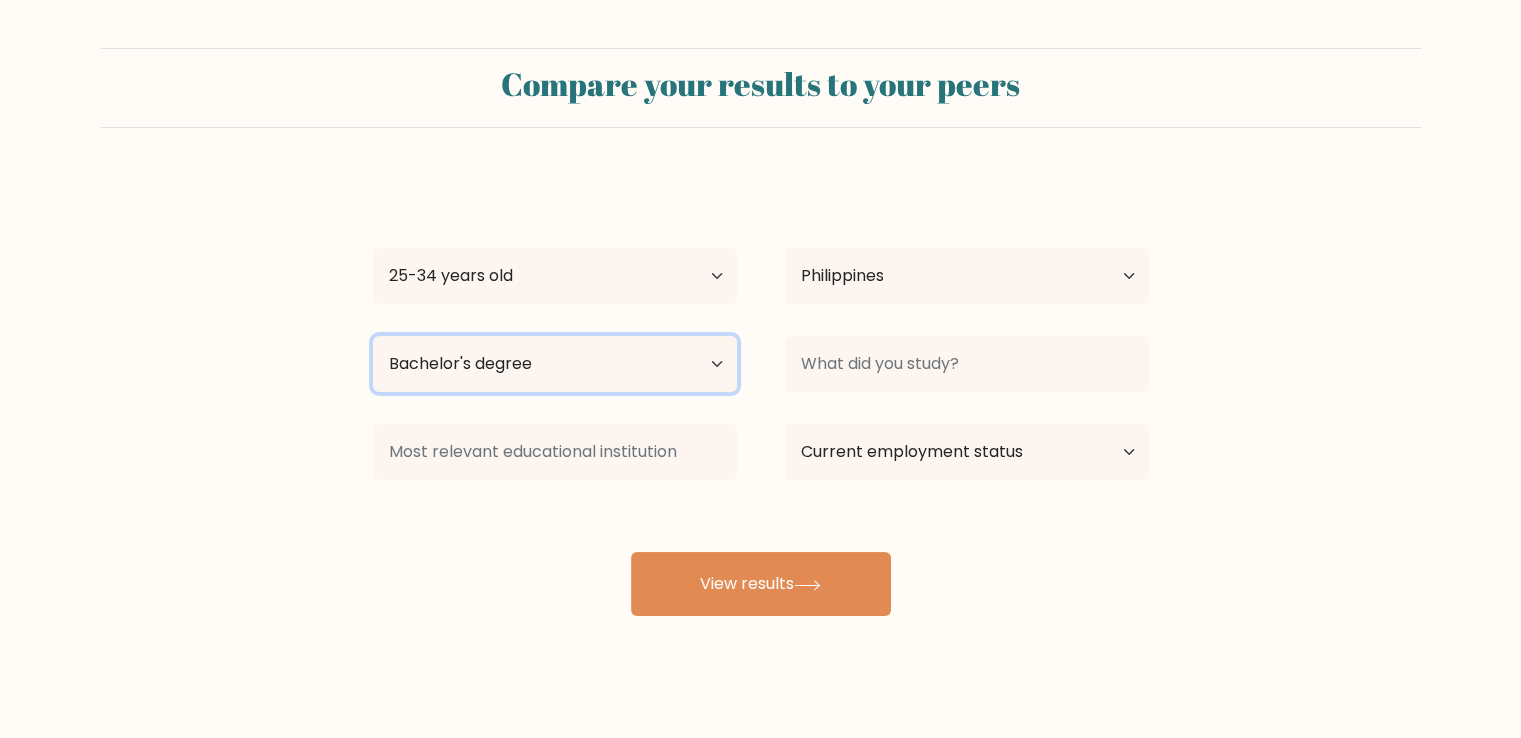 click on "Highest education level
No schooling
Primary
Lower Secondary
Upper Secondary
Occupation Specific
Bachelor's degree
Master's degree
Doctoral degree" at bounding box center (555, 364) 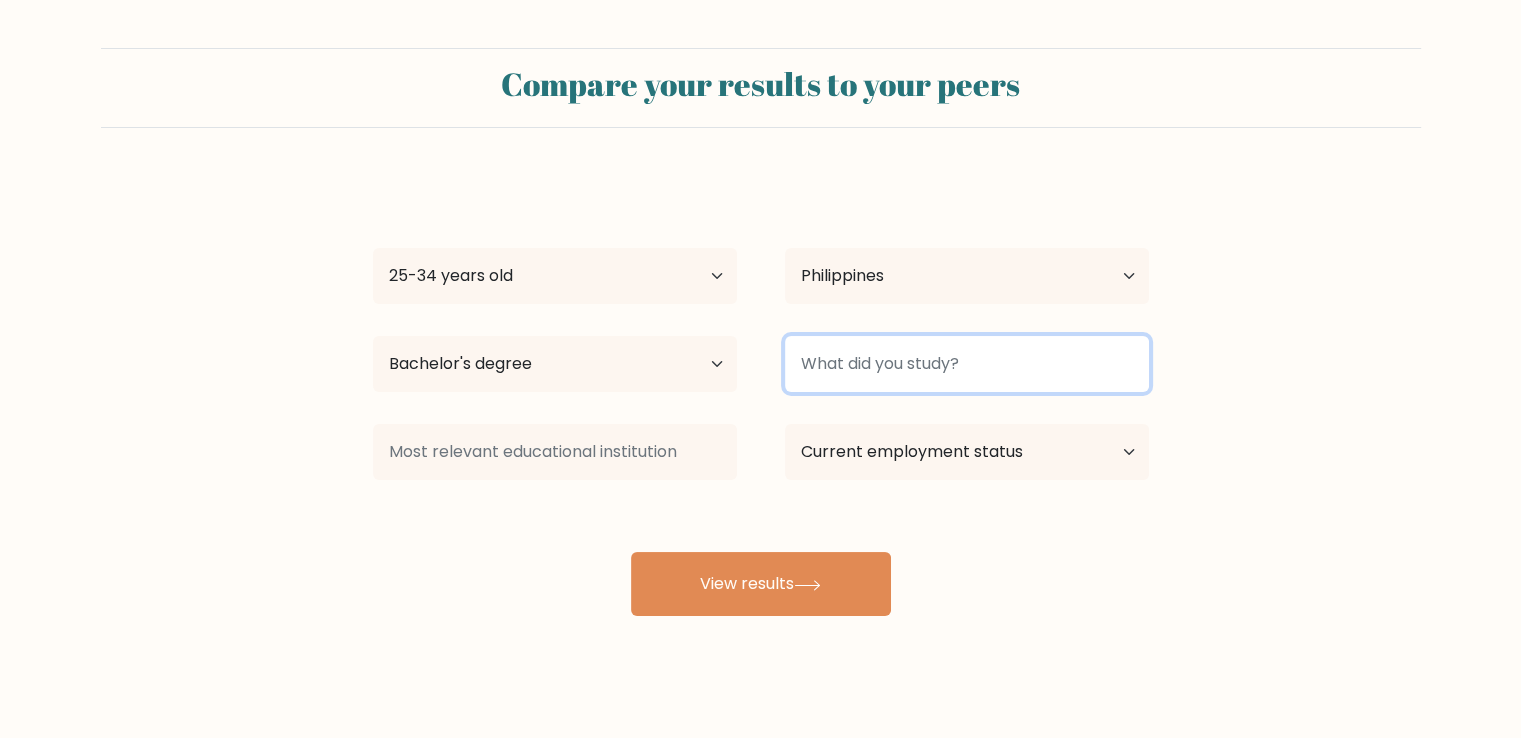 click at bounding box center [967, 364] 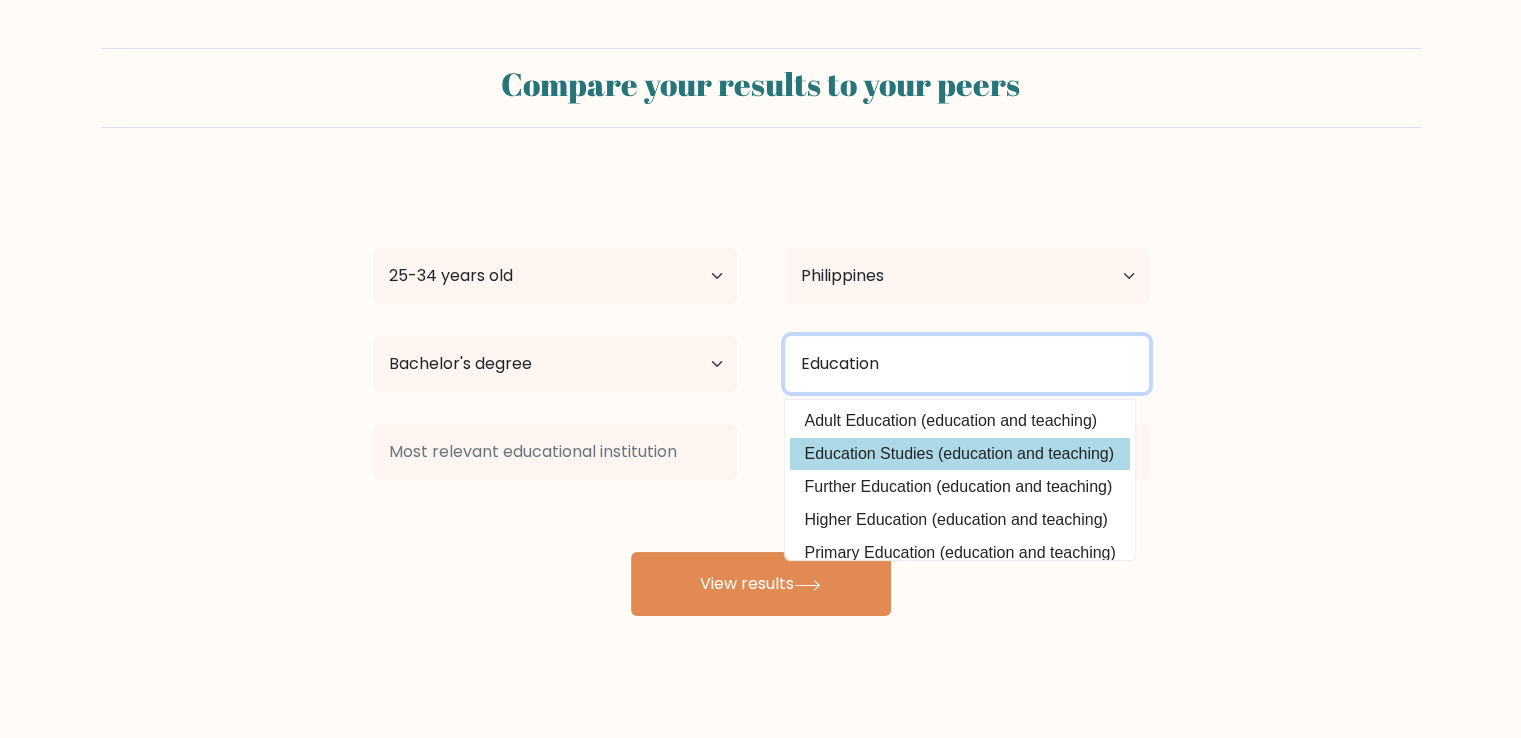 type on "Education" 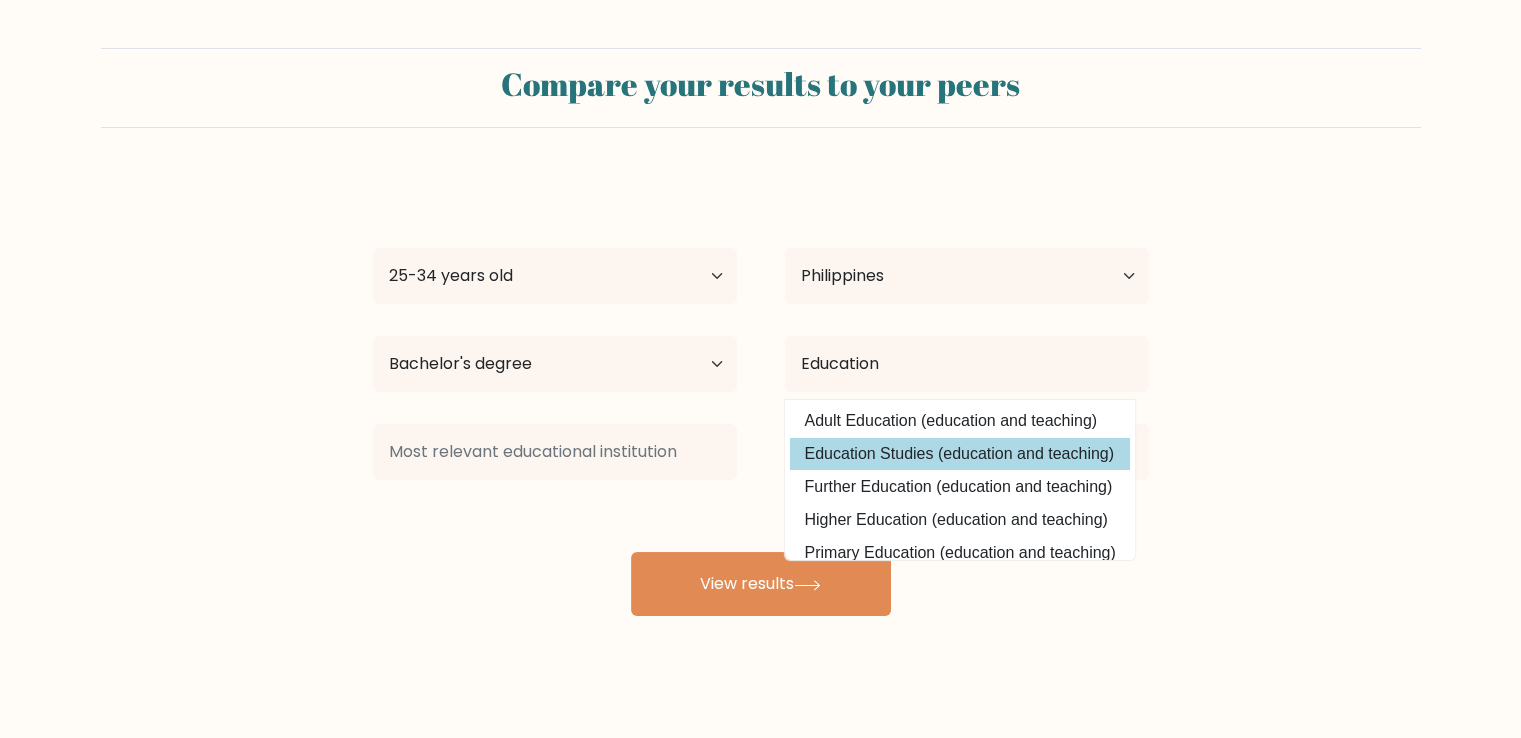 click on "Virjoane
Bolano
Age
Under 18 years old
18-24 years old
25-34 years old
35-44 years old
45-54 years old
55-64 years old
65 years old and above
Country
Afghanistan
Albania
Algeria
American Samoa
Andorra
Angola
Anguilla
Antarctica
Antigua and Barbuda
Argentina
Armenia
Aruba
Australia
Austria
Azerbaijan
Bahamas
Bahrain
Bangladesh
Barbados
Belarus
Belgium
Belize
Benin
Bermuda
Bhutan
Bolivia
Bonaire, Sint Eustatius and Saba
Bosnia and Herzegovina
Botswana
Bouvet Island
Brazil
Brunei" at bounding box center (761, 396) 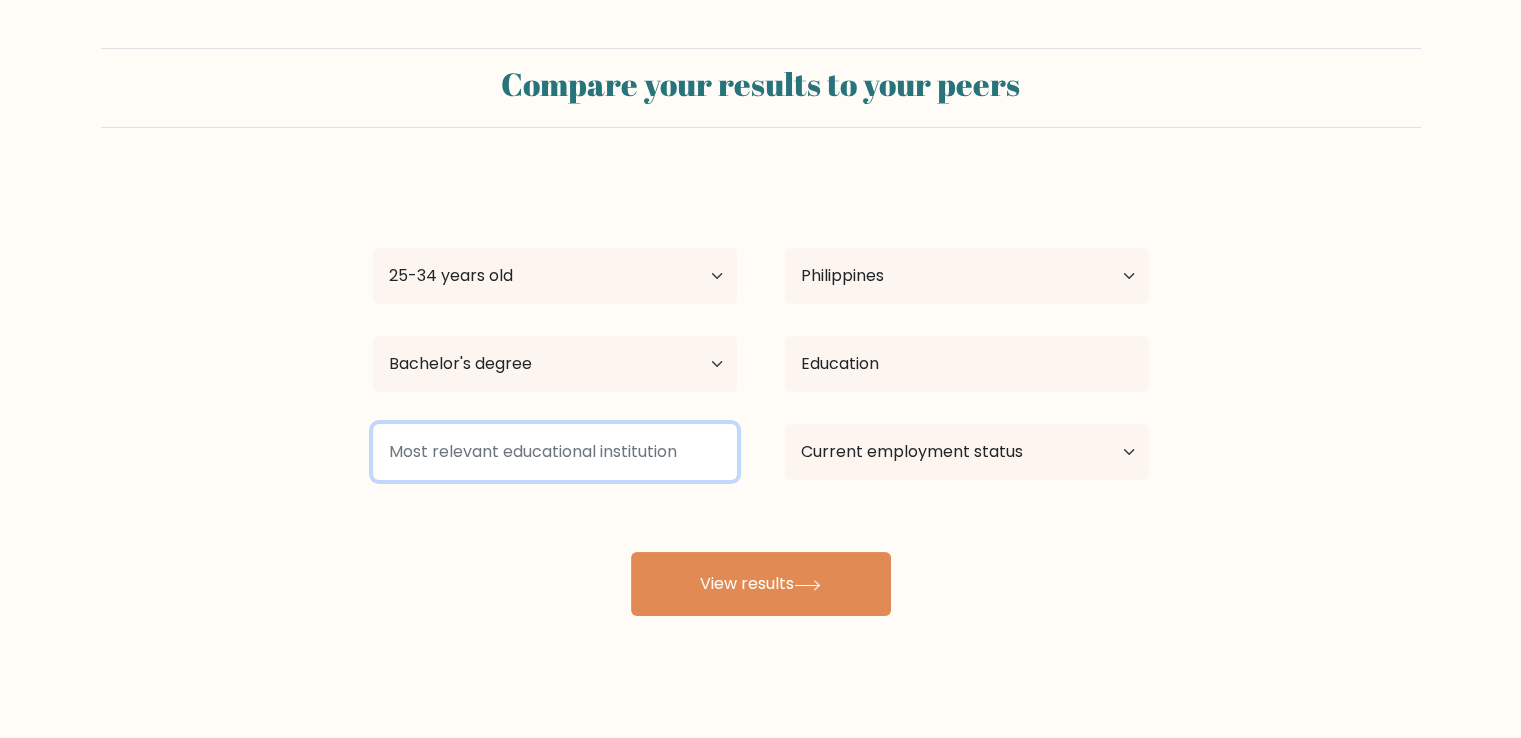 click at bounding box center [555, 452] 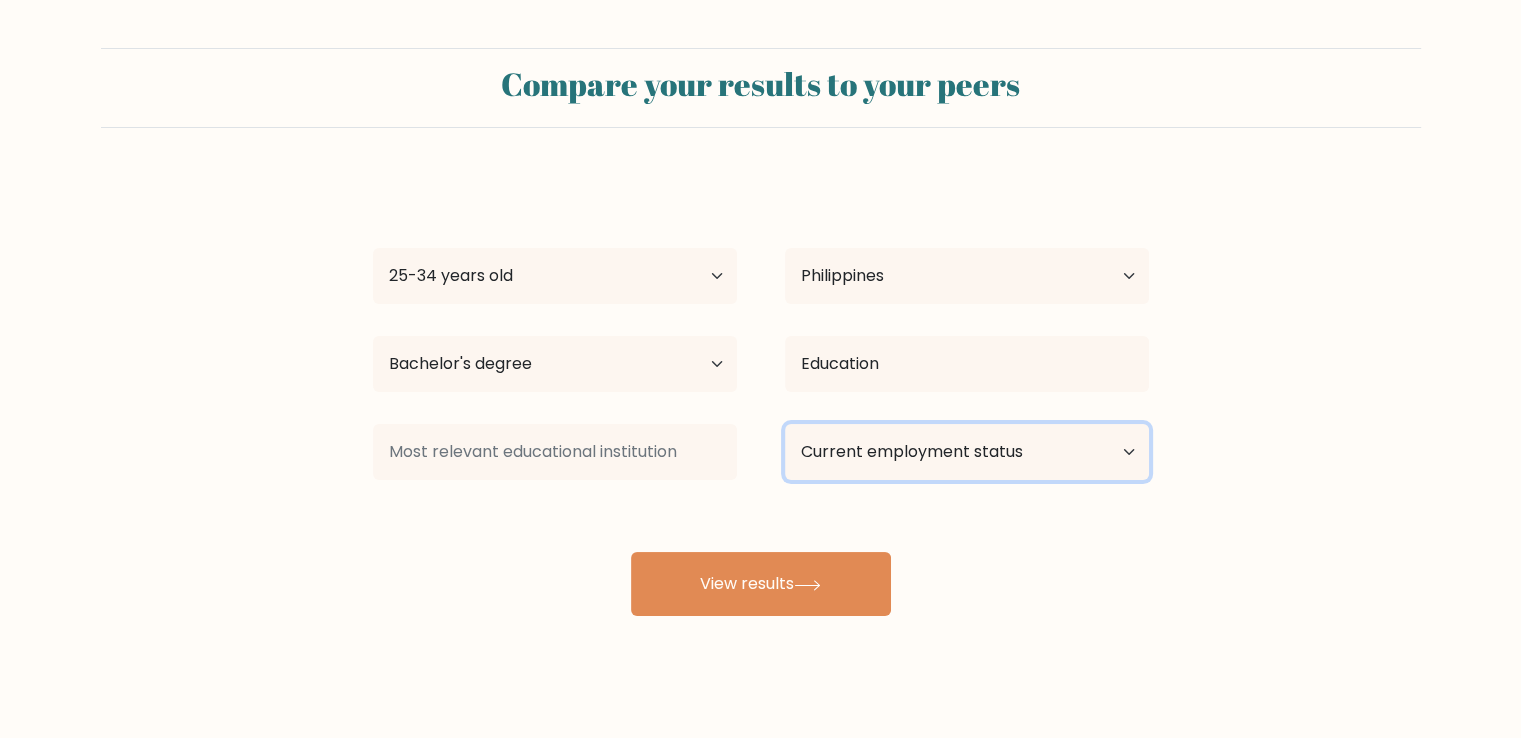 click on "Current employment status
Employed
Student
Retired
Other / prefer not to answer" at bounding box center [967, 452] 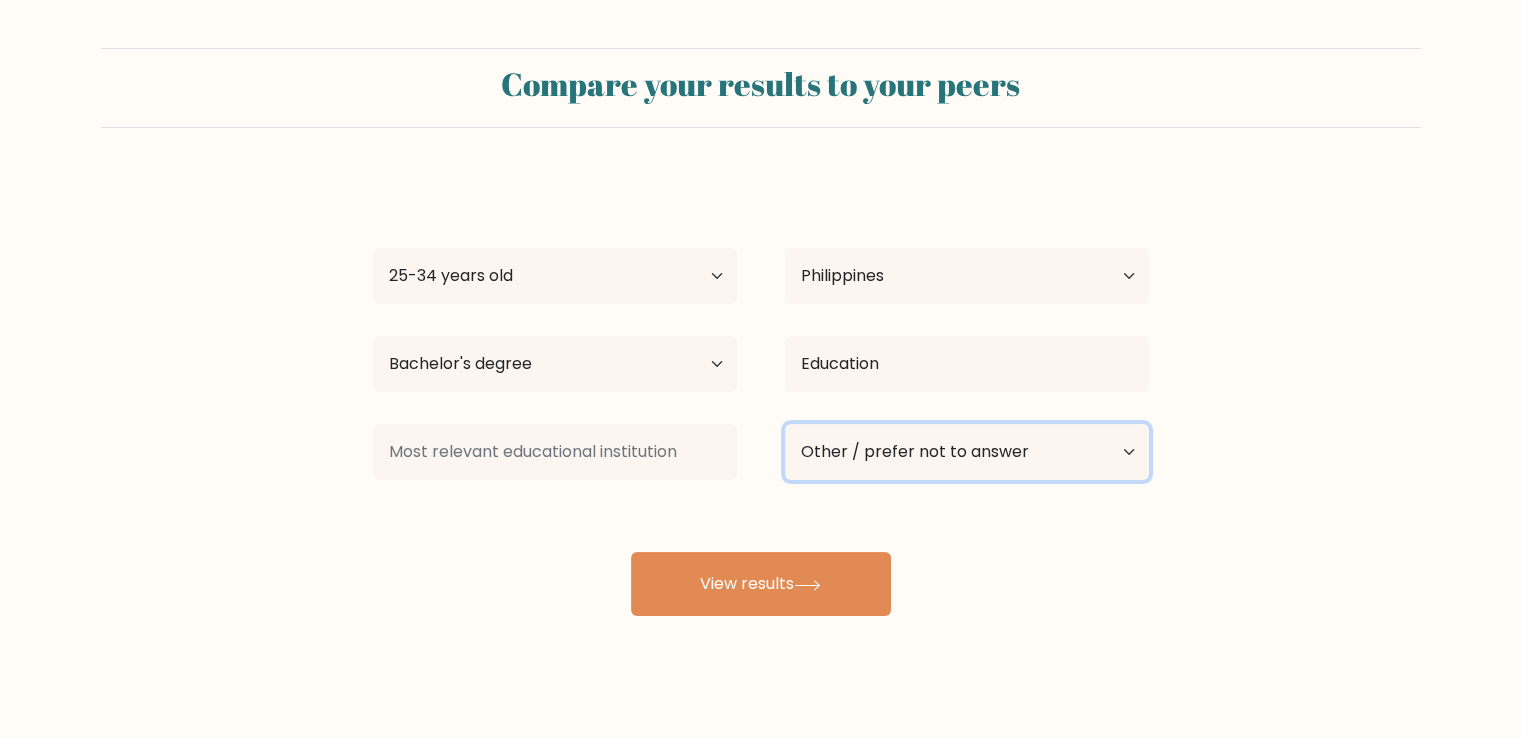 click on "Current employment status
Employed
Student
Retired
Other / prefer not to answer" at bounding box center [967, 452] 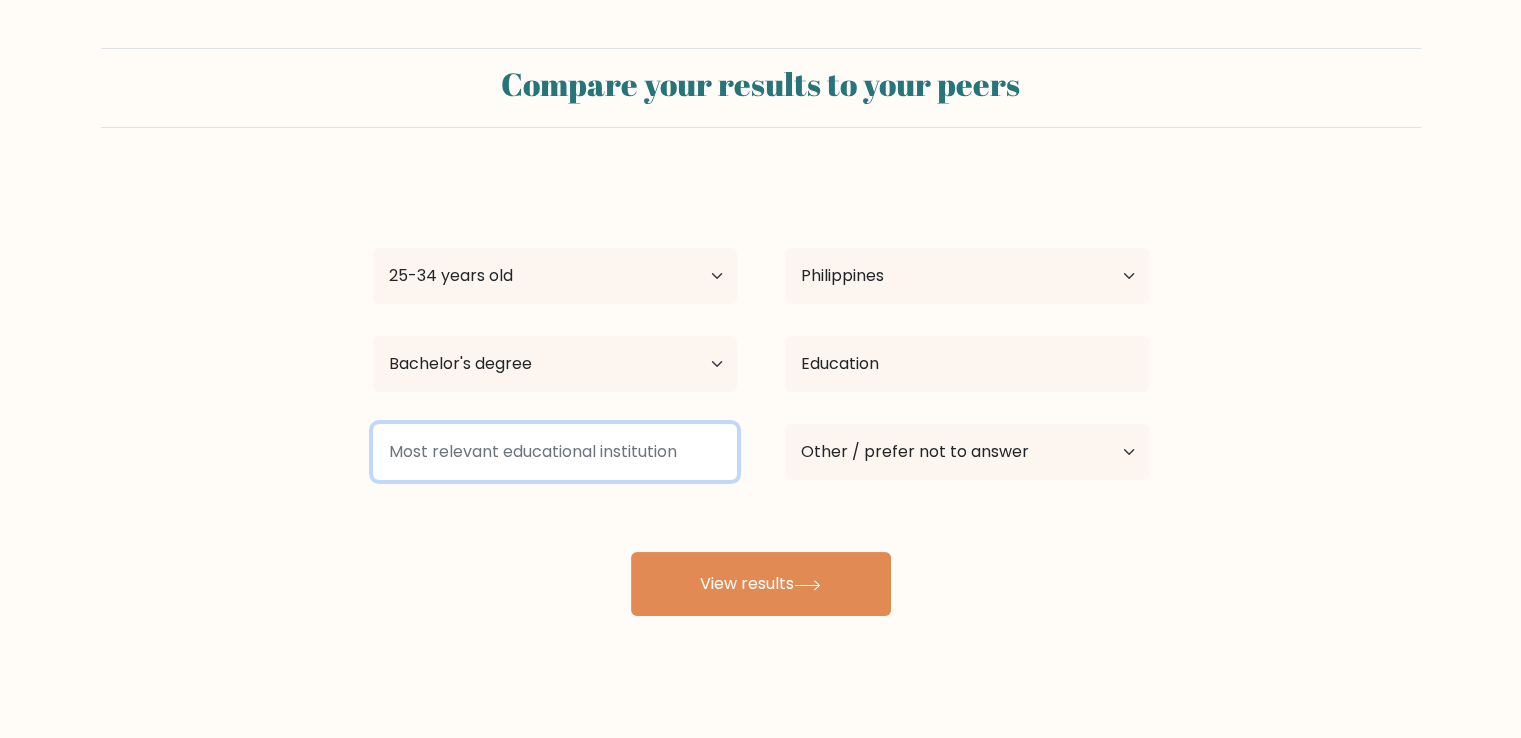 click at bounding box center (555, 452) 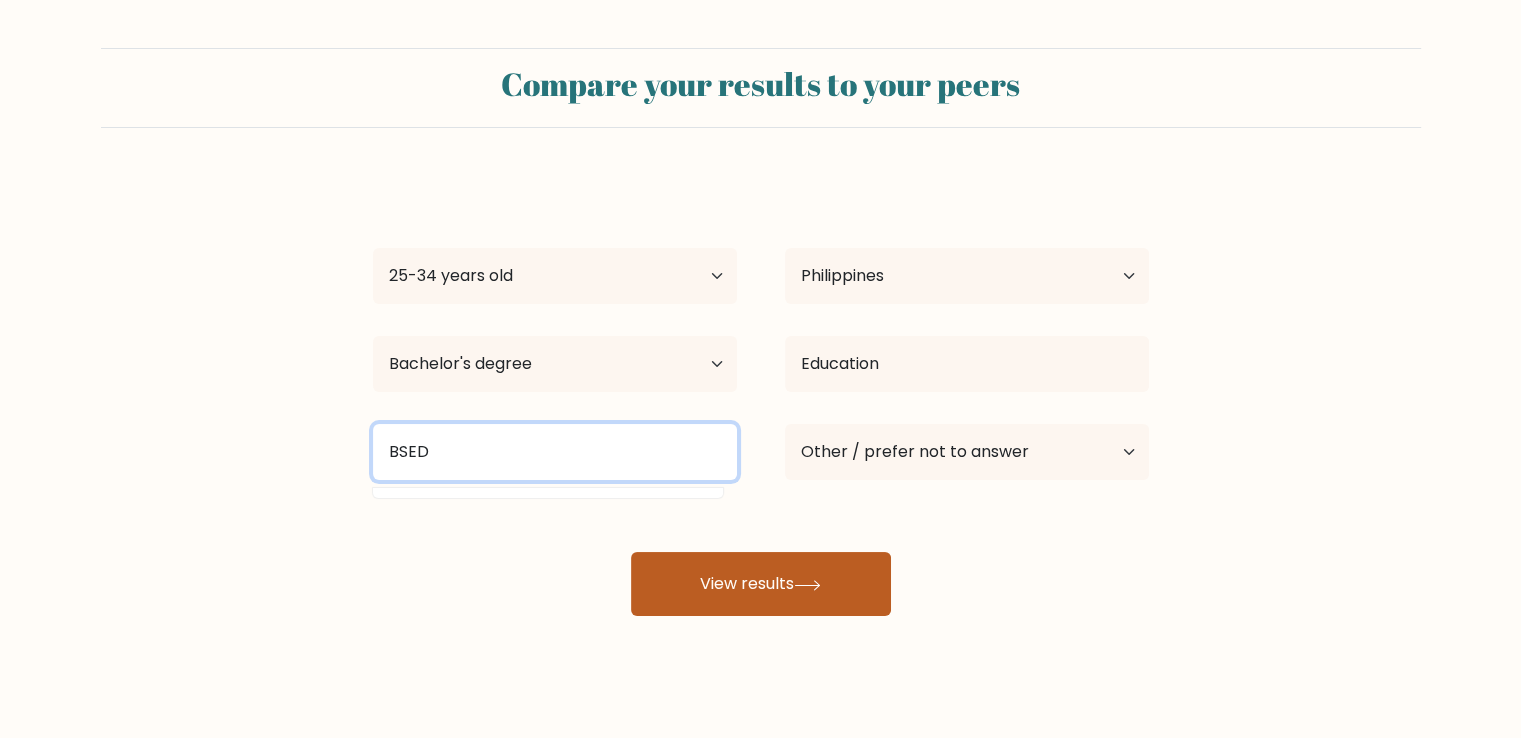 type on "BSED" 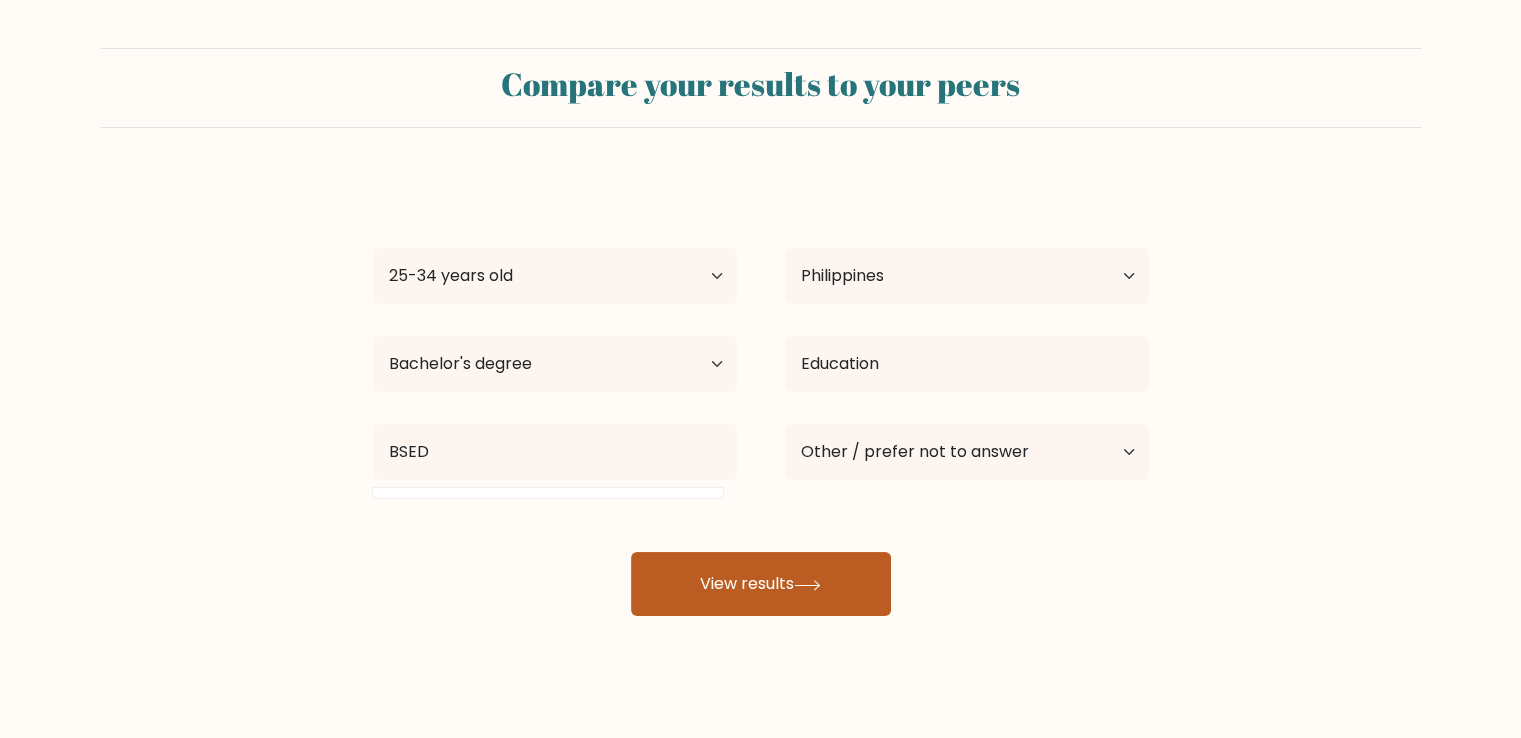click on "View results" at bounding box center [761, 584] 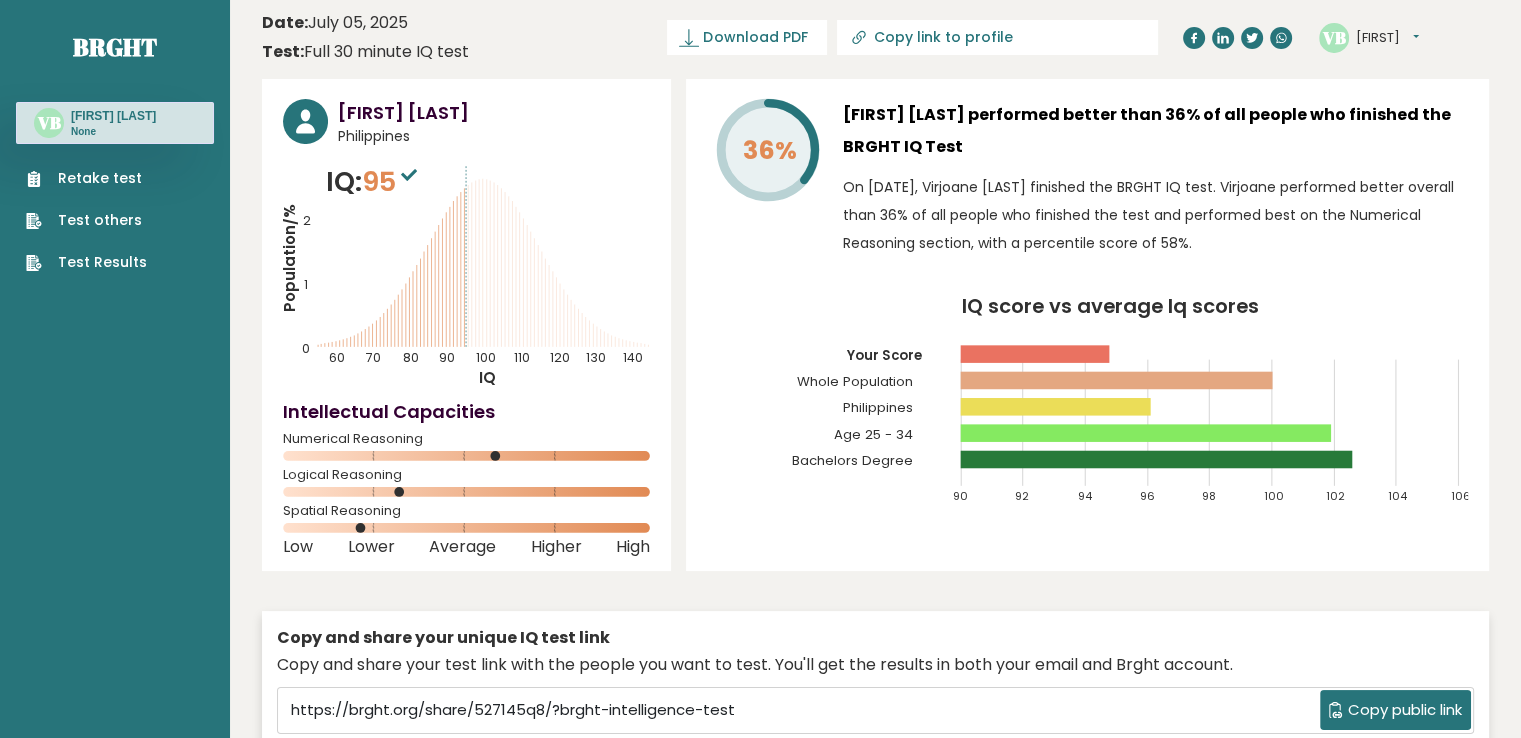 scroll, scrollTop: 0, scrollLeft: 0, axis: both 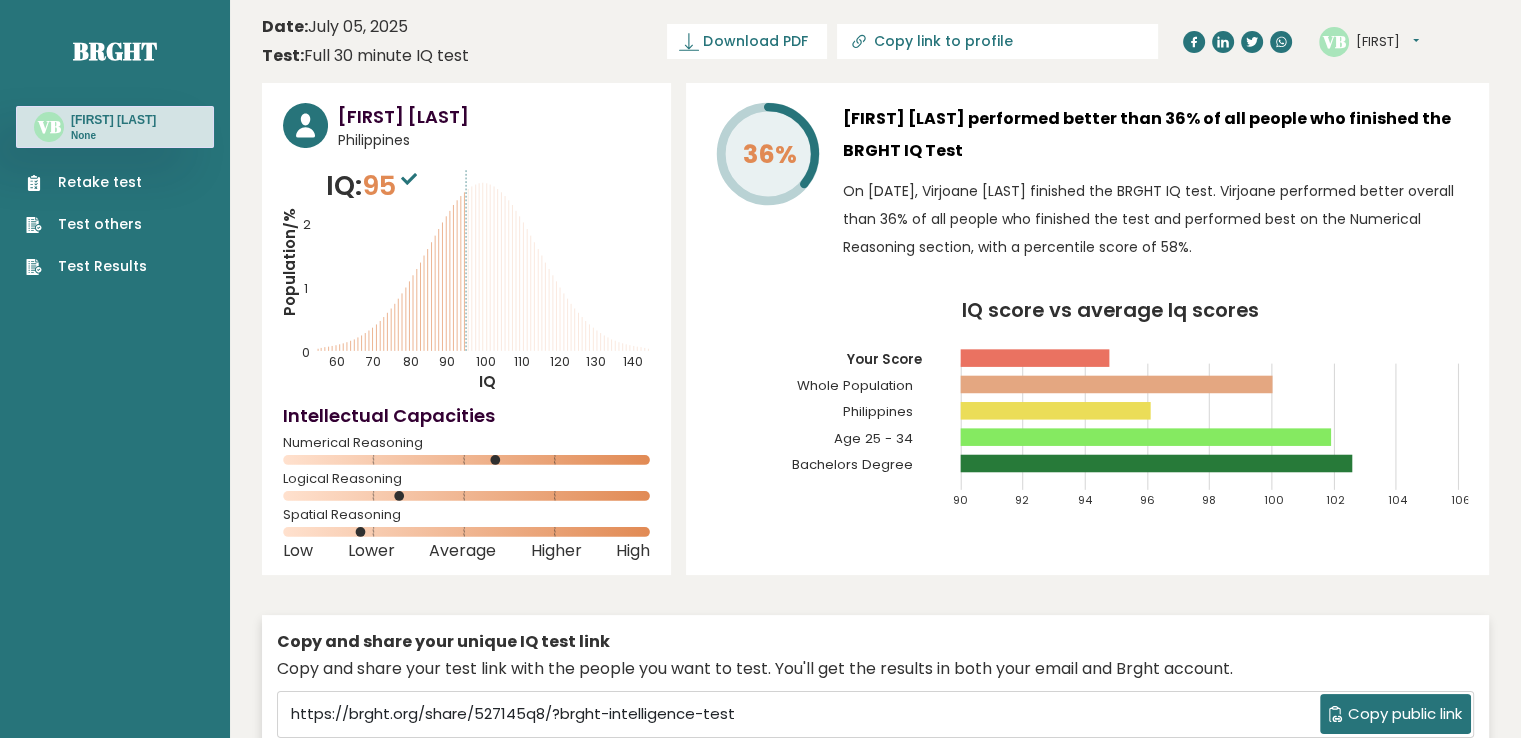 click on "Copy public link" at bounding box center [1405, 714] 